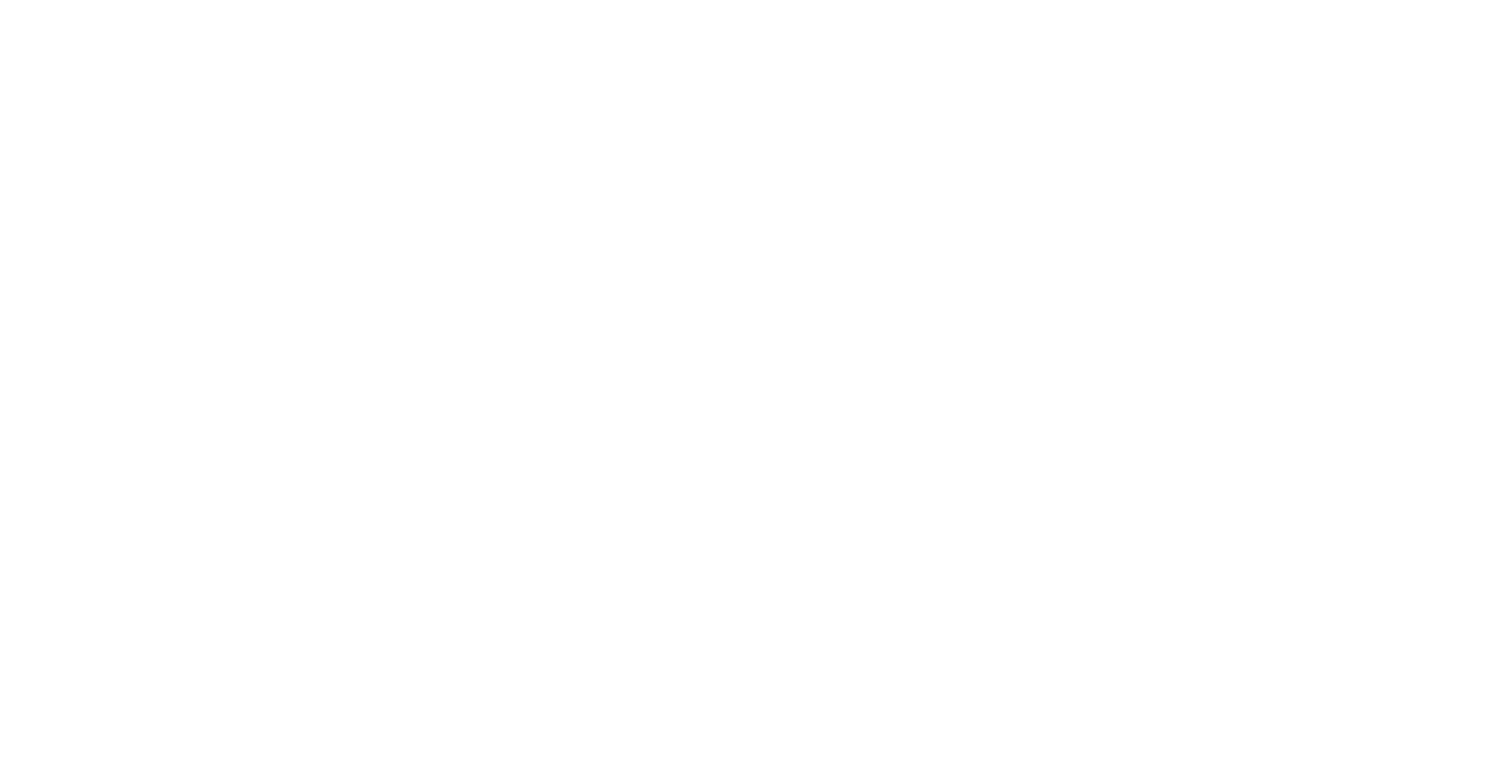 scroll, scrollTop: 0, scrollLeft: 0, axis: both 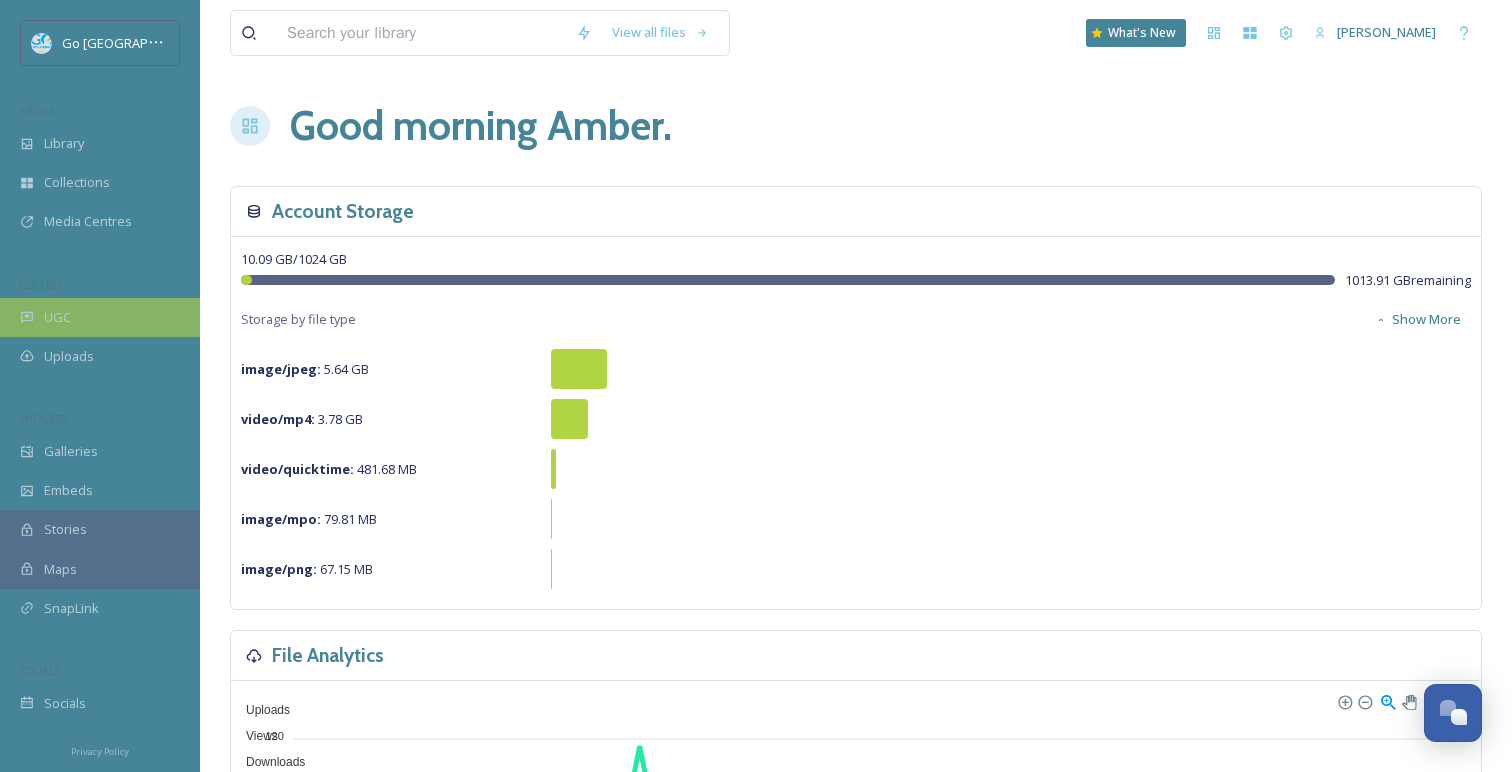 click on "UGC" at bounding box center [100, 317] 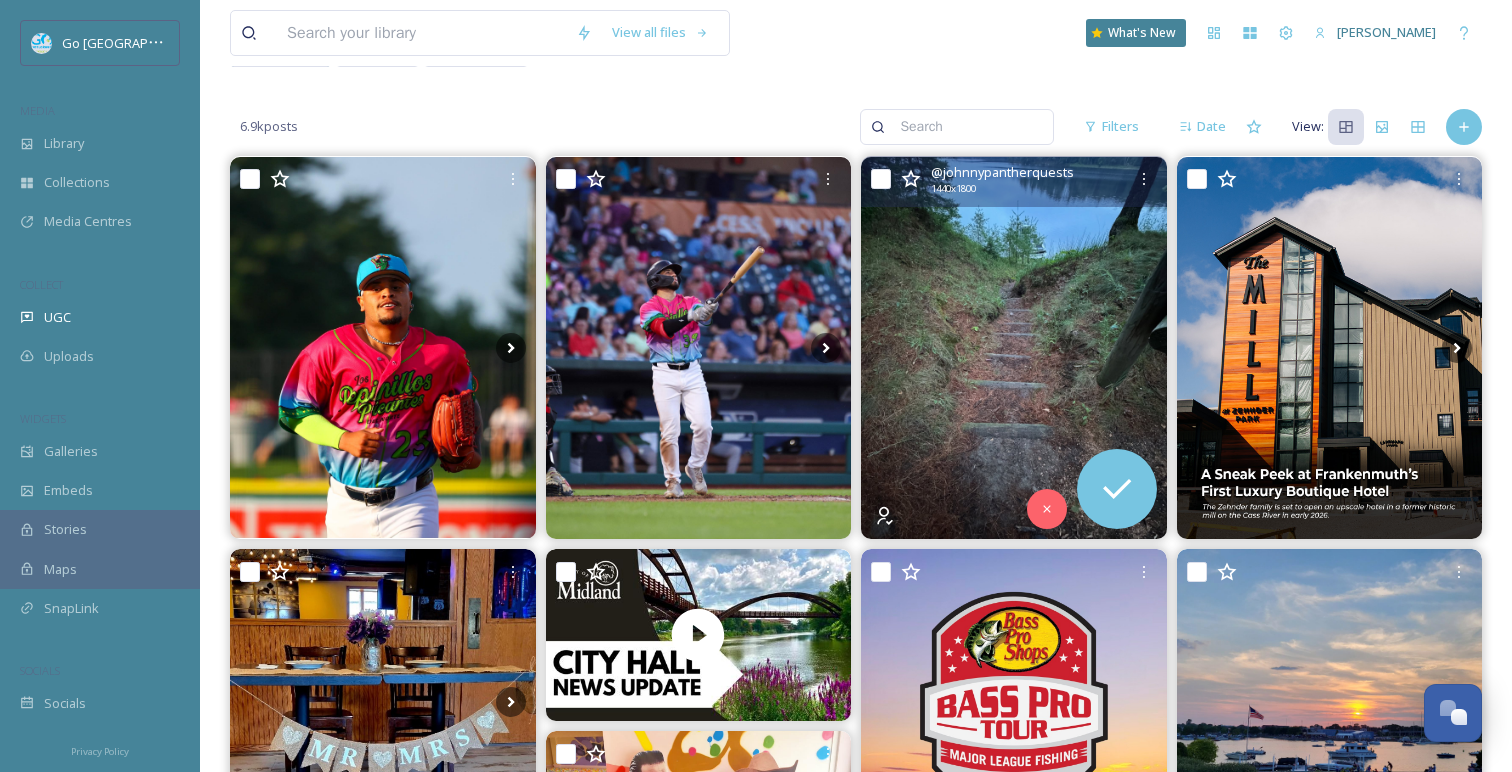 scroll, scrollTop: 153, scrollLeft: 0, axis: vertical 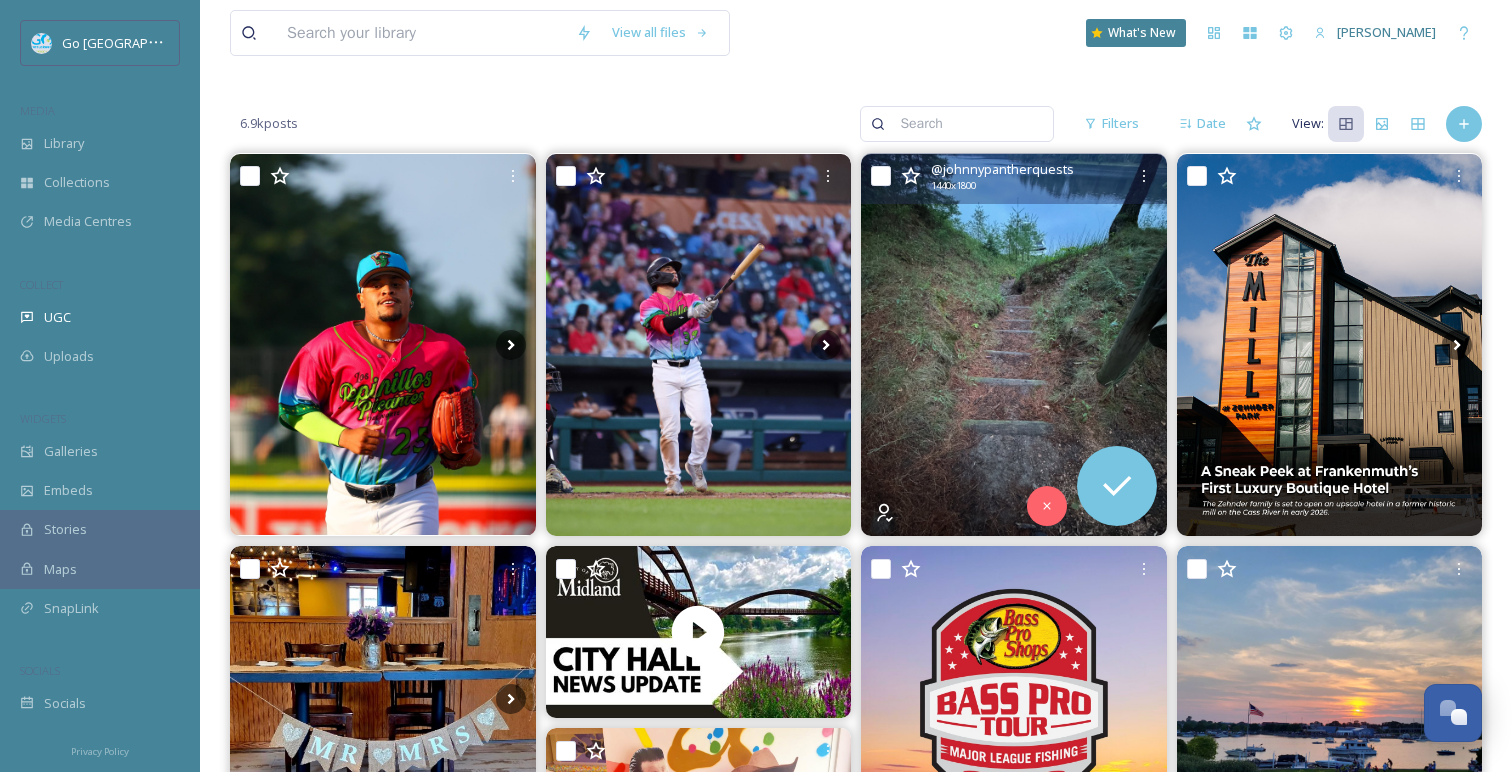 click at bounding box center [1014, 345] 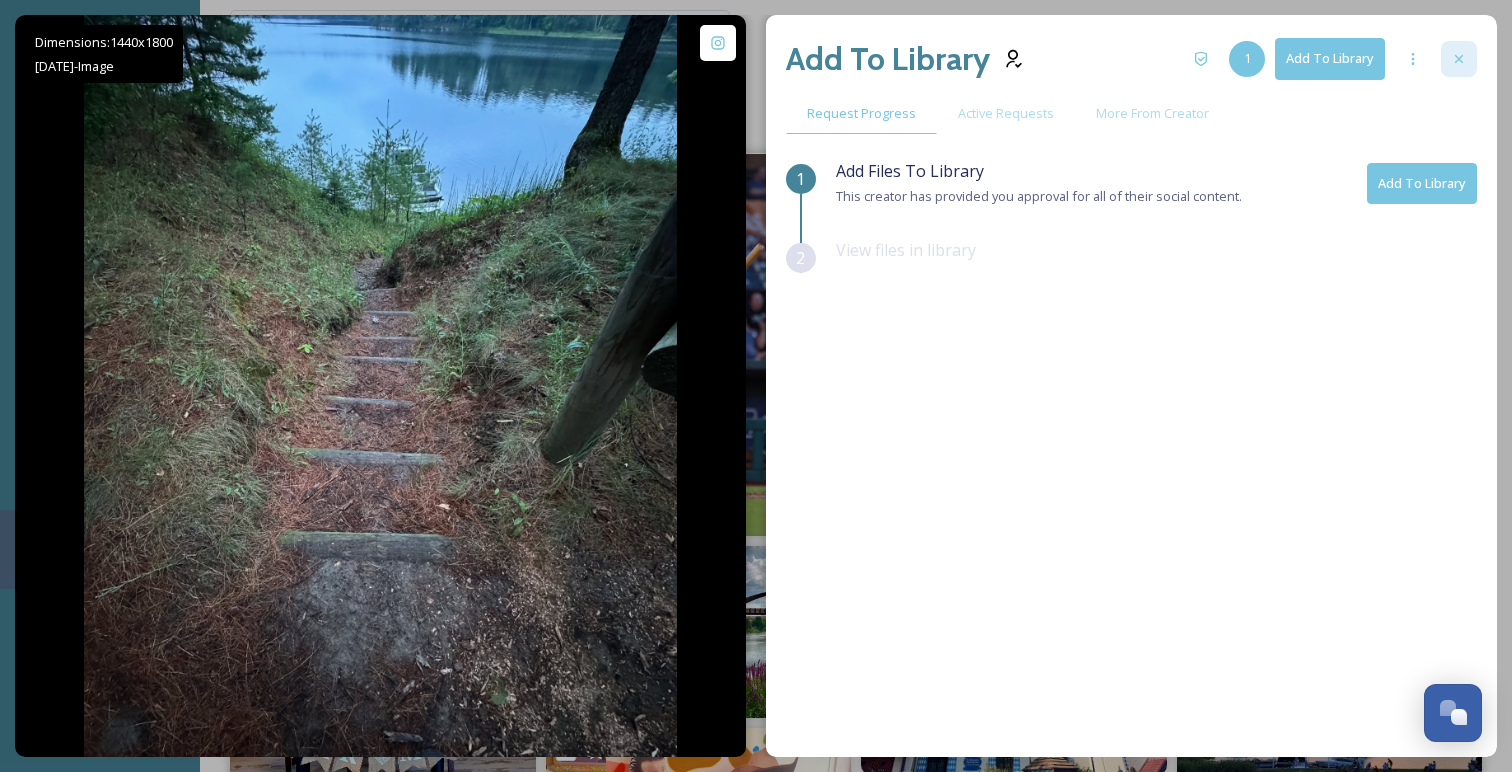 click 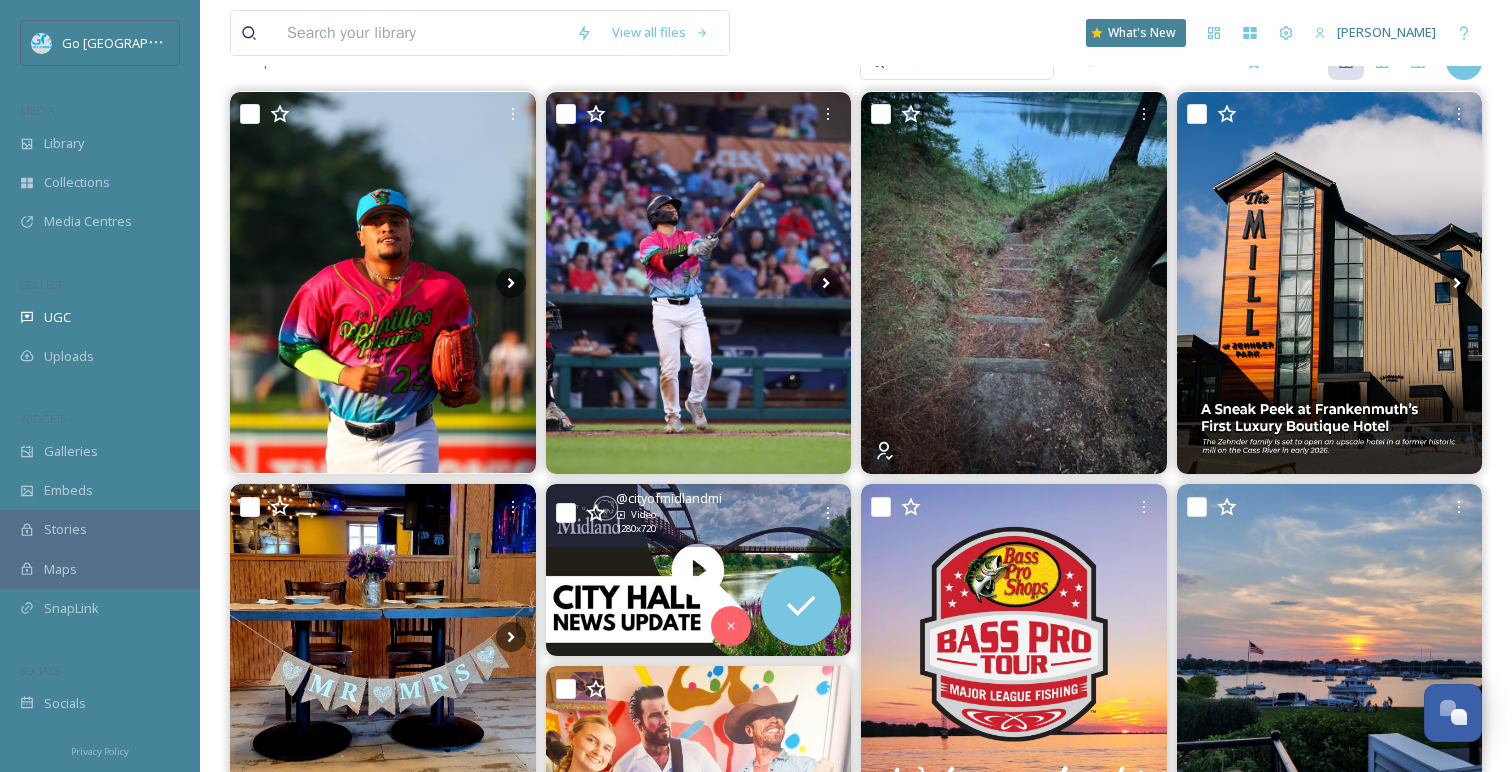 scroll, scrollTop: 211, scrollLeft: 0, axis: vertical 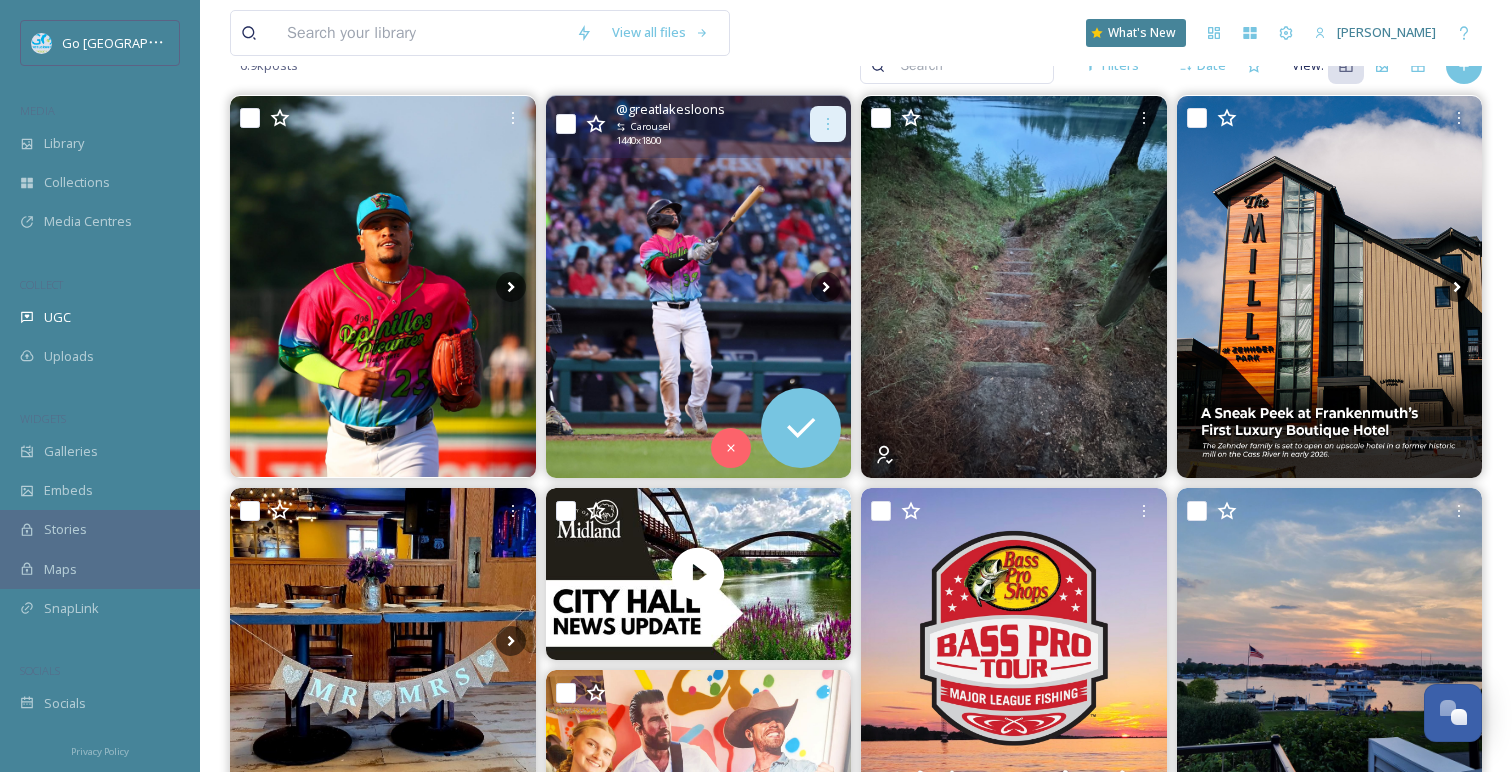 click at bounding box center [828, 124] 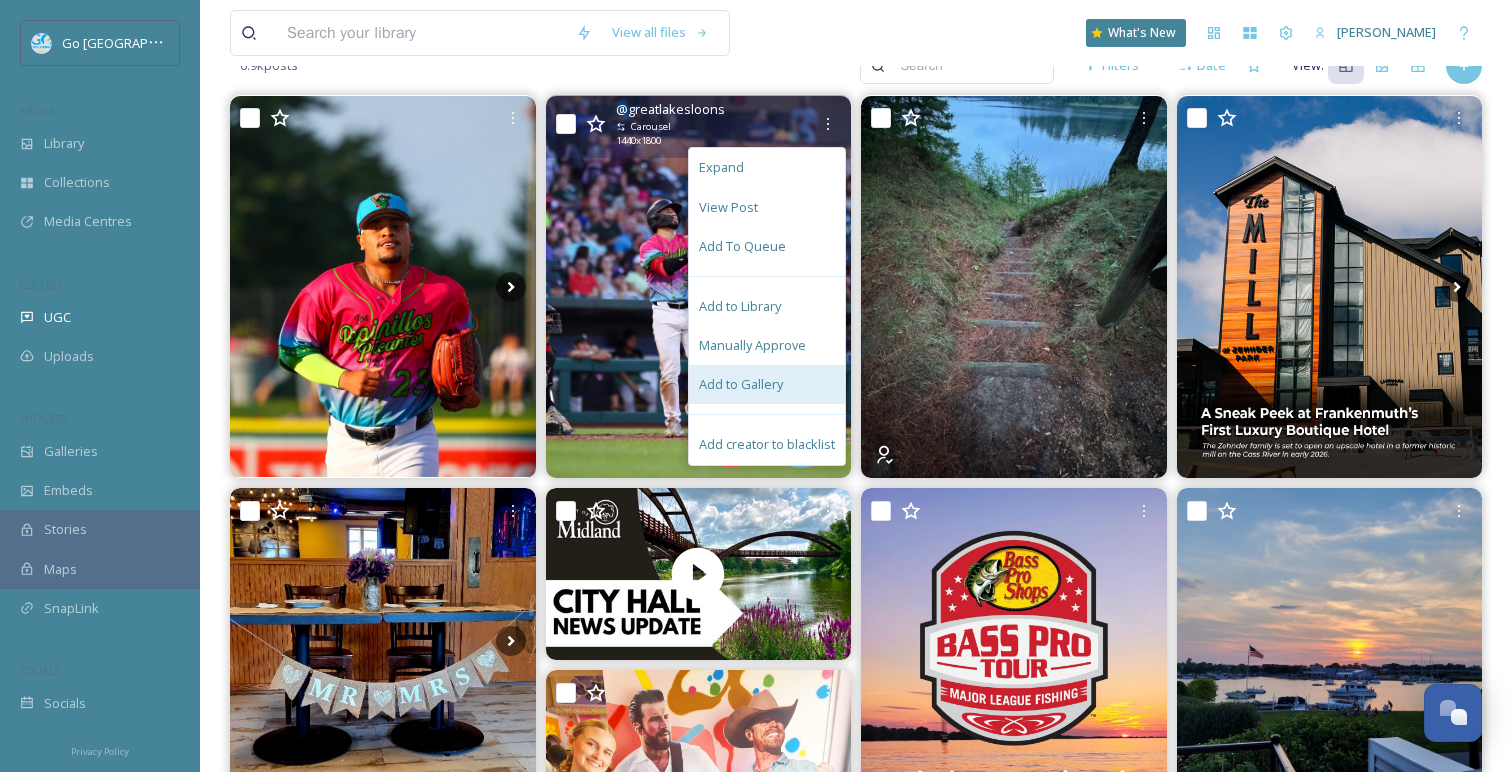 click on "Add to Gallery" at bounding box center [741, 384] 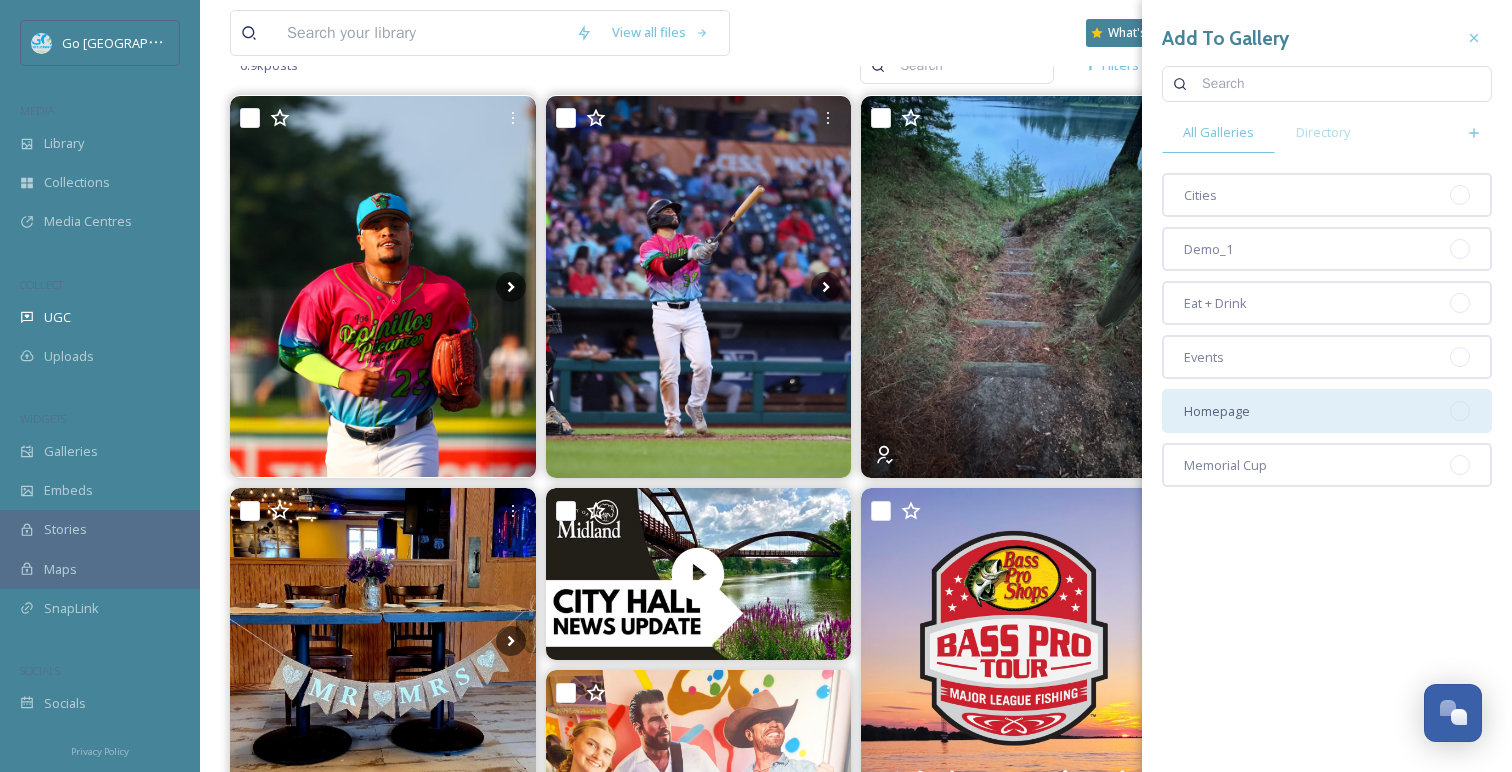 click on "Homepage" at bounding box center (1327, 411) 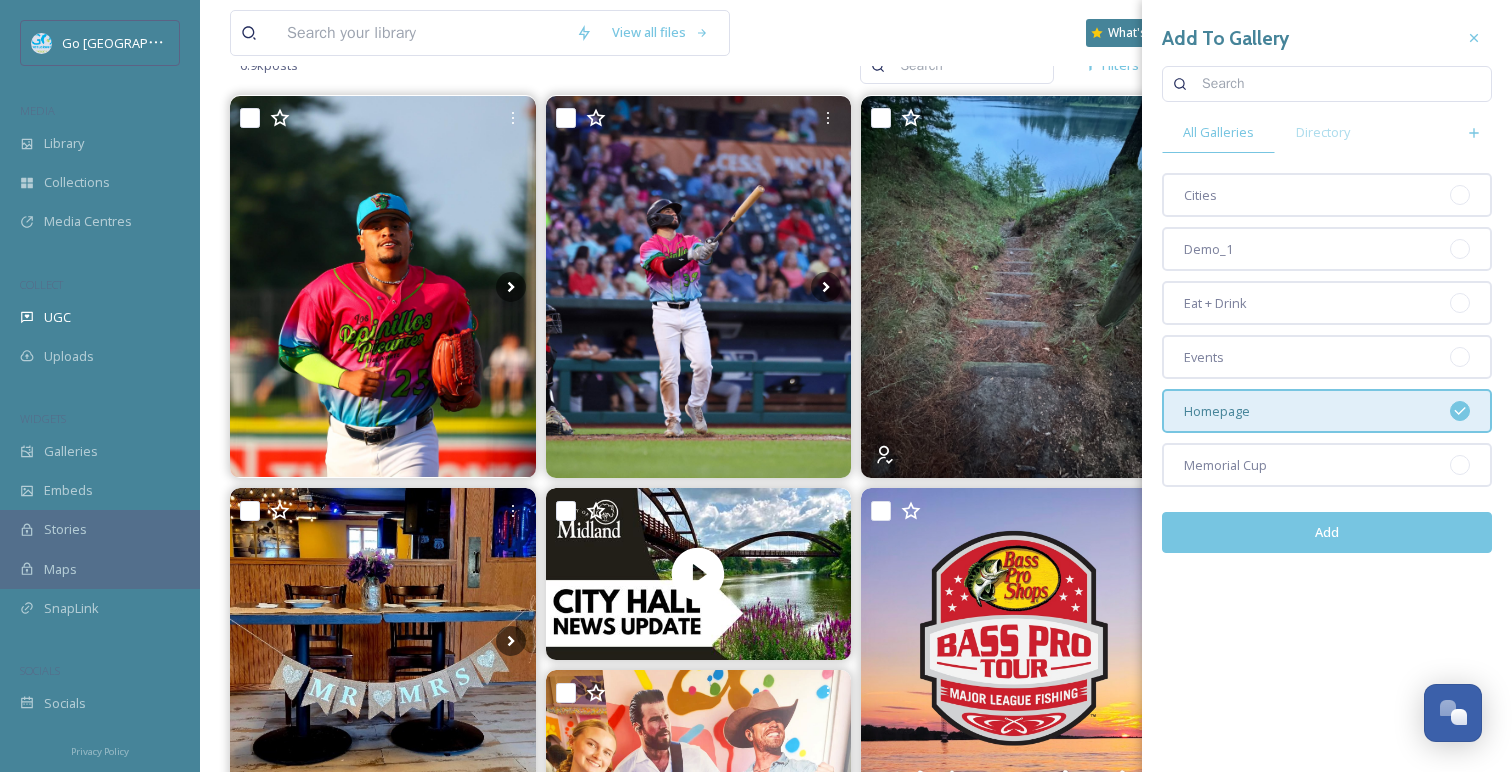 click on "Add" at bounding box center [1327, 532] 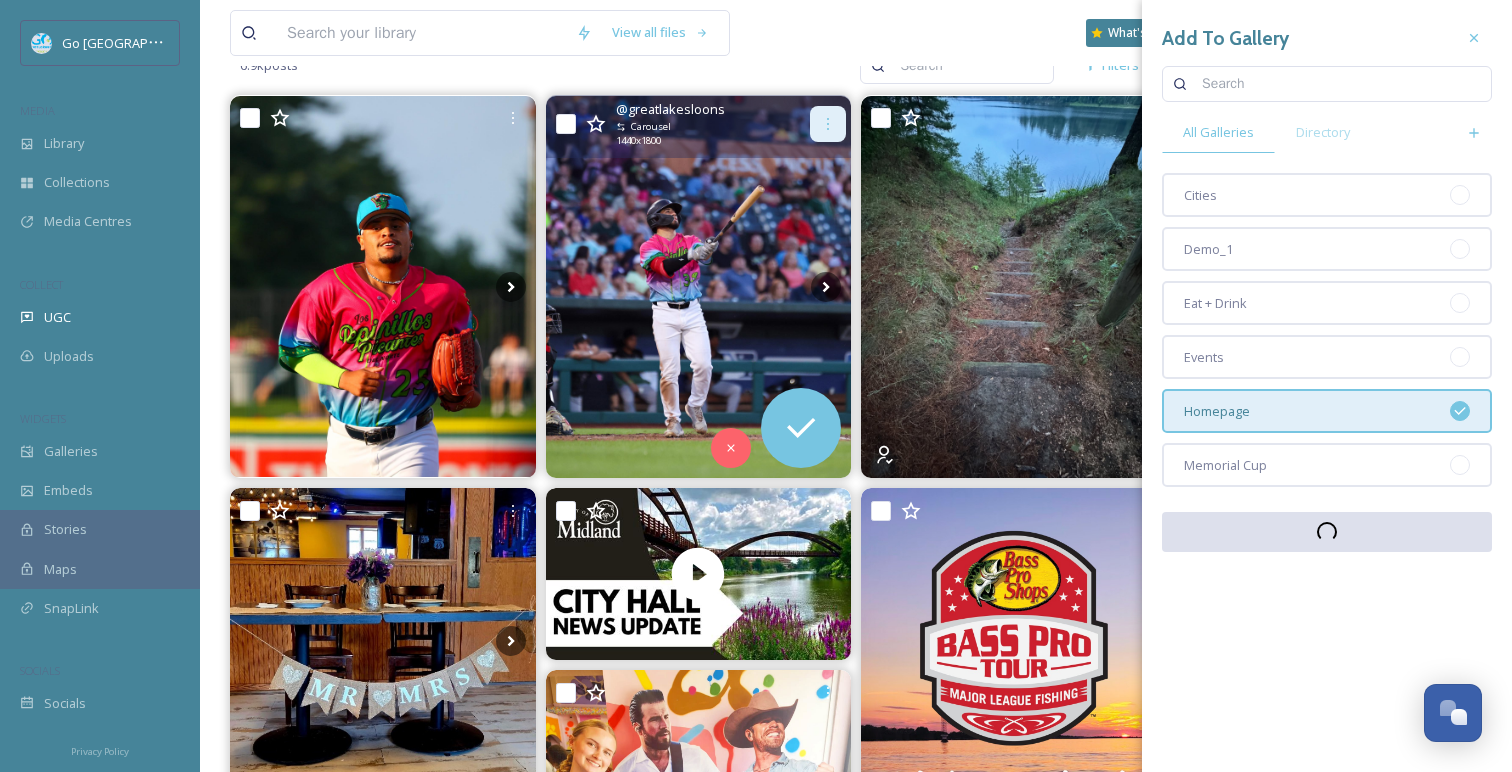 click 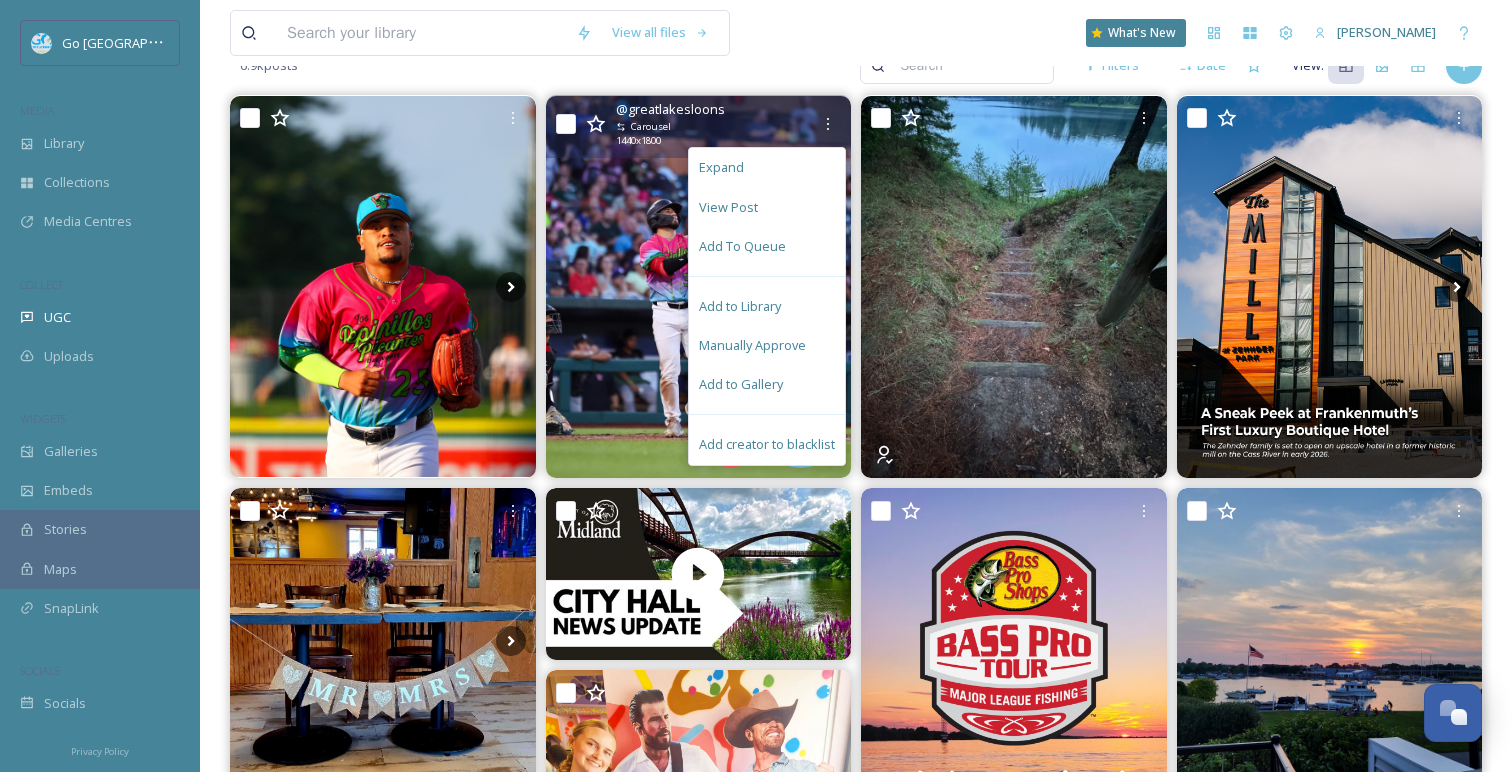 click on "Add to Gallery" at bounding box center [767, 384] 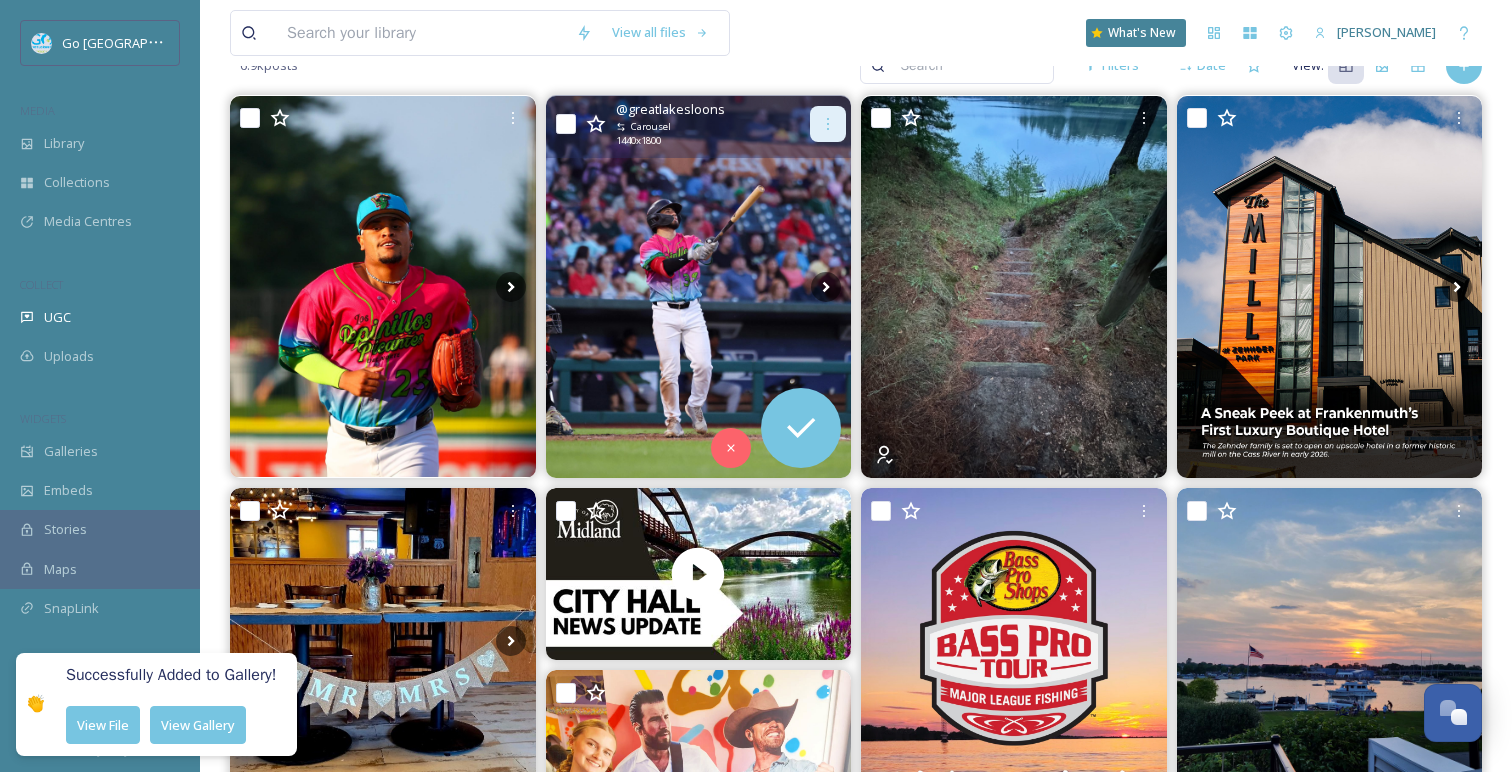 click at bounding box center [828, 124] 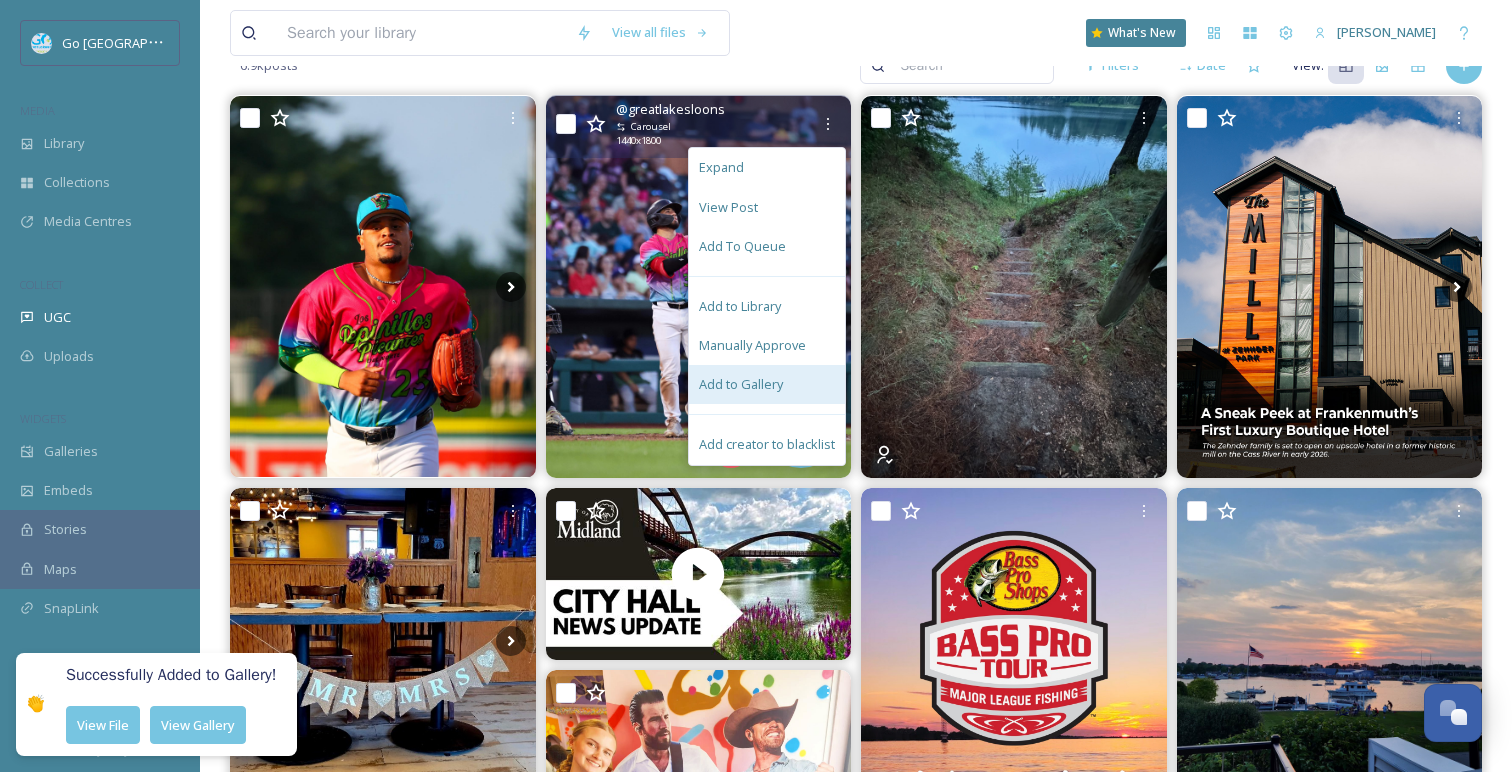 click on "Add to Gallery" at bounding box center [767, 384] 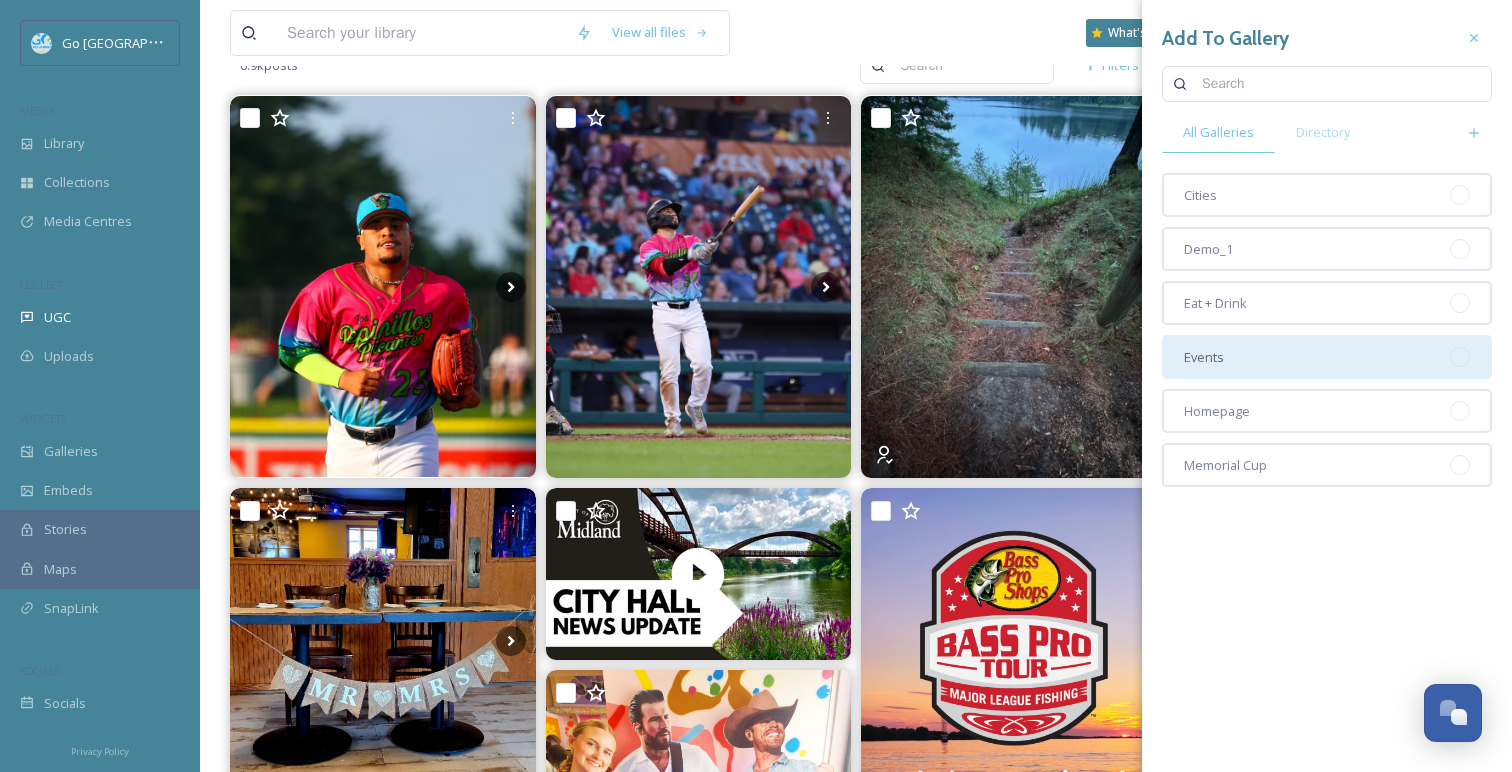 click on "Events" at bounding box center [1327, 357] 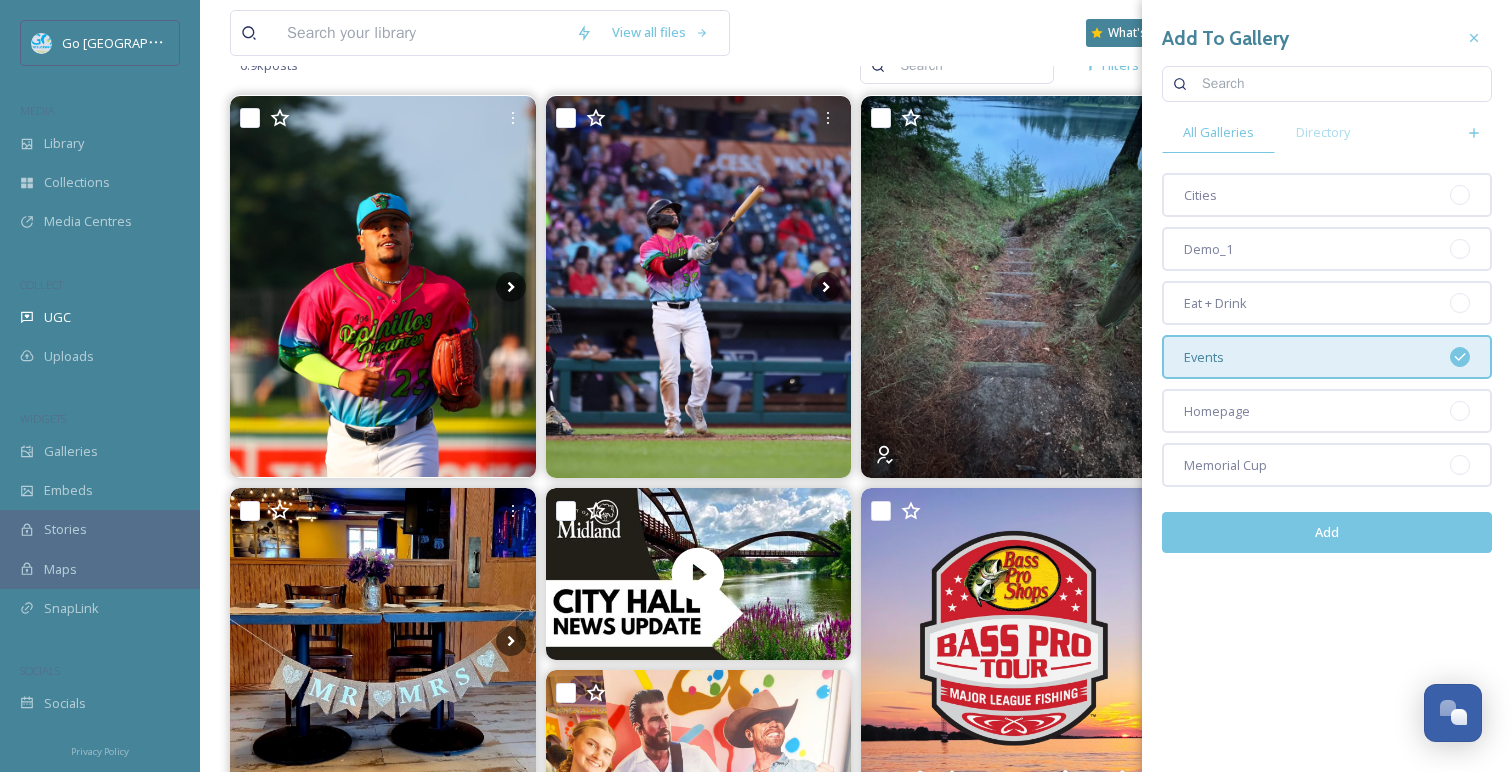 click on "Add" at bounding box center [1327, 532] 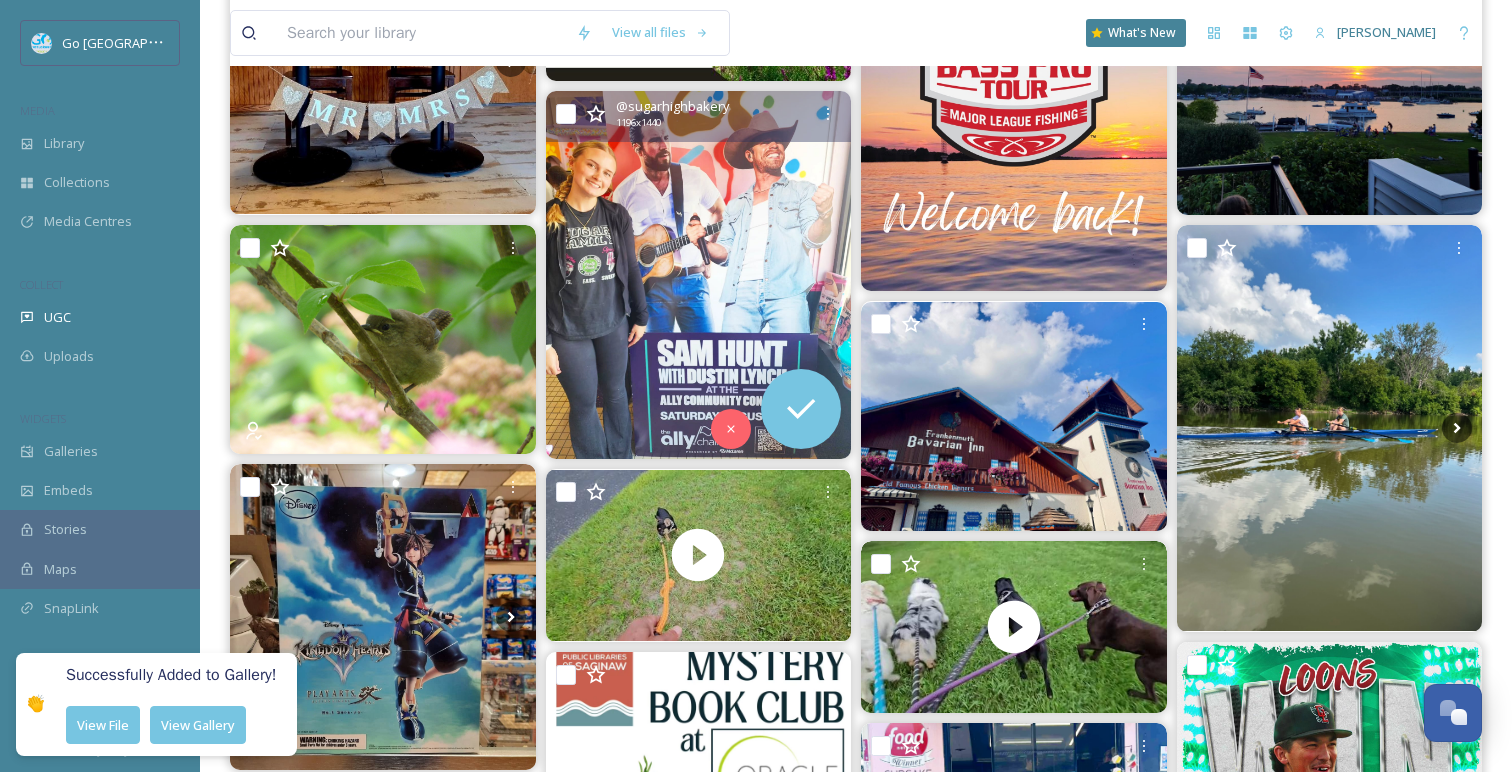 scroll, scrollTop: 791, scrollLeft: 0, axis: vertical 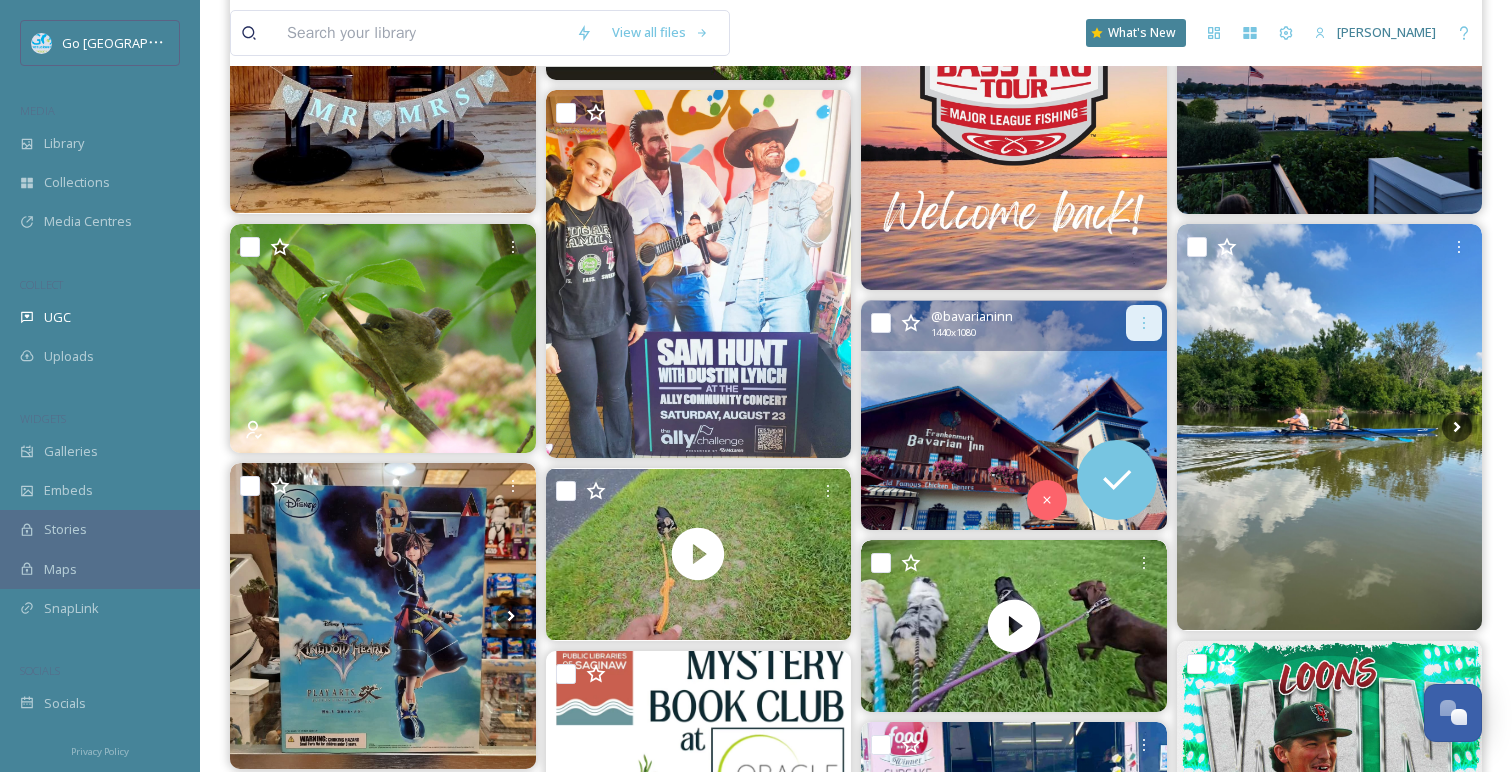 click at bounding box center (1144, 323) 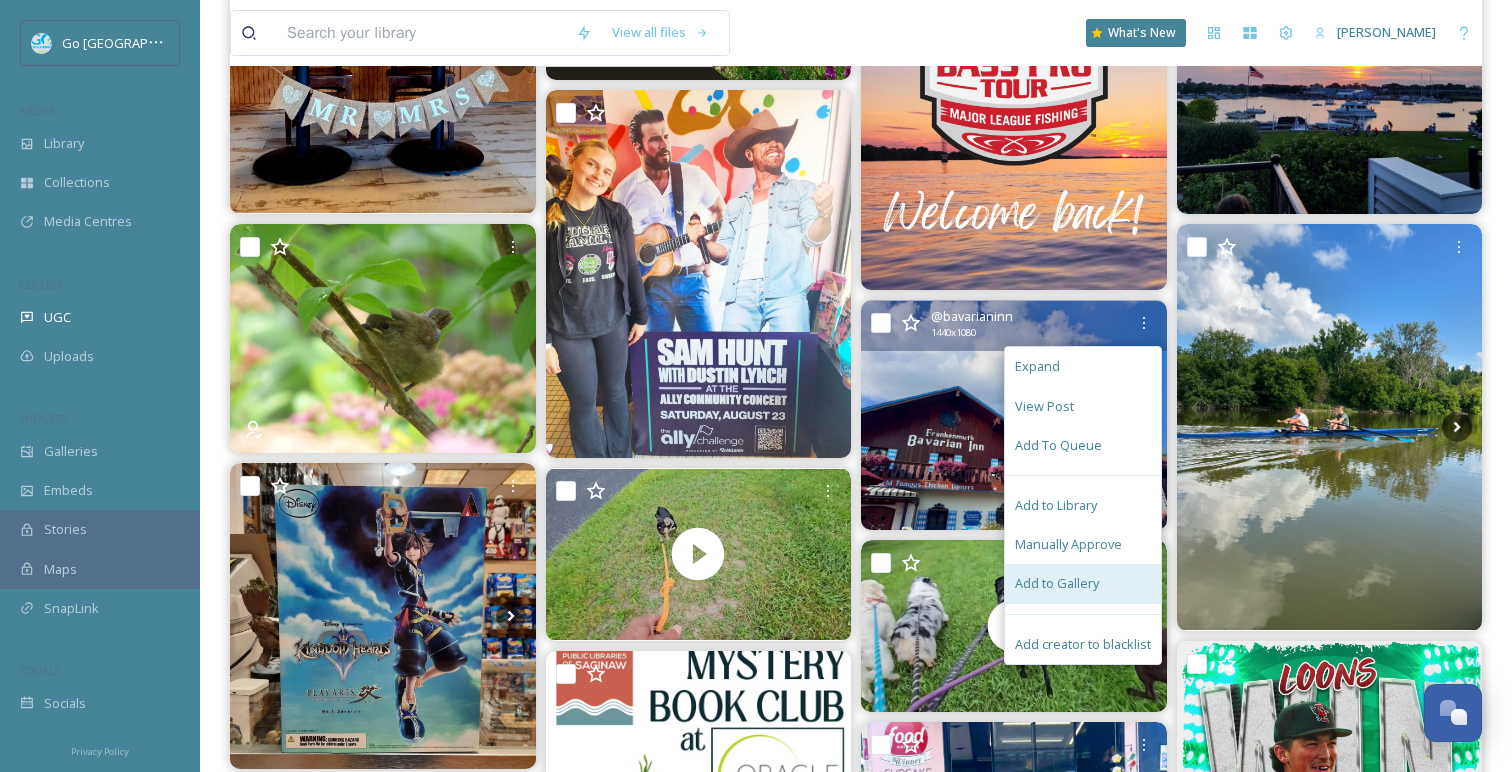 click on "Add to Gallery" at bounding box center (1057, 583) 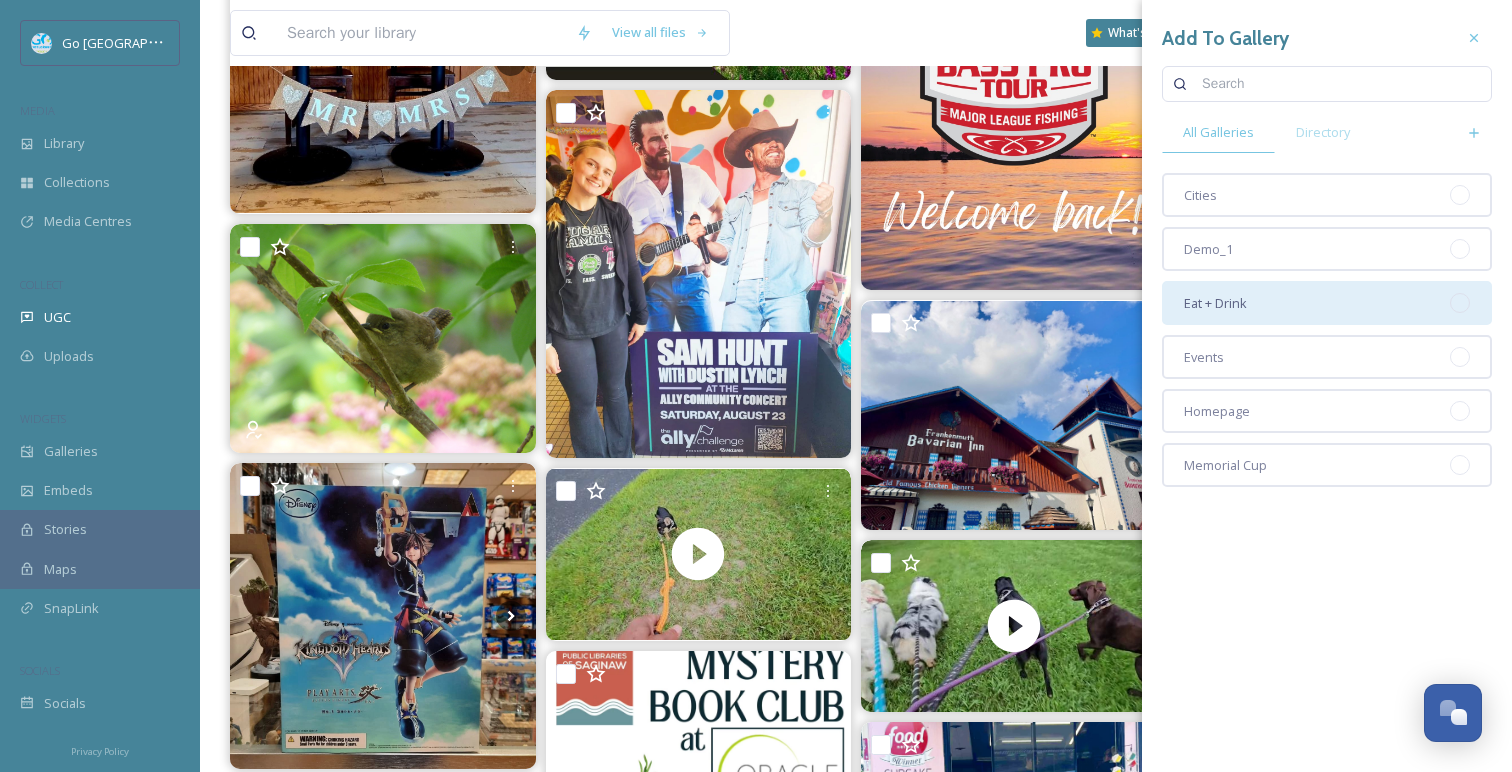 click on "Eat + Drink" at bounding box center [1327, 303] 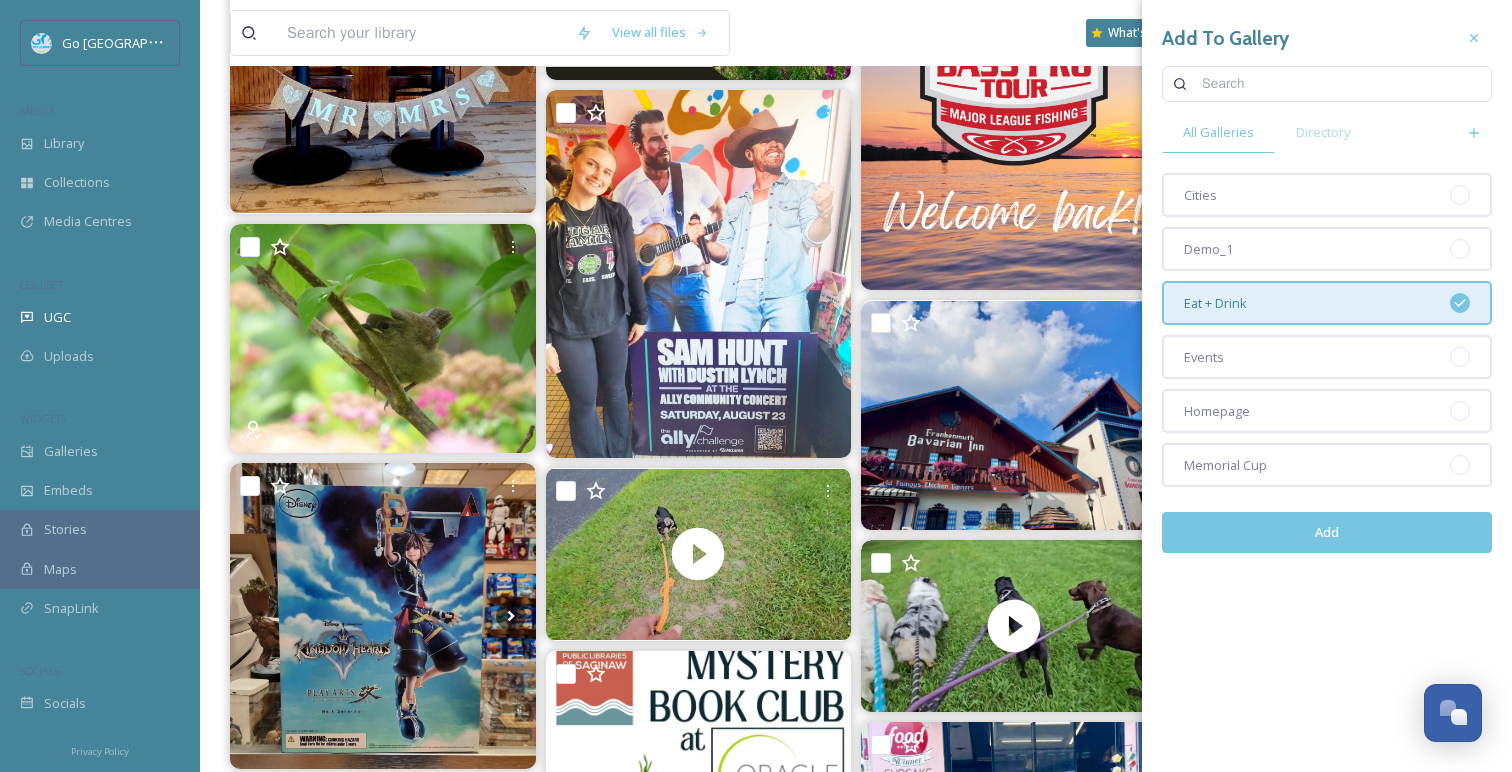 click on "Add" at bounding box center (1327, 532) 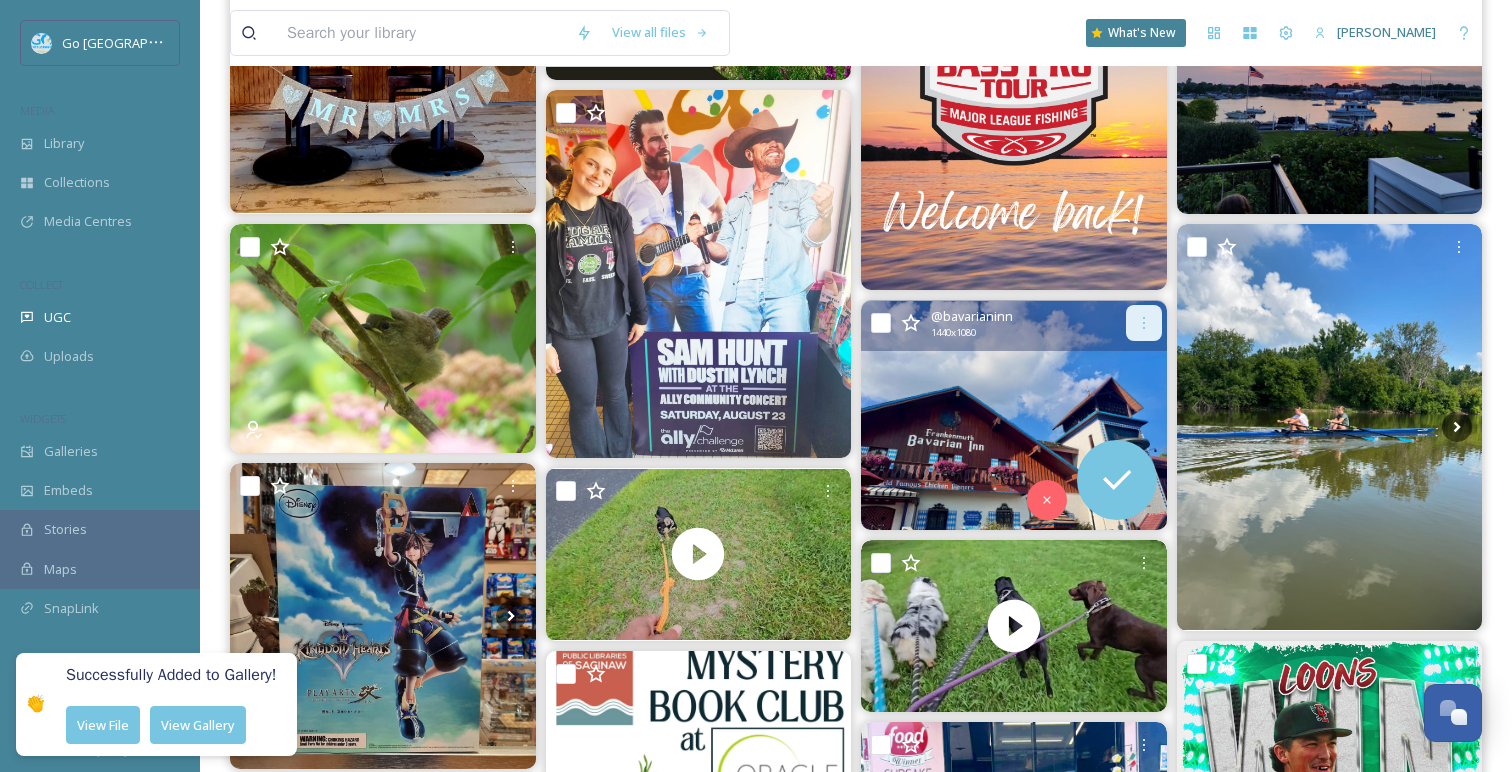click at bounding box center (1144, 323) 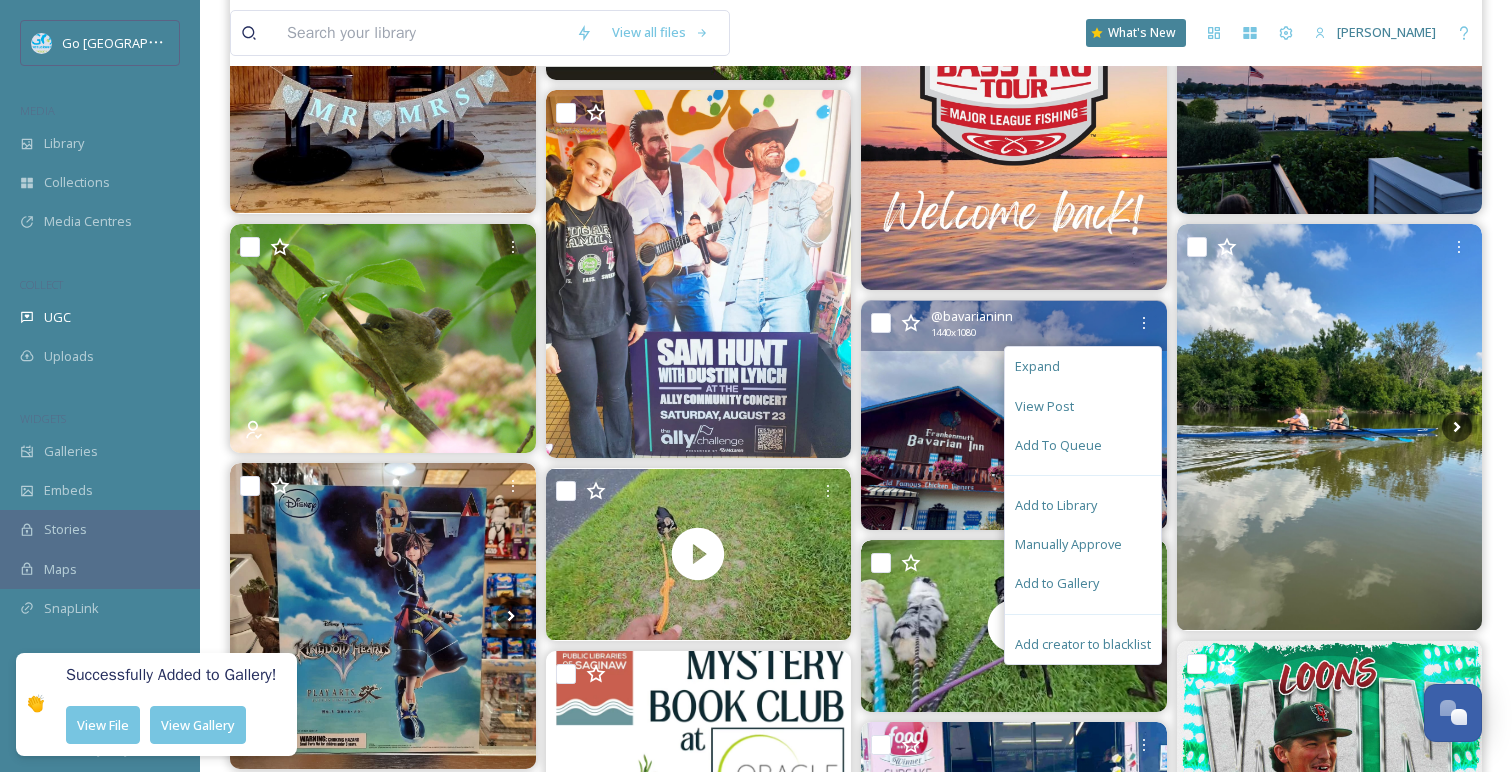 click on "Add to Gallery" at bounding box center (1057, 583) 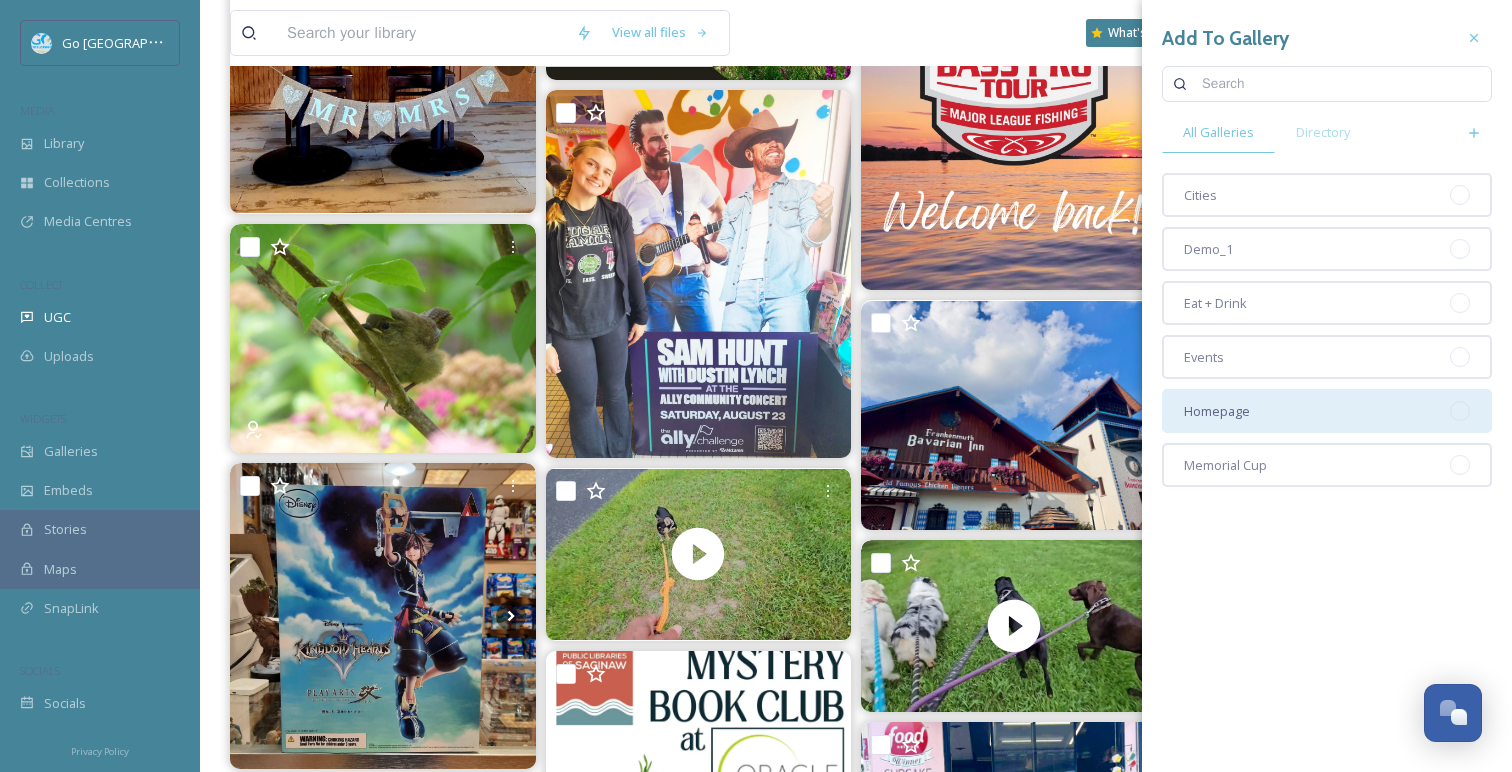 click on "Homepage" at bounding box center [1327, 411] 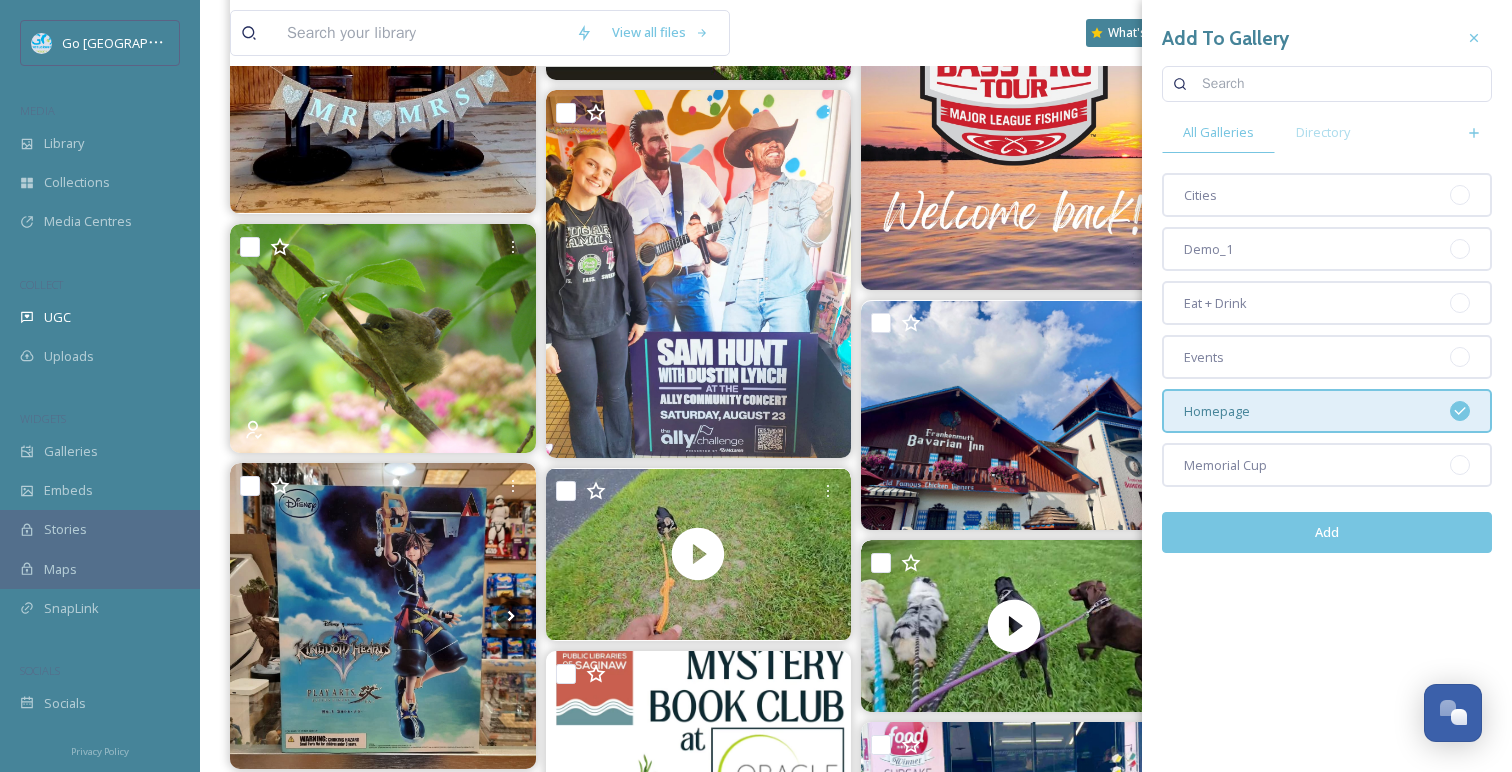 click on "Add" at bounding box center [1327, 532] 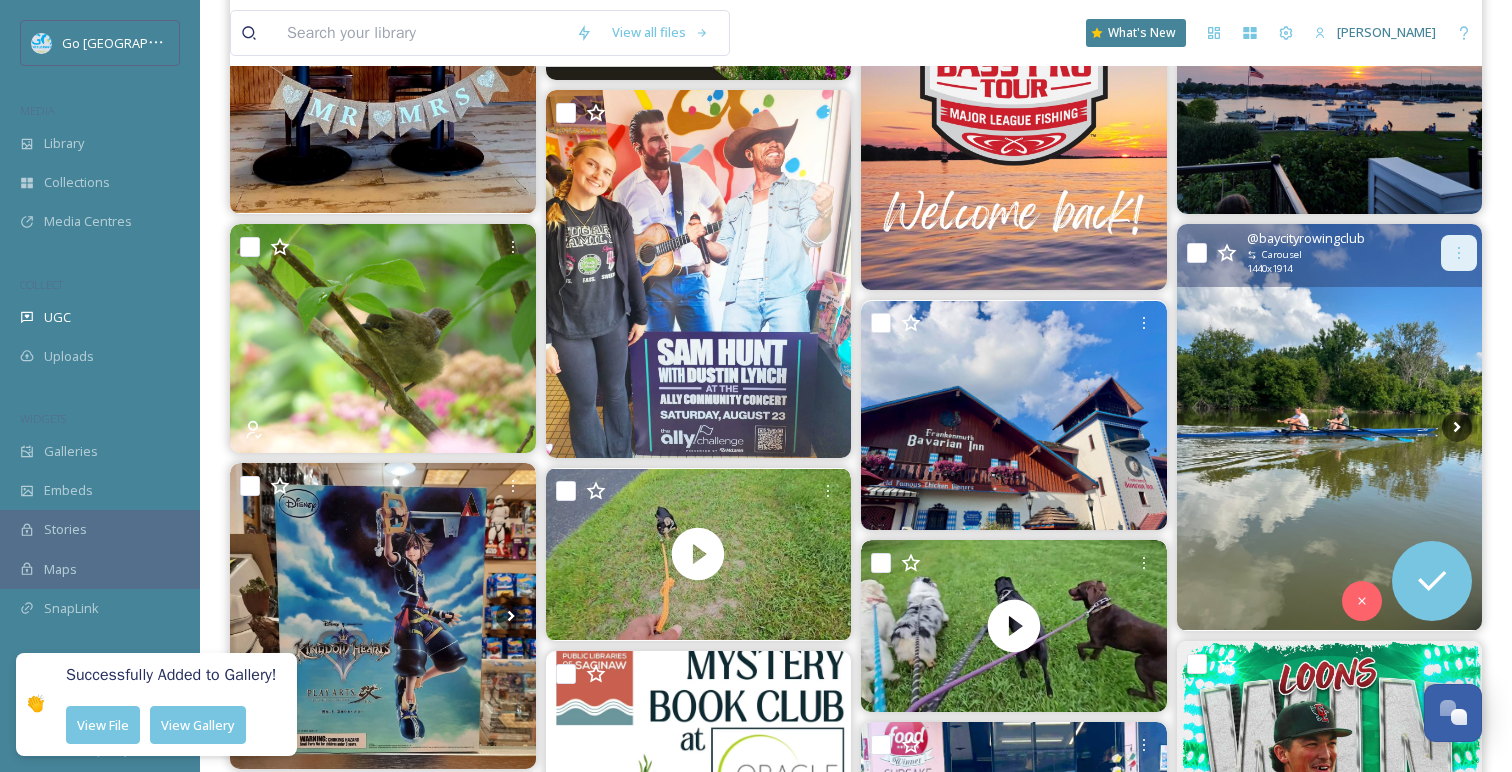 click 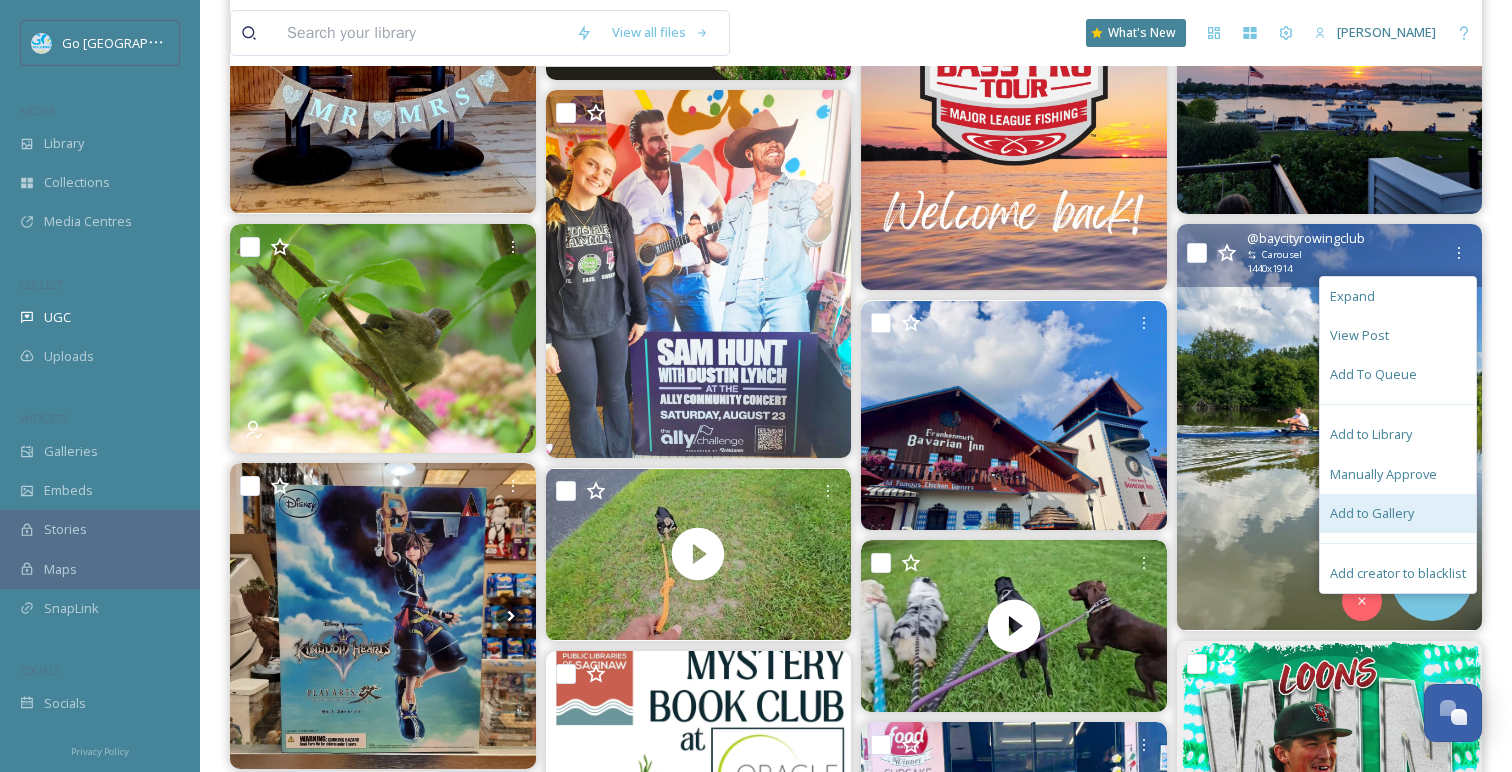 click on "Add to Gallery" at bounding box center (1372, 513) 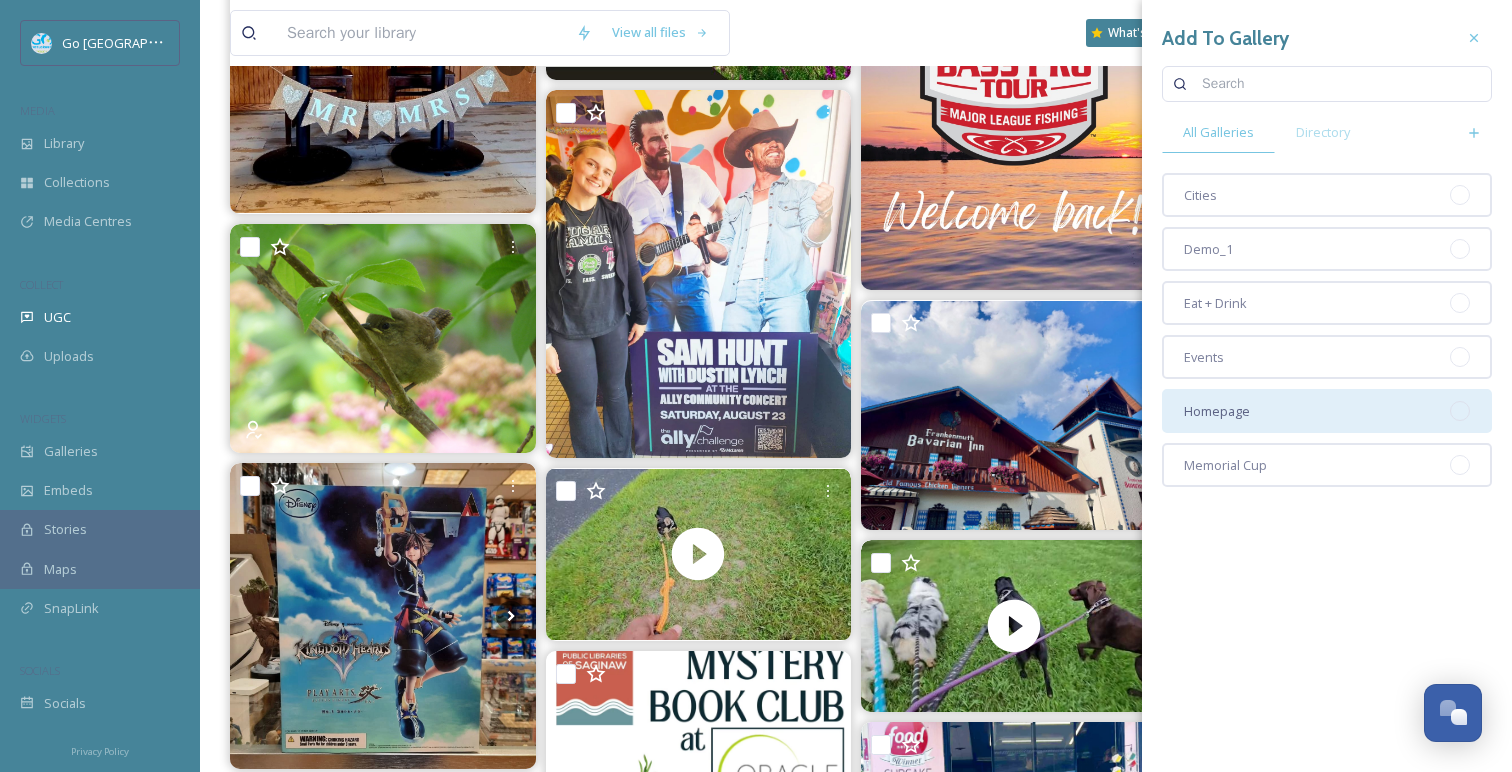 click on "Homepage" at bounding box center [1217, 411] 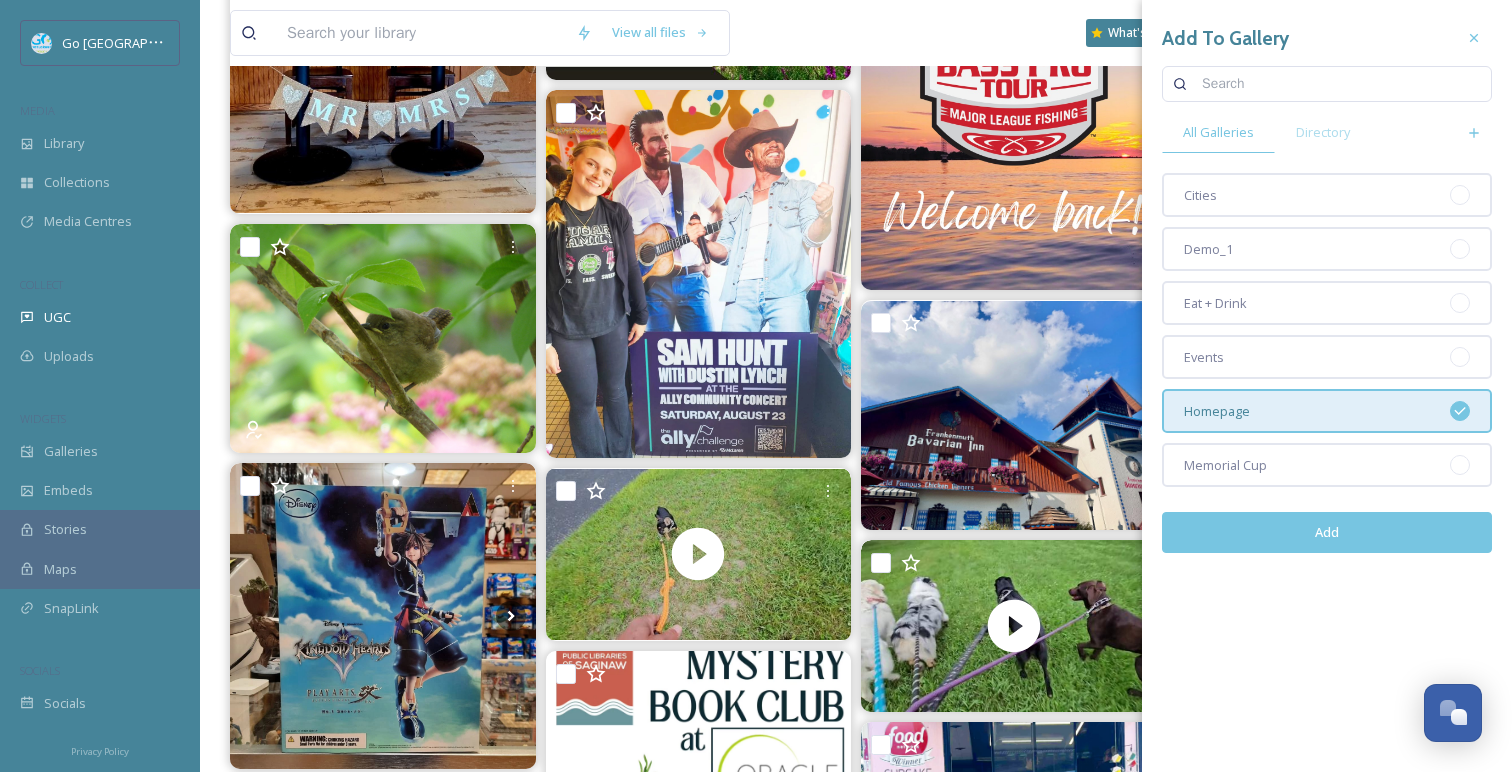 click on "Add" at bounding box center (1327, 532) 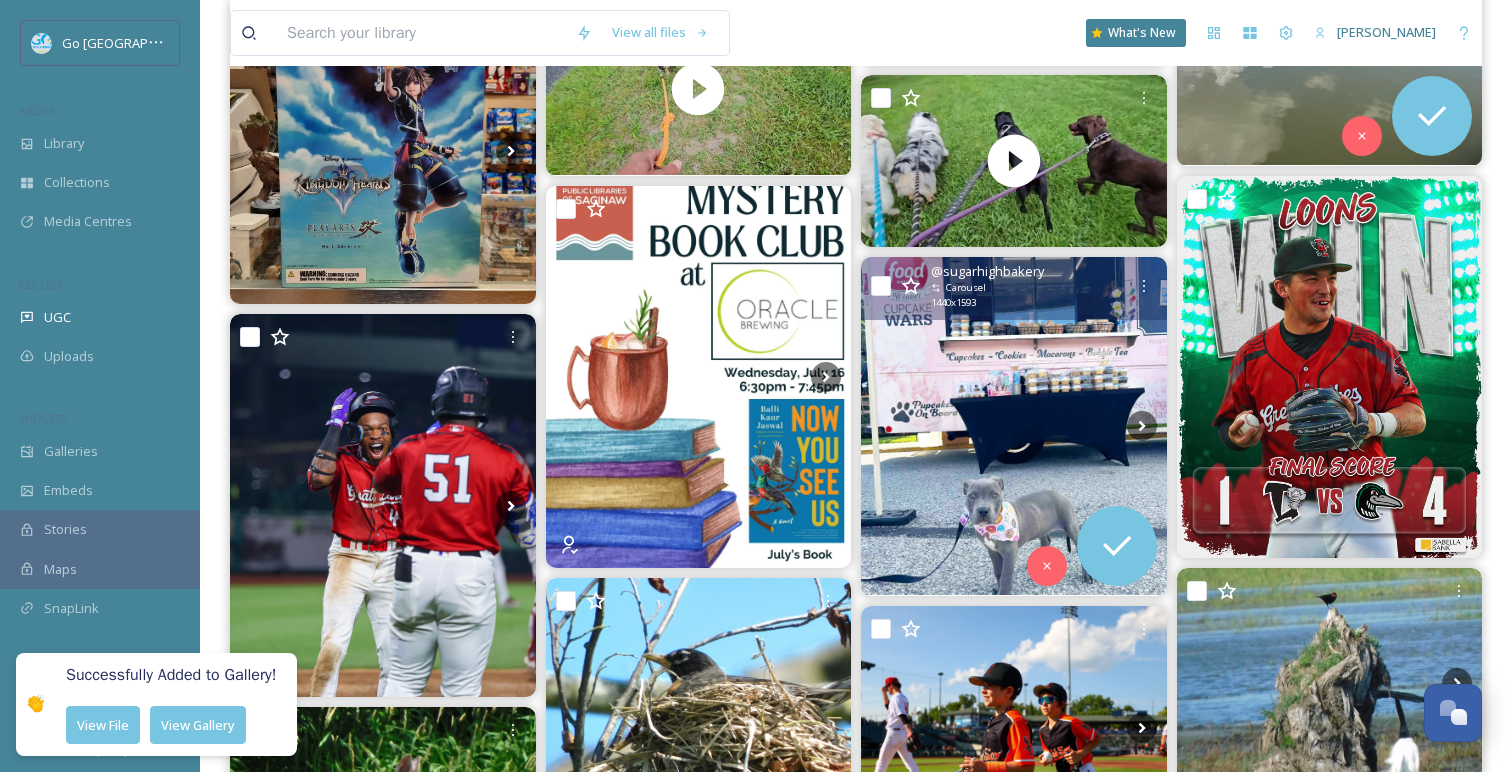 scroll, scrollTop: 1257, scrollLeft: 0, axis: vertical 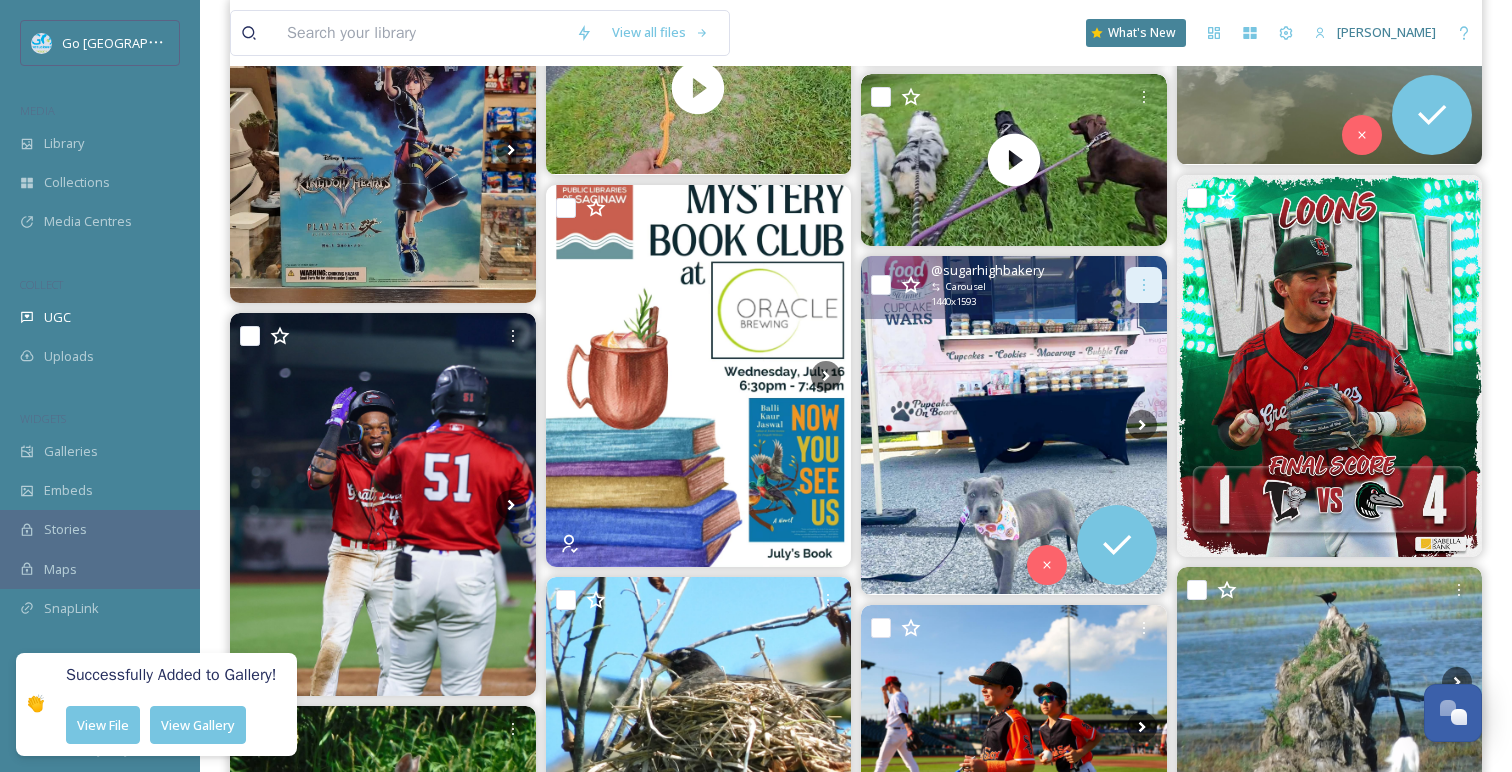 click 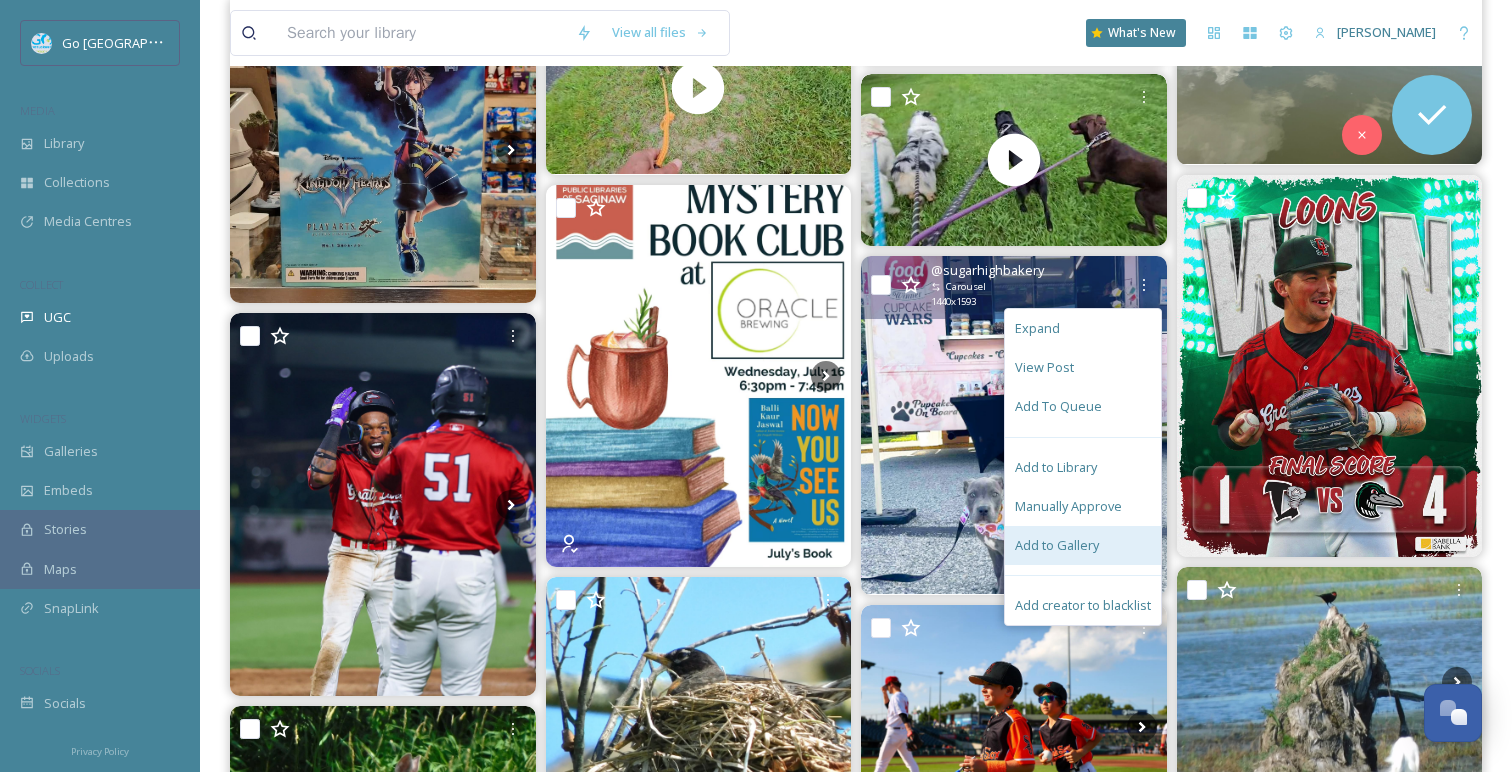 click on "Add to Gallery" at bounding box center [1057, 545] 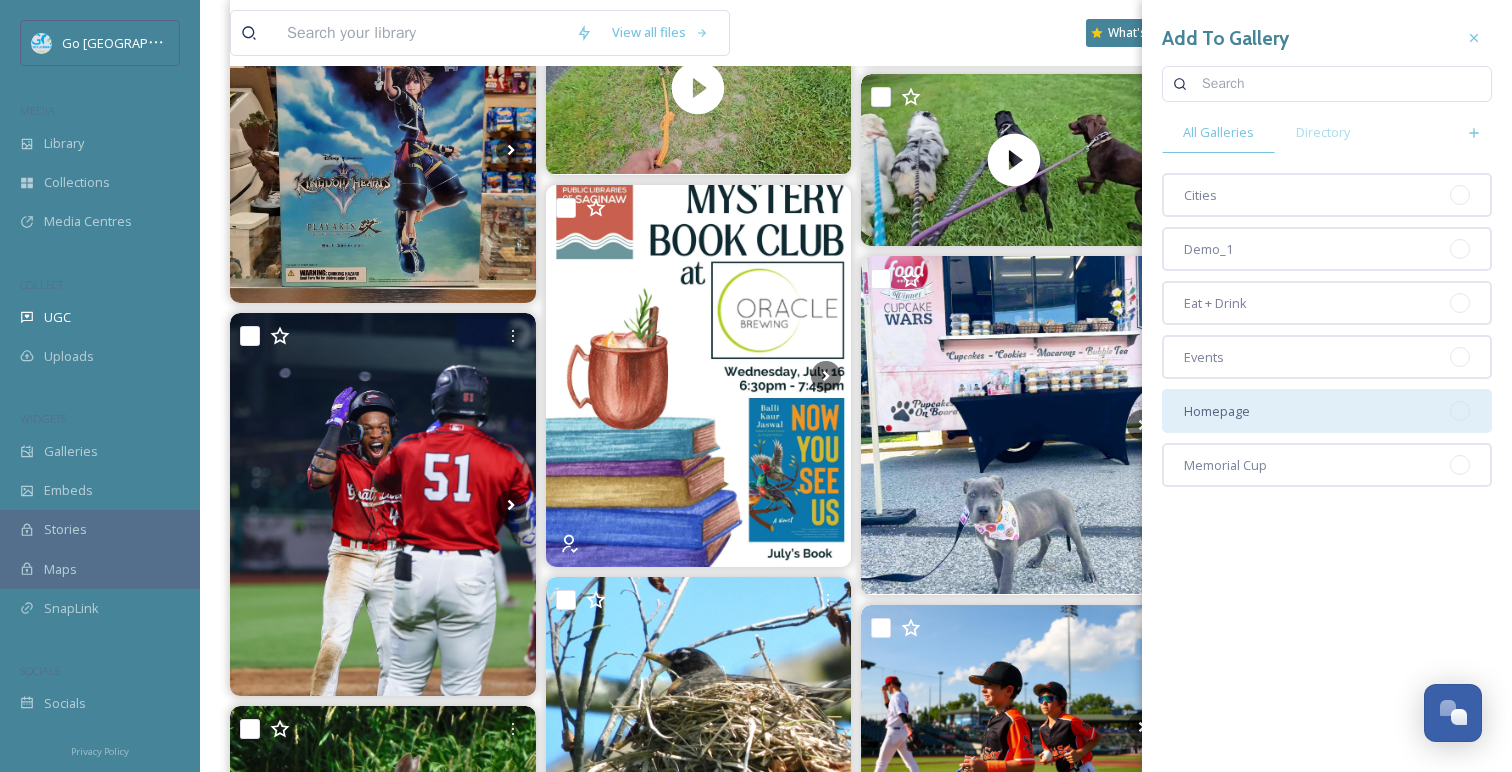 click on "Homepage" at bounding box center [1327, 411] 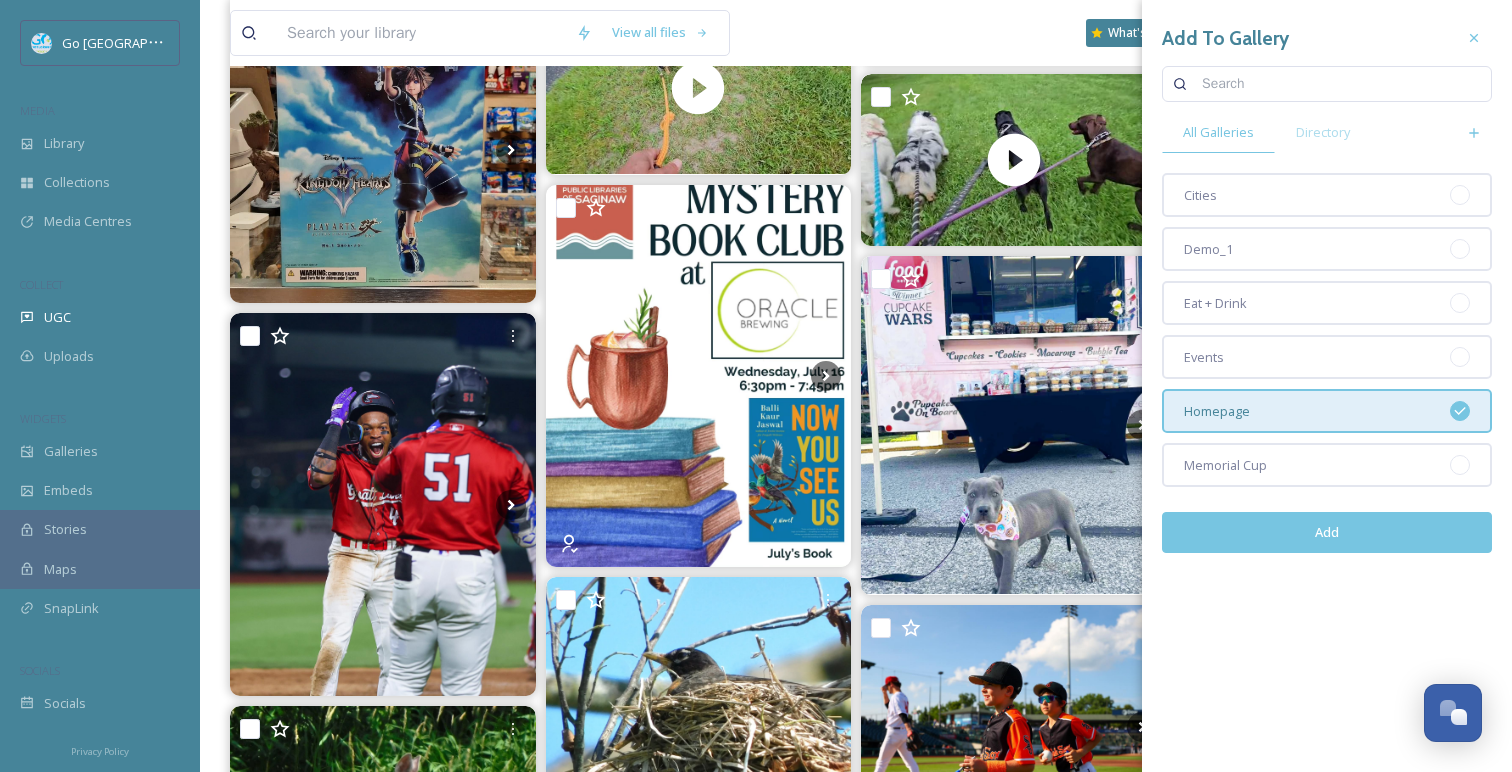 click on "Add" at bounding box center (1327, 532) 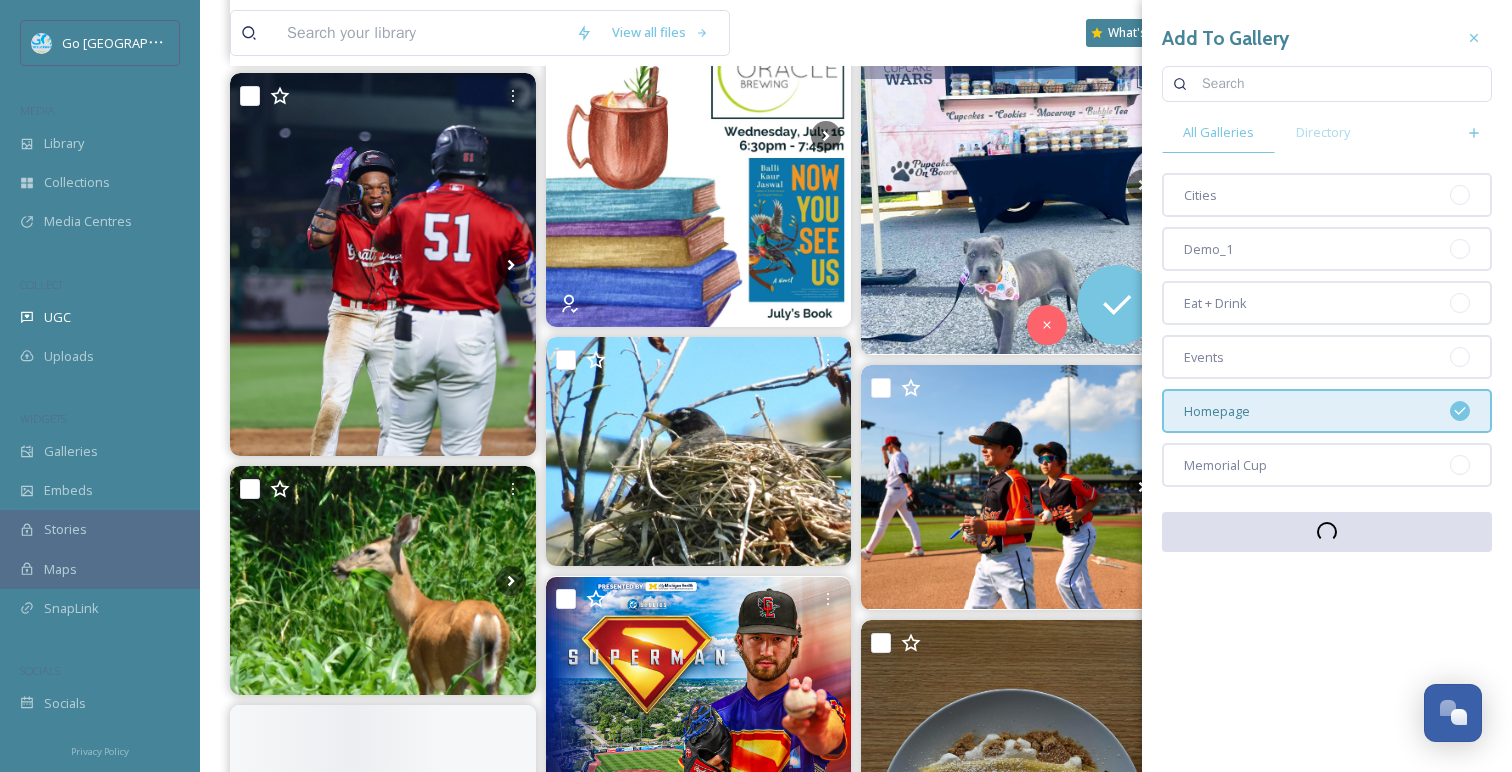 scroll, scrollTop: 1518, scrollLeft: 0, axis: vertical 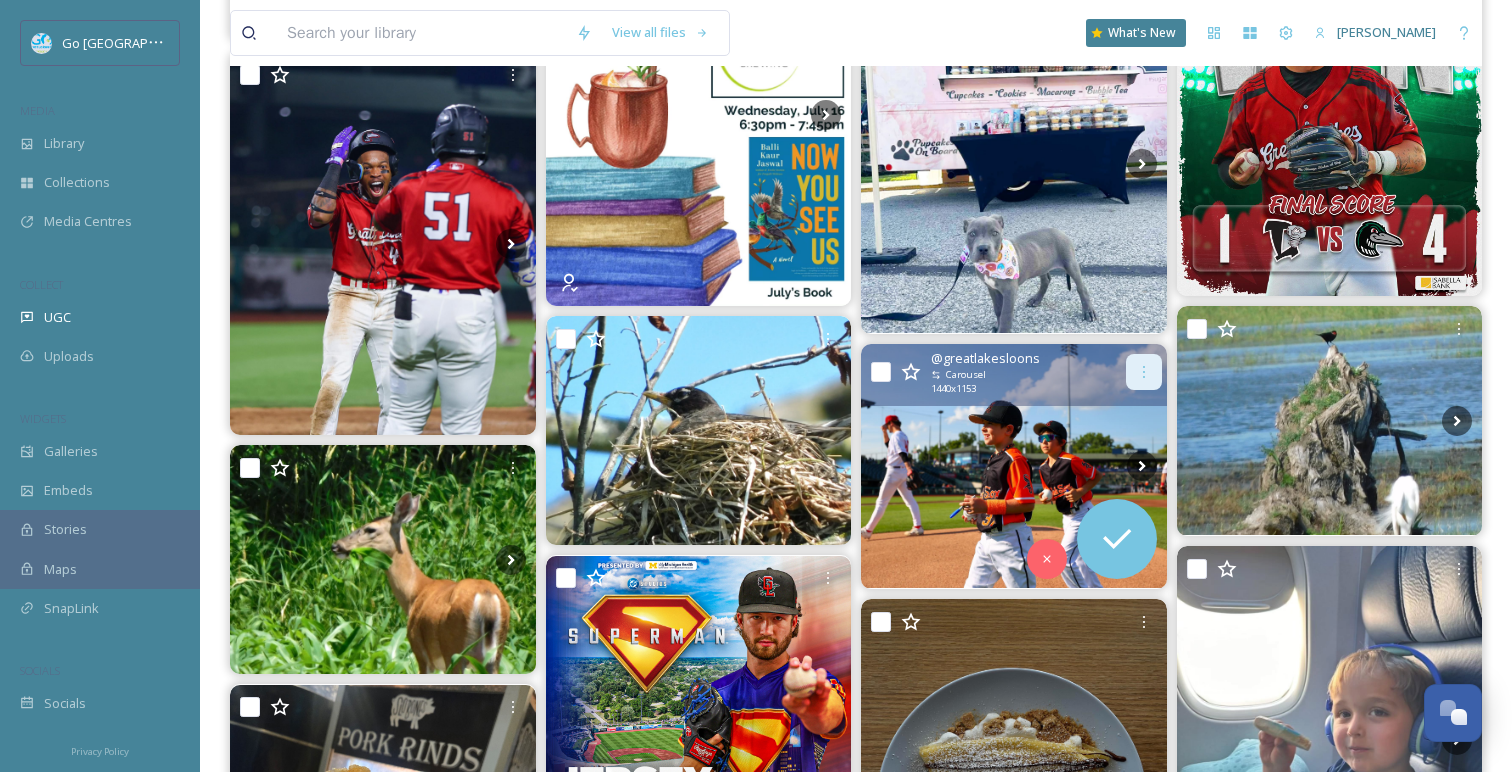 click at bounding box center (1144, 372) 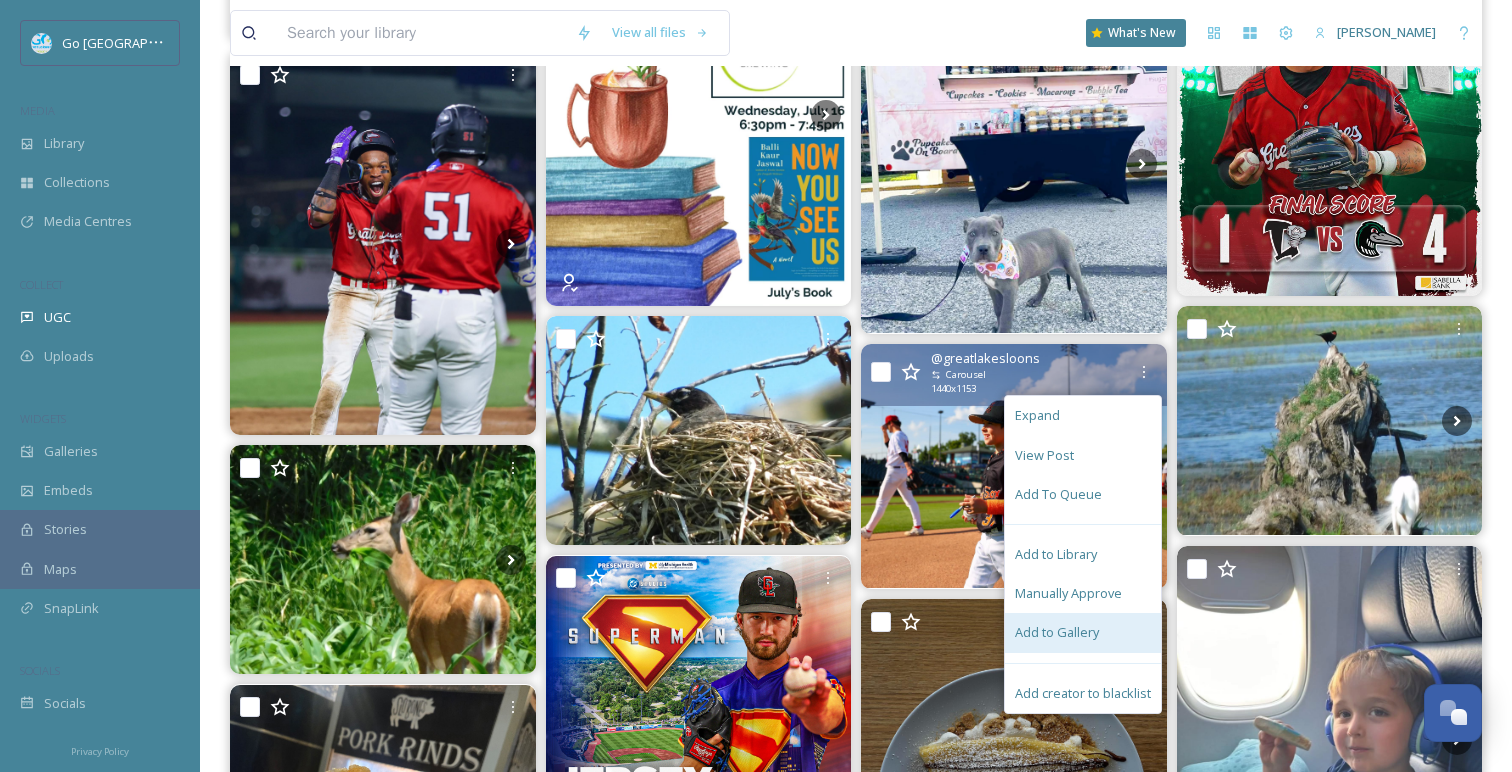 click on "Add to Gallery" at bounding box center [1057, 632] 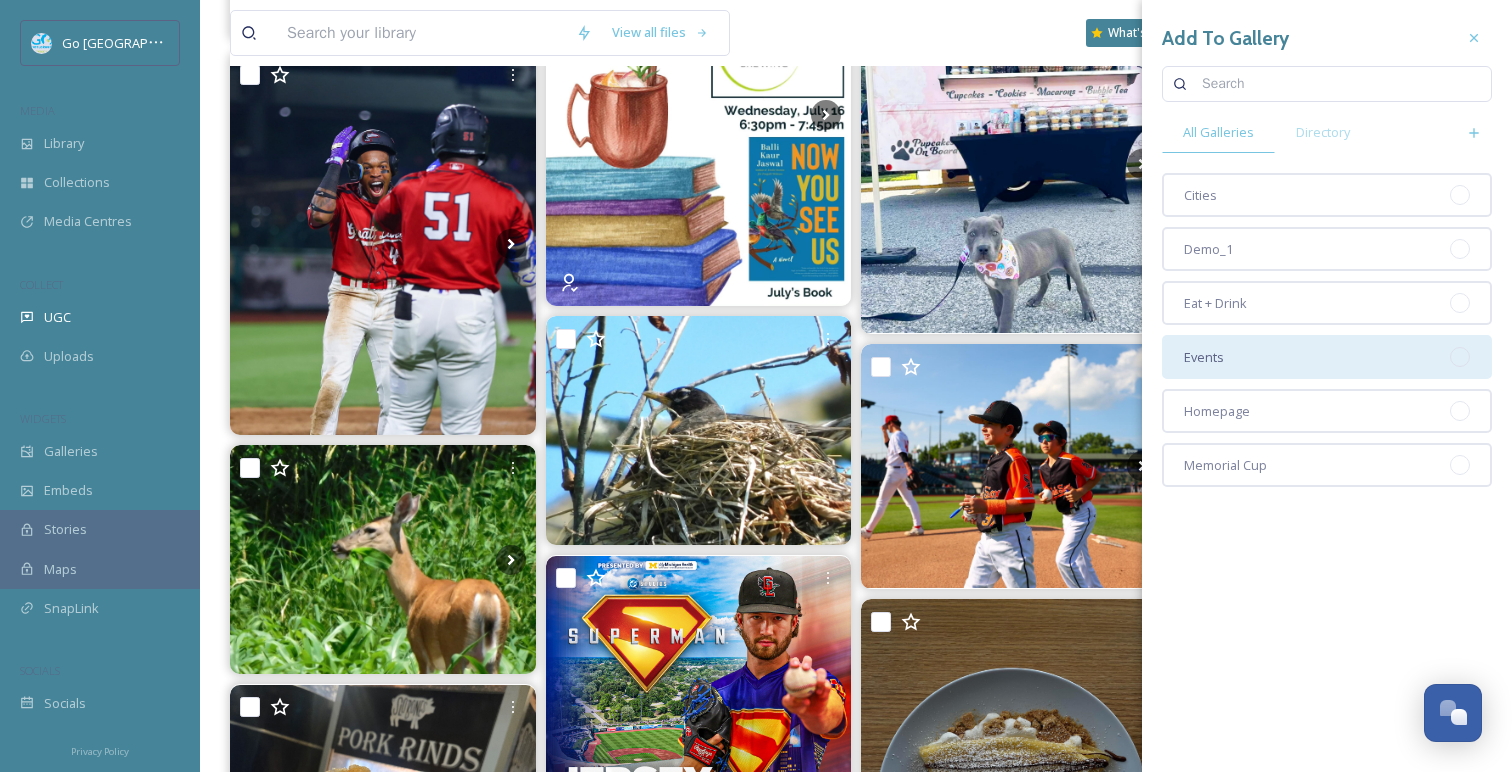 click on "Events" at bounding box center [1327, 357] 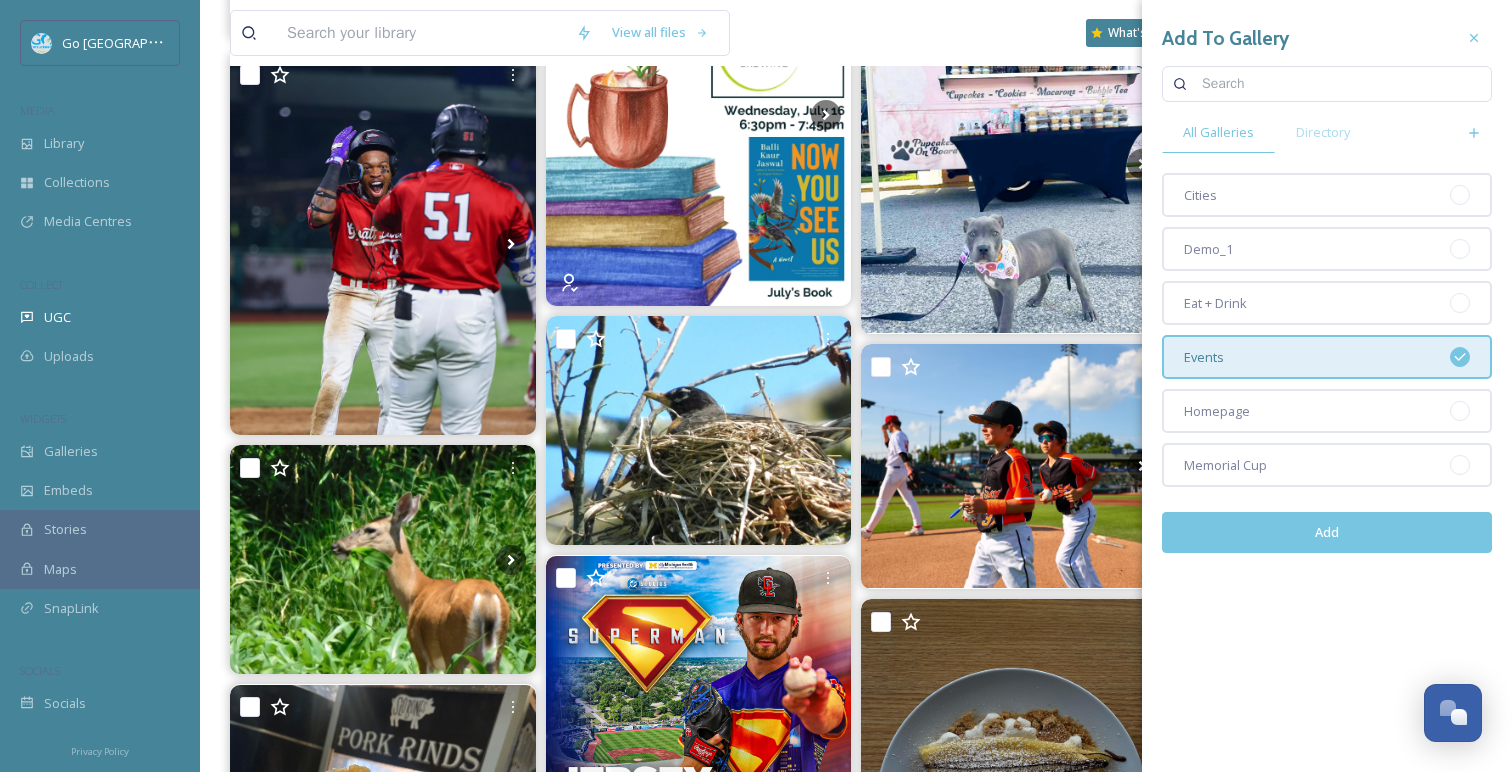 click on "Add" at bounding box center [1327, 532] 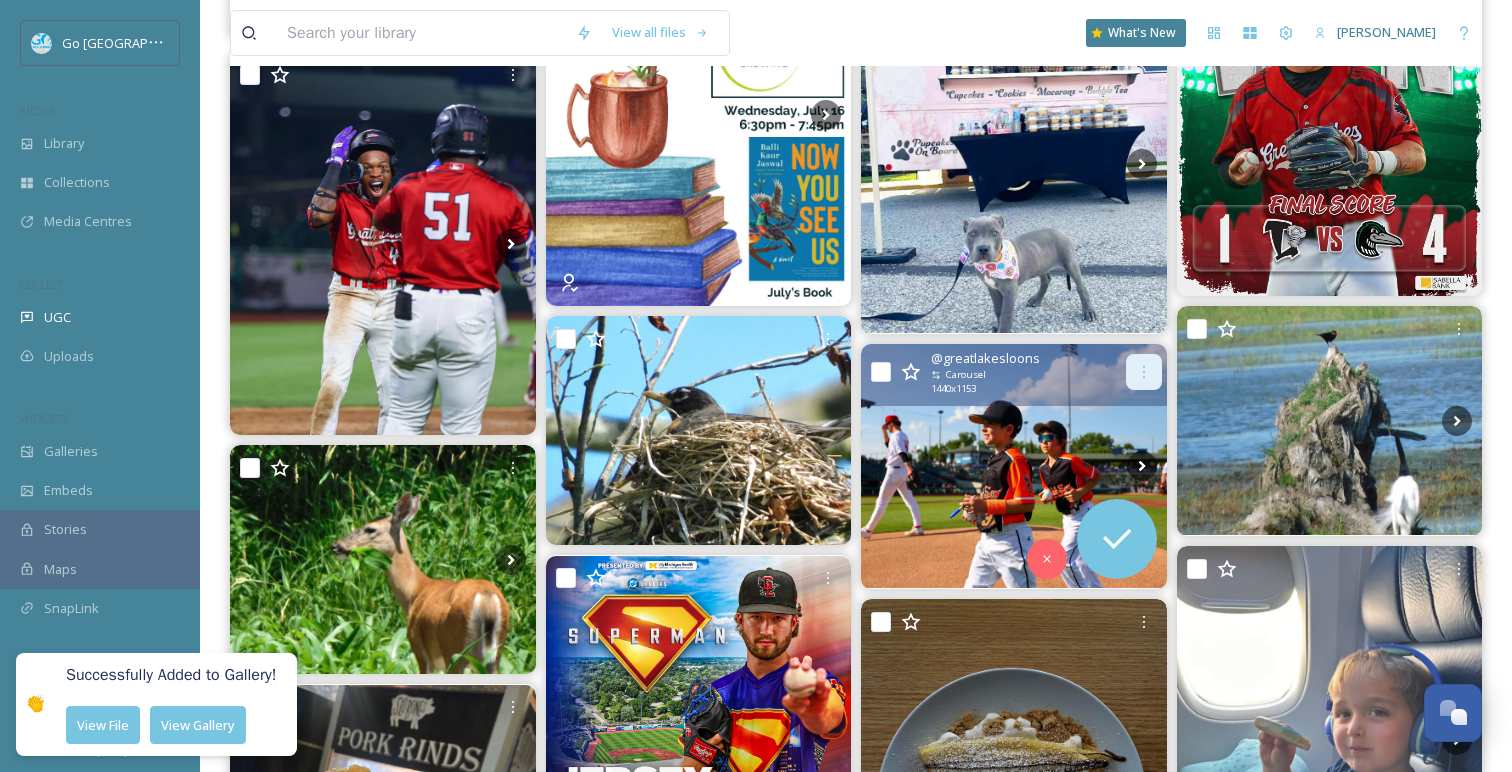 click at bounding box center [1144, 372] 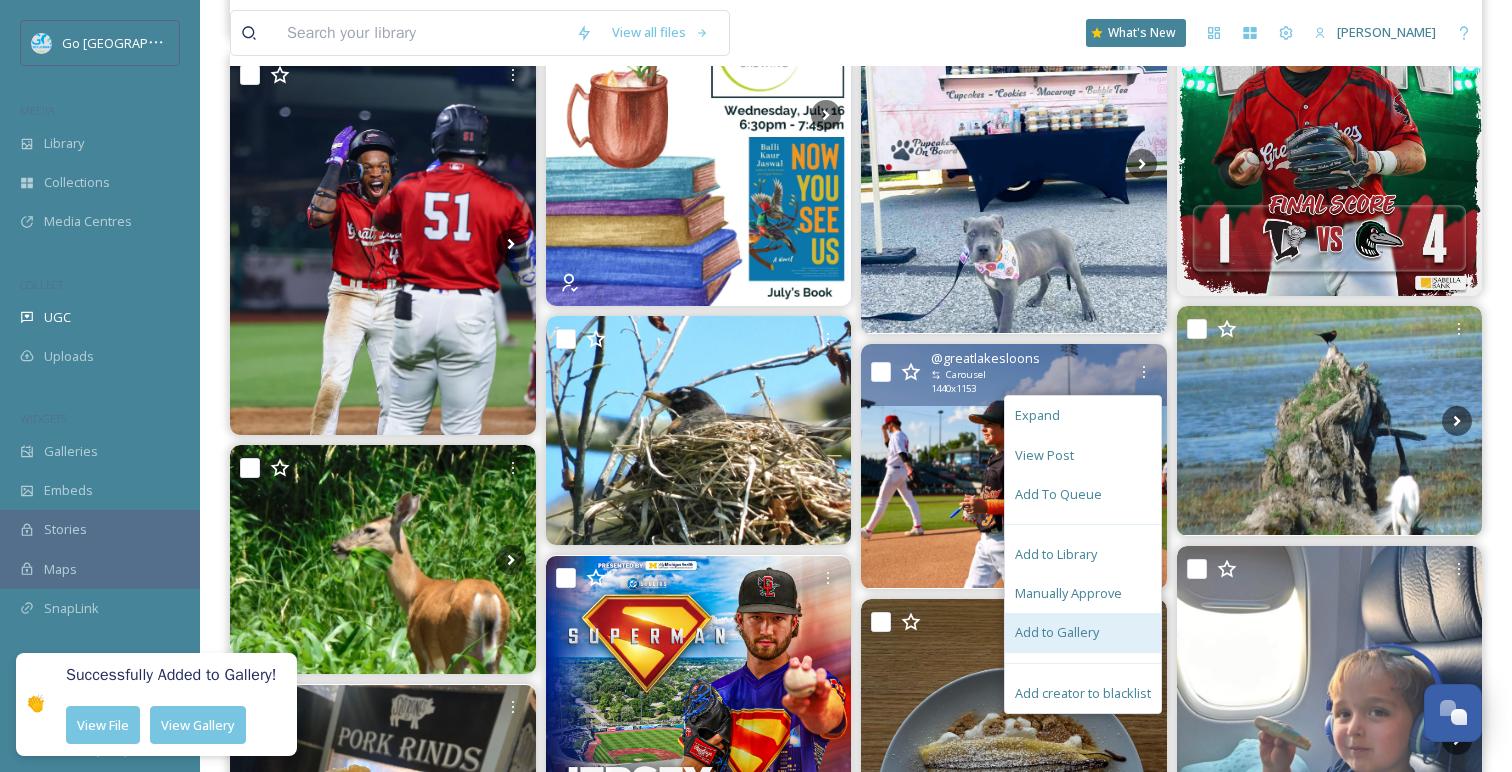 click on "Add to Gallery" at bounding box center [1083, 632] 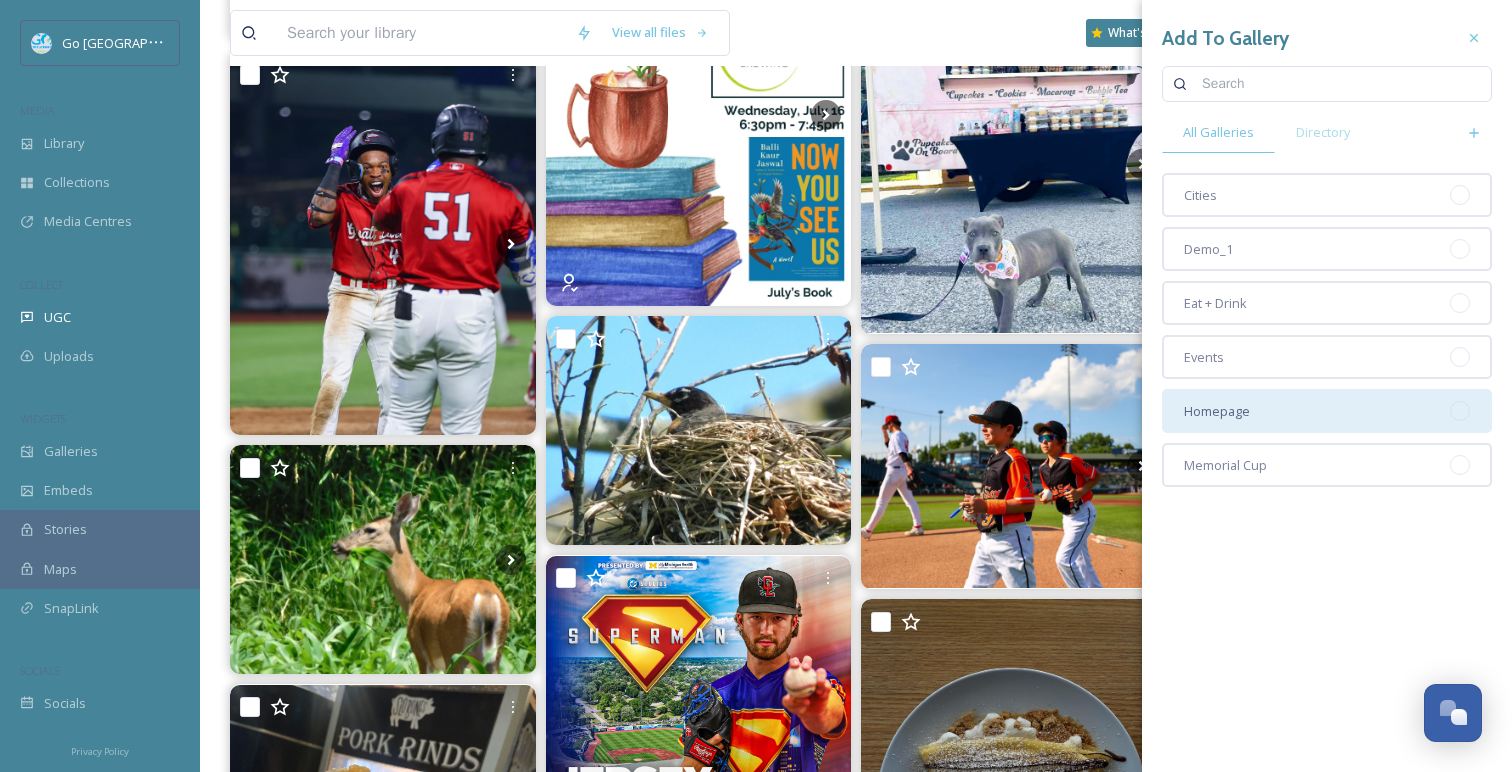 click on "Homepage" at bounding box center [1327, 411] 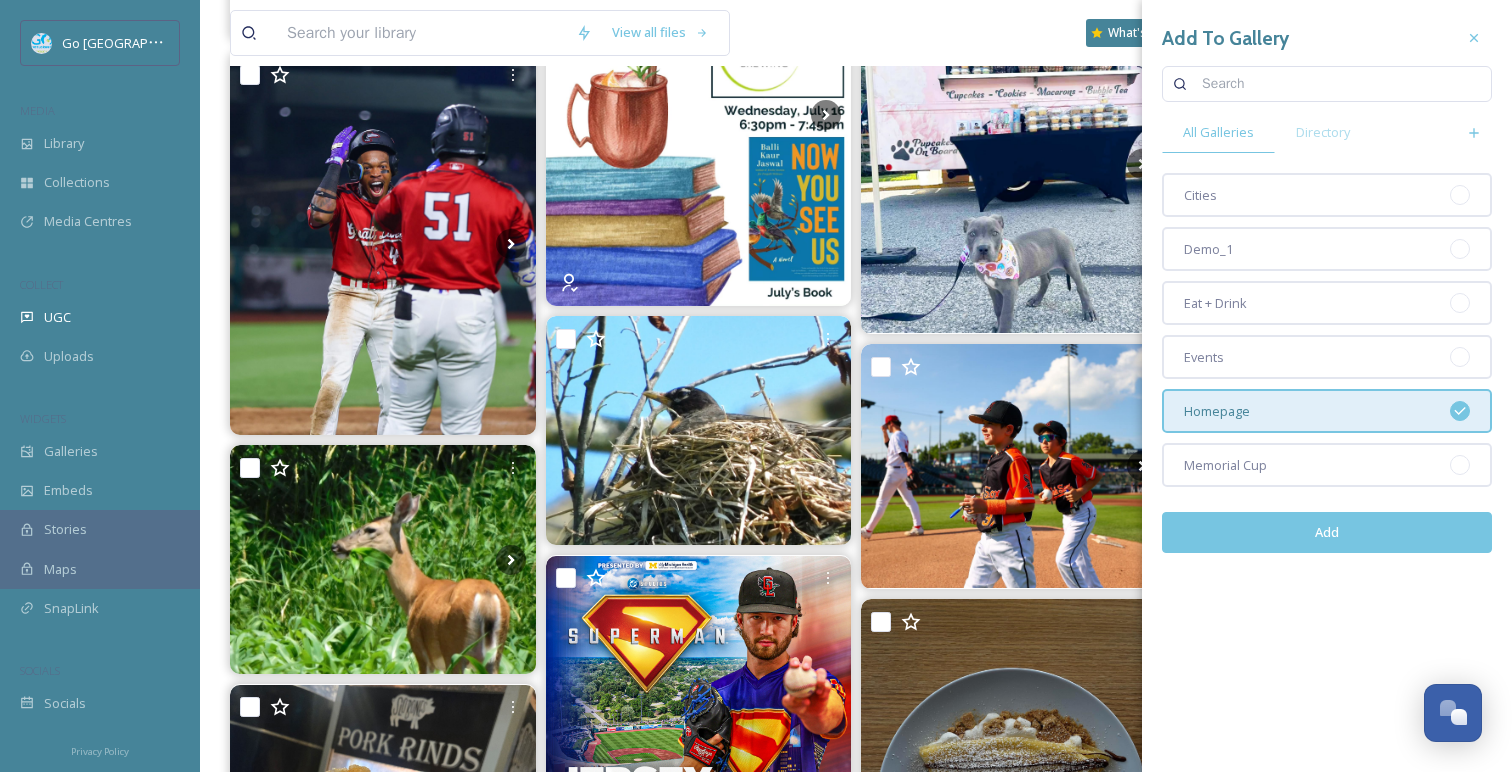 click on "Add" at bounding box center (1327, 532) 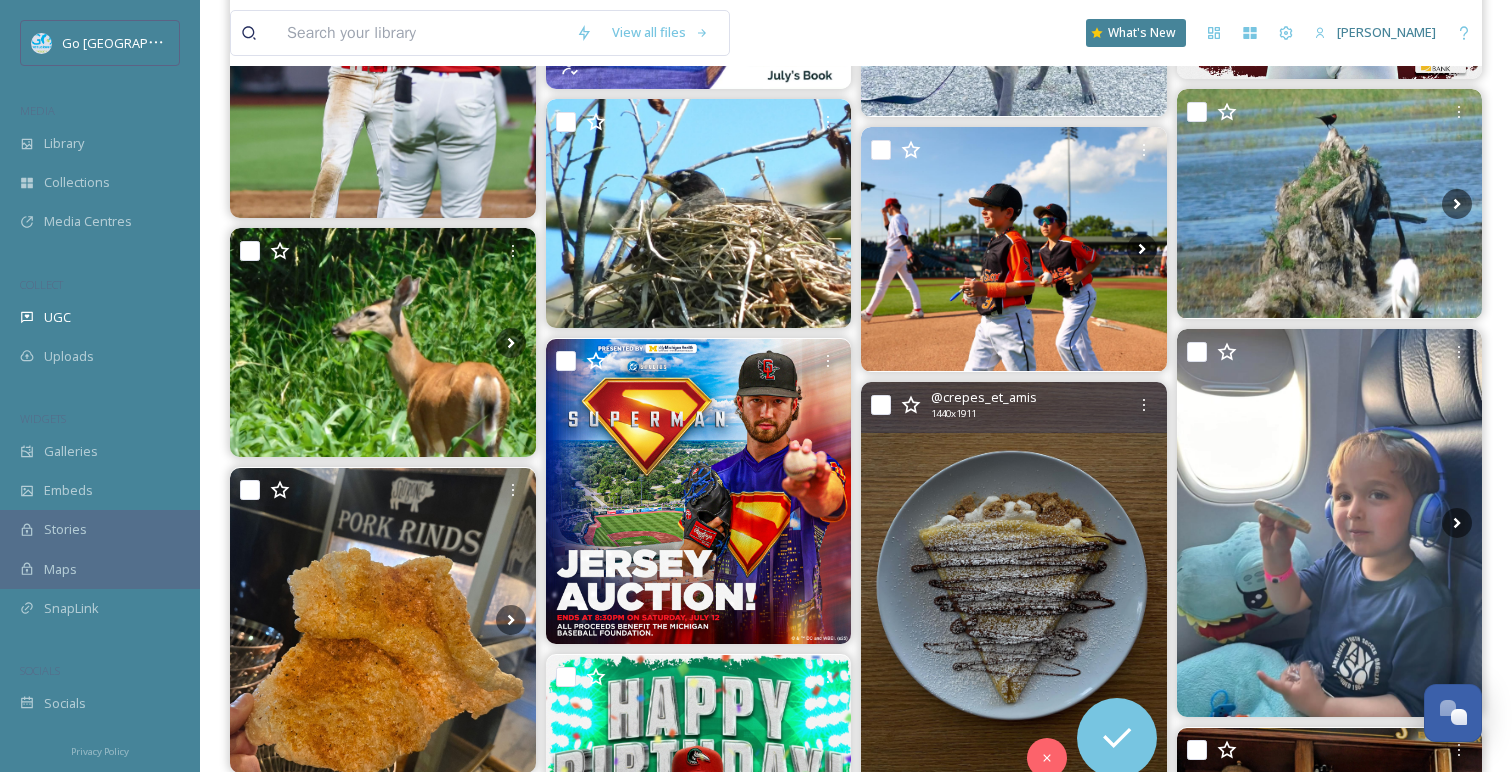 scroll, scrollTop: 1815, scrollLeft: 0, axis: vertical 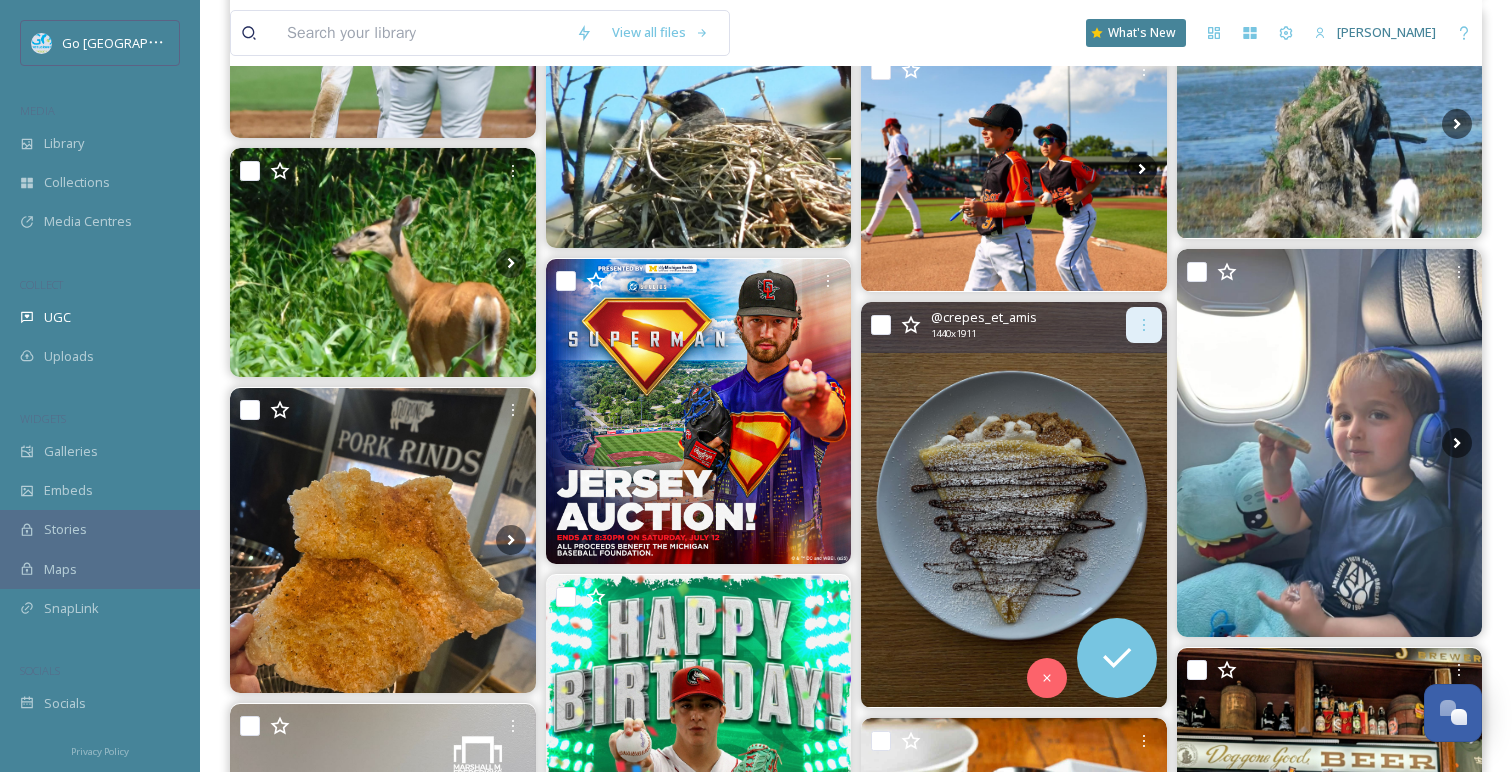 click 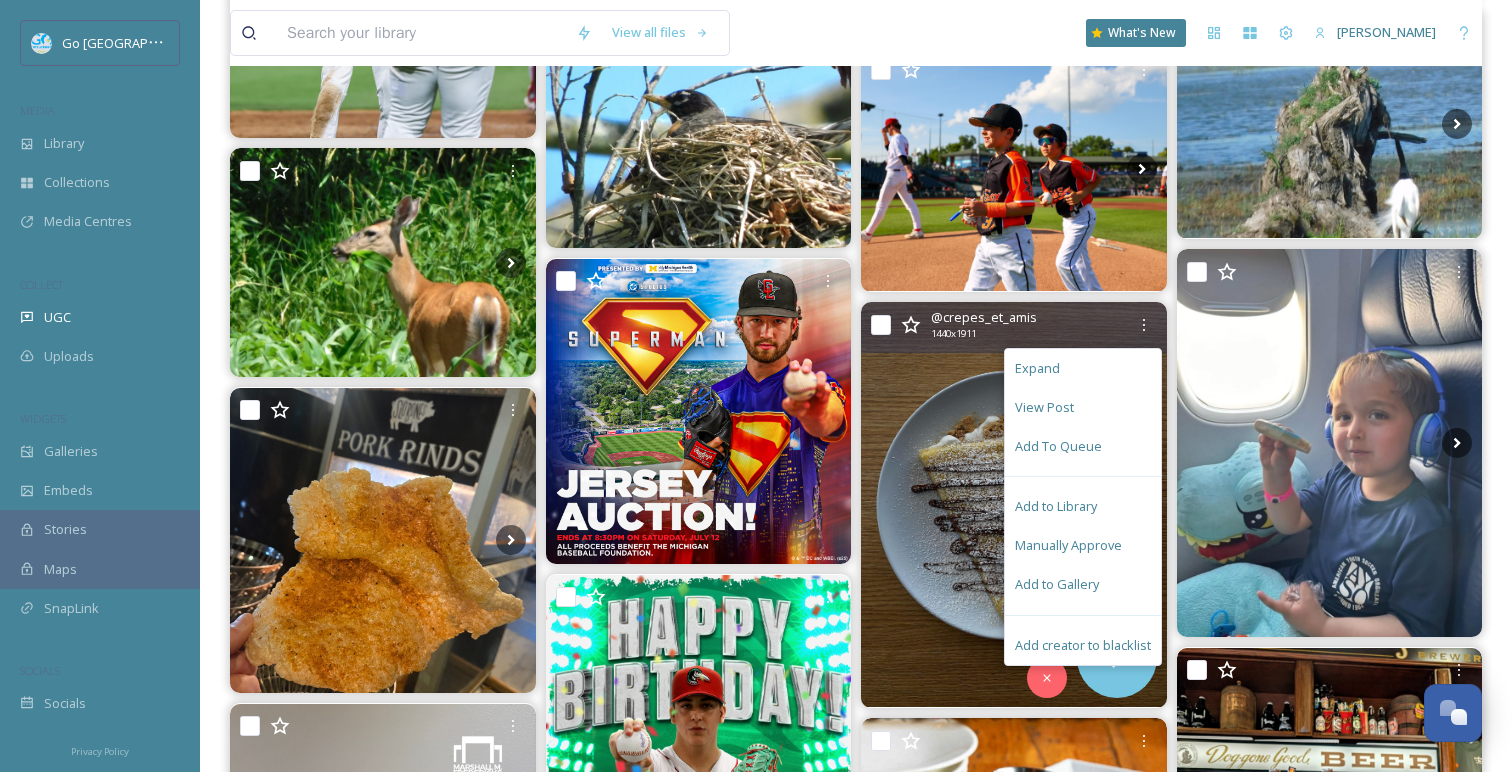click on "Add to Gallery" at bounding box center [1057, 584] 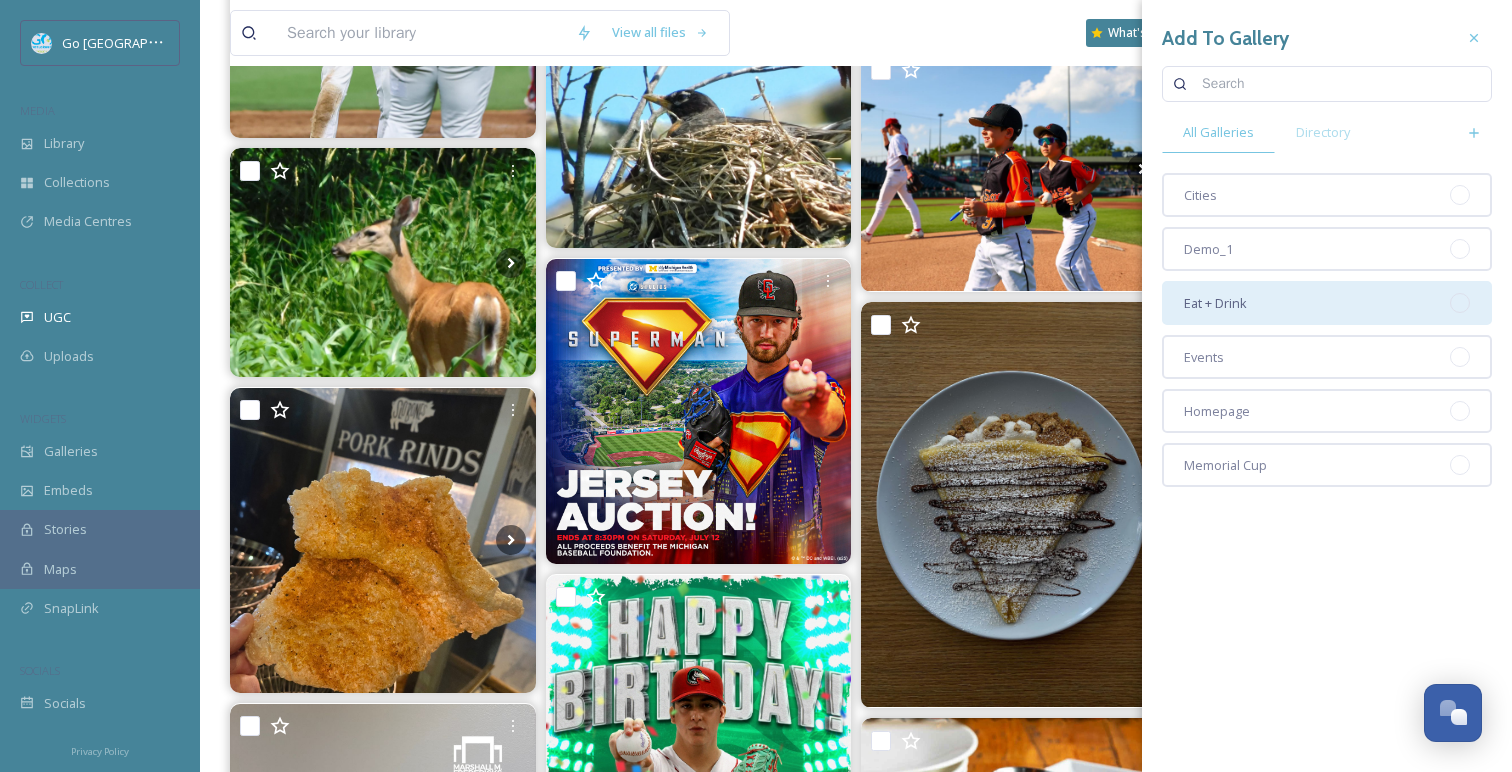 click on "Eat + Drink" at bounding box center (1327, 303) 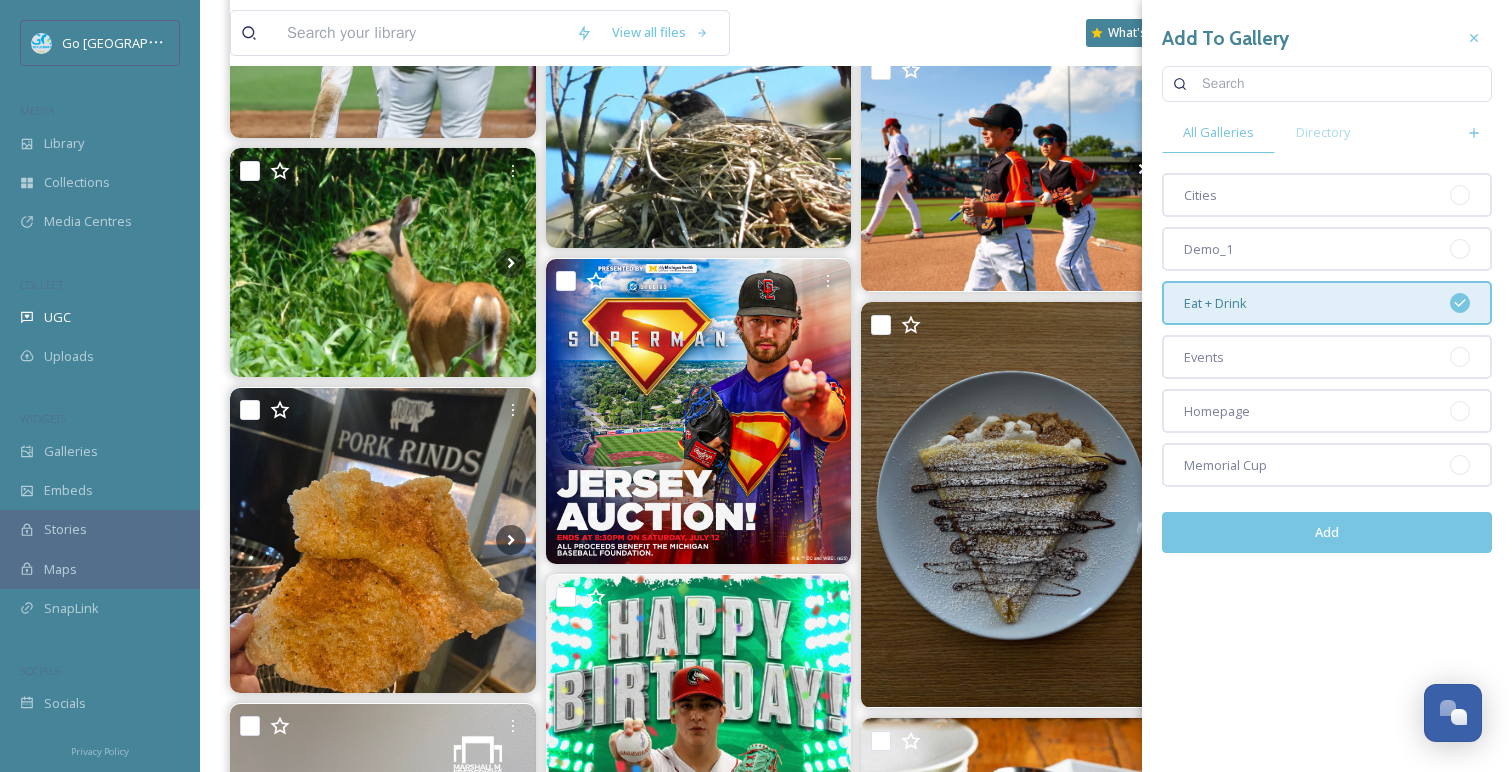 click on "Add" at bounding box center [1327, 532] 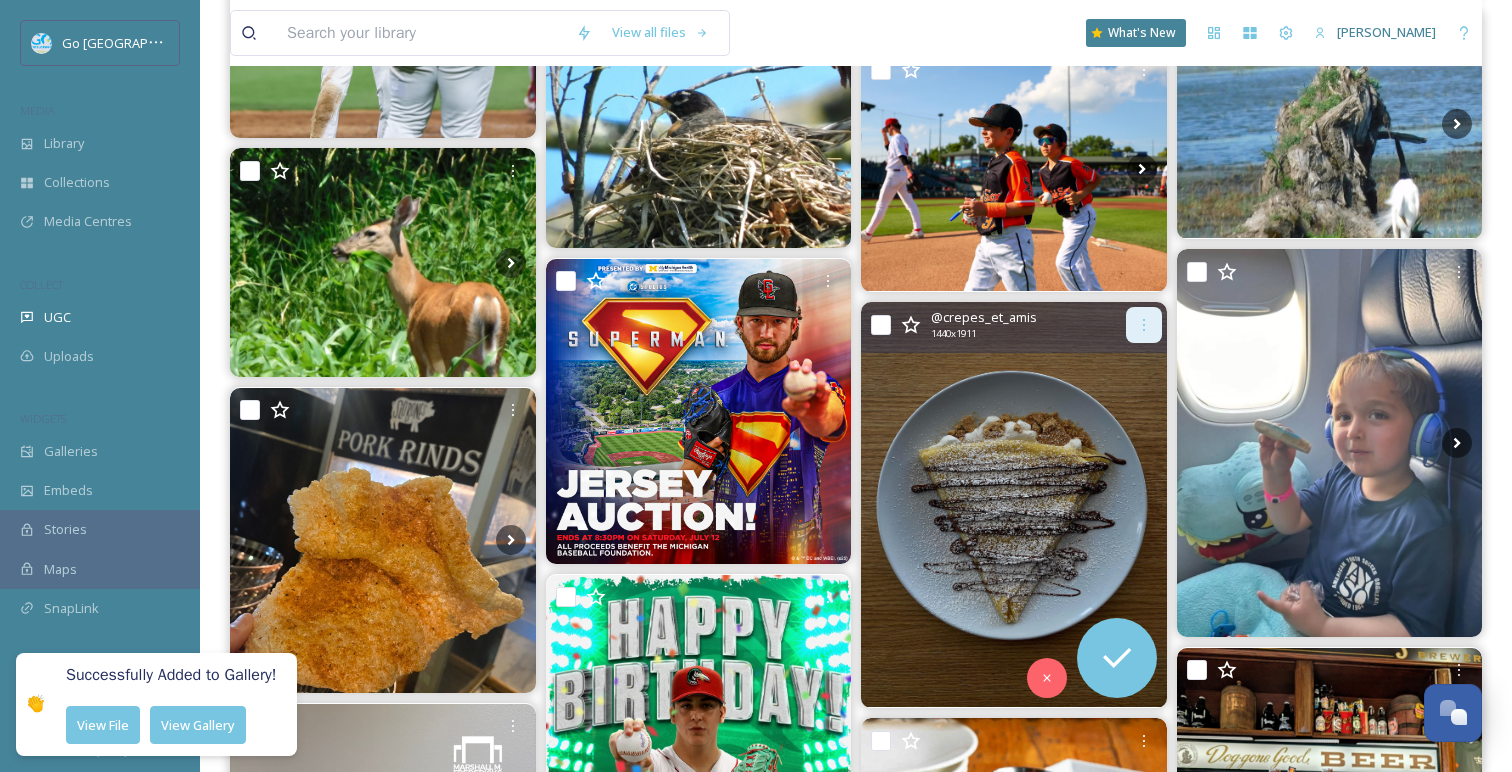 click at bounding box center [1144, 325] 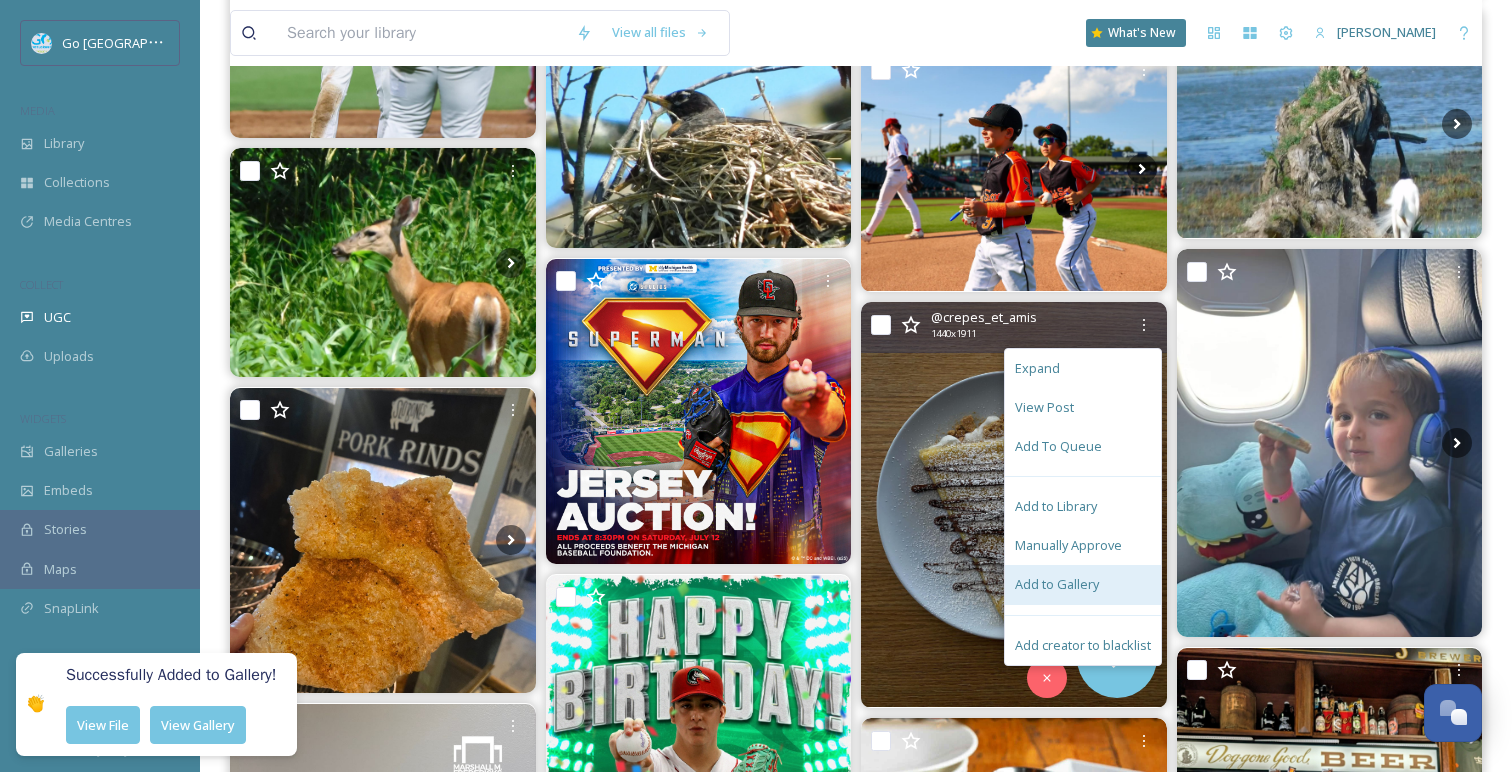 click on "Add to Gallery" at bounding box center (1057, 584) 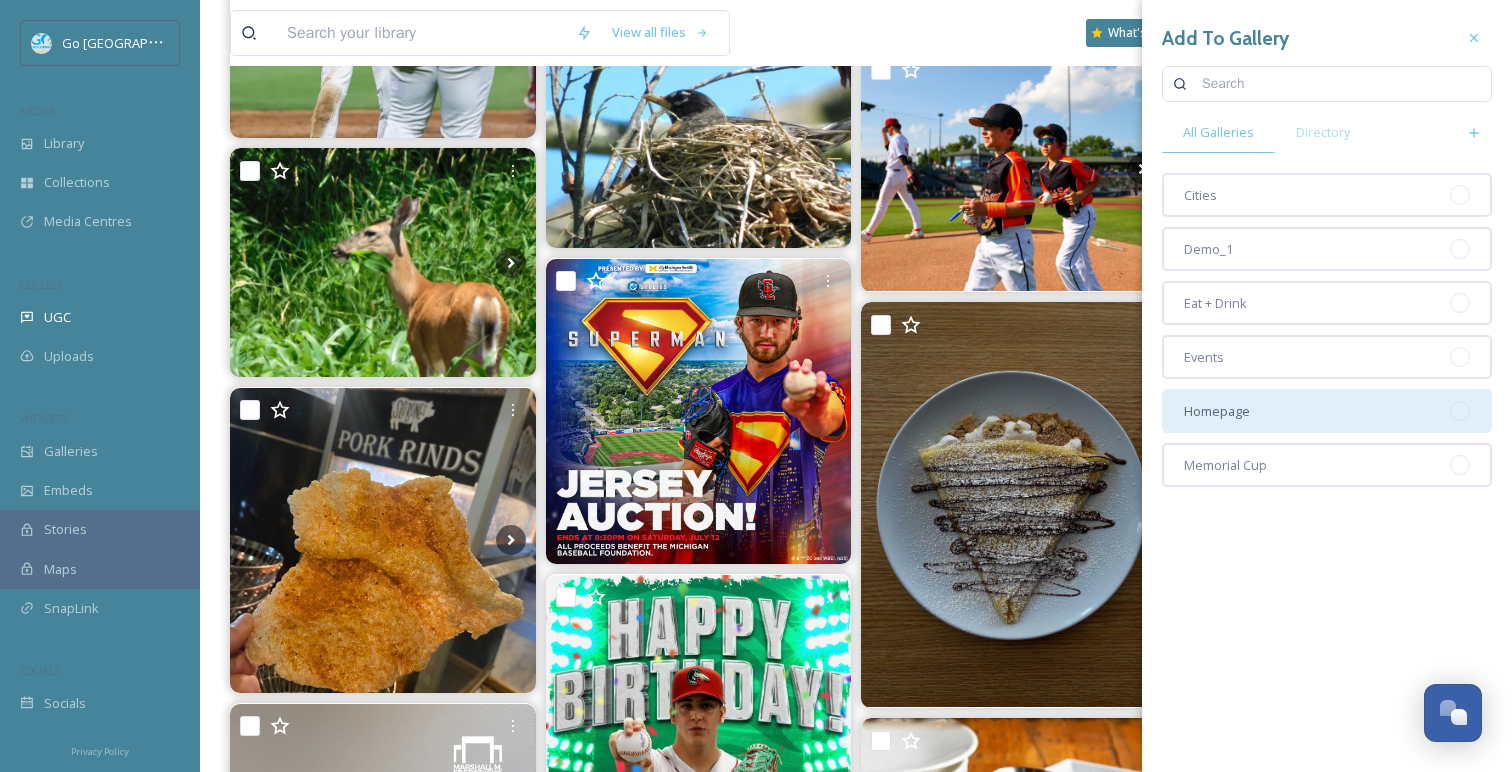 click on "Homepage" at bounding box center [1327, 411] 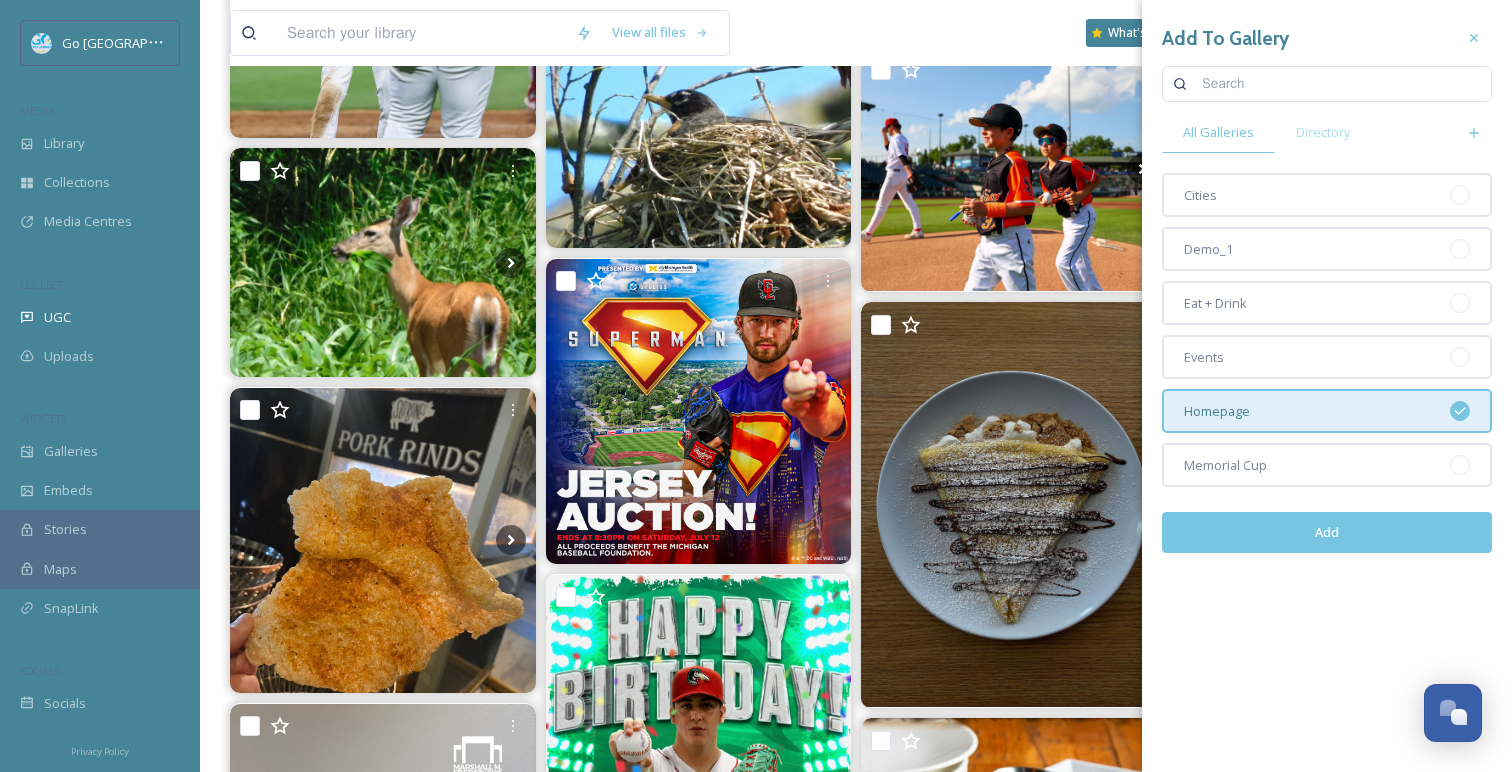 click on "Add" at bounding box center (1327, 532) 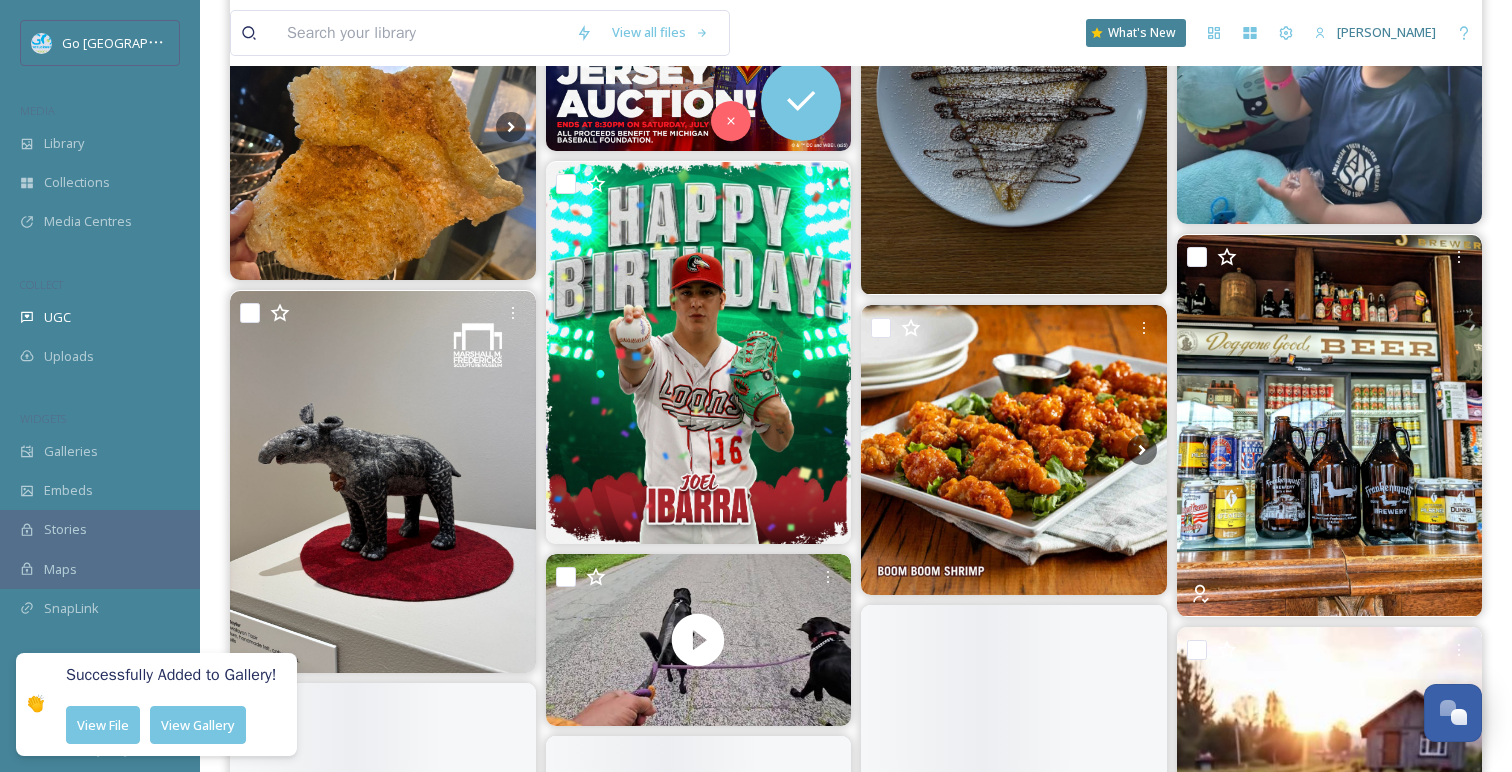 scroll, scrollTop: 2243, scrollLeft: 0, axis: vertical 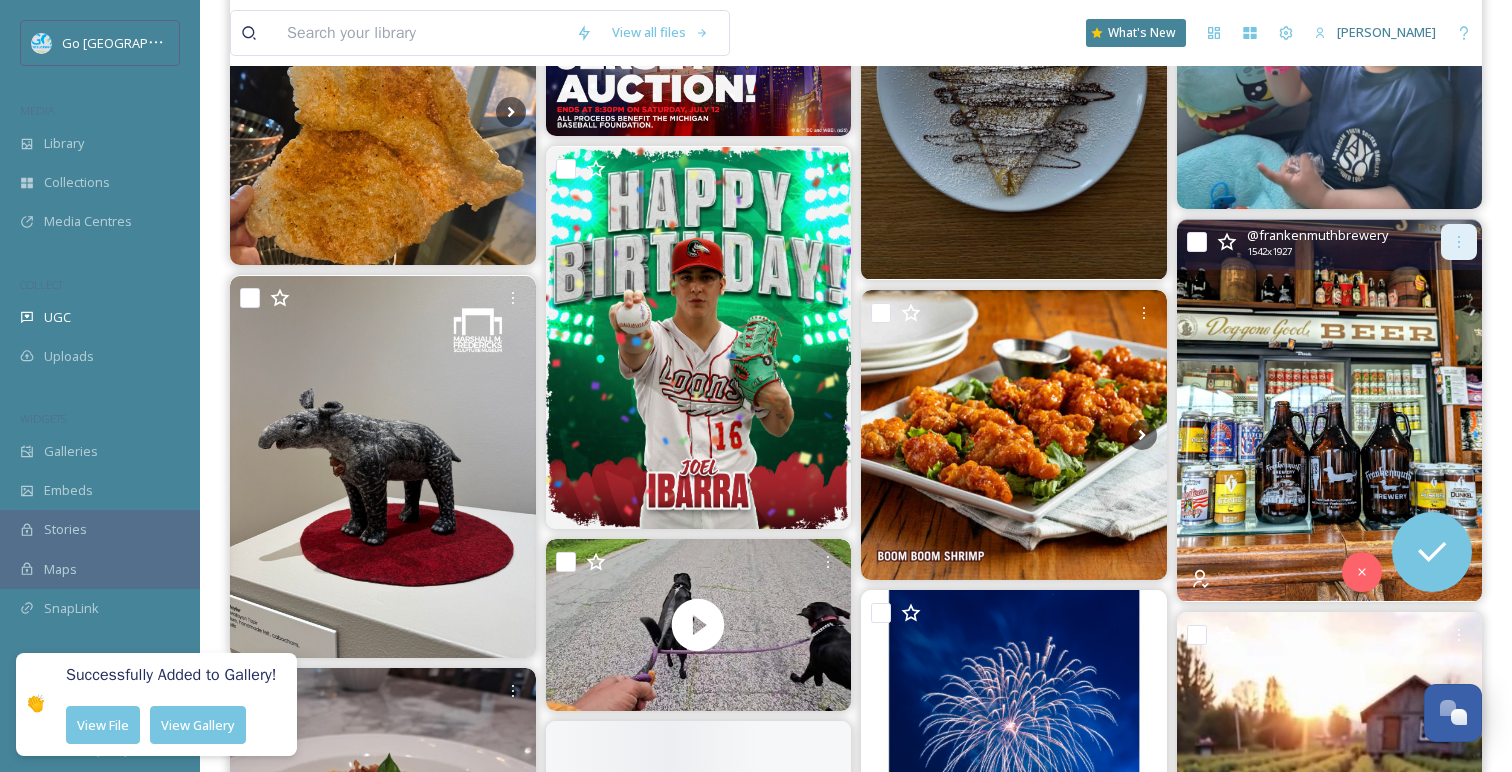 click 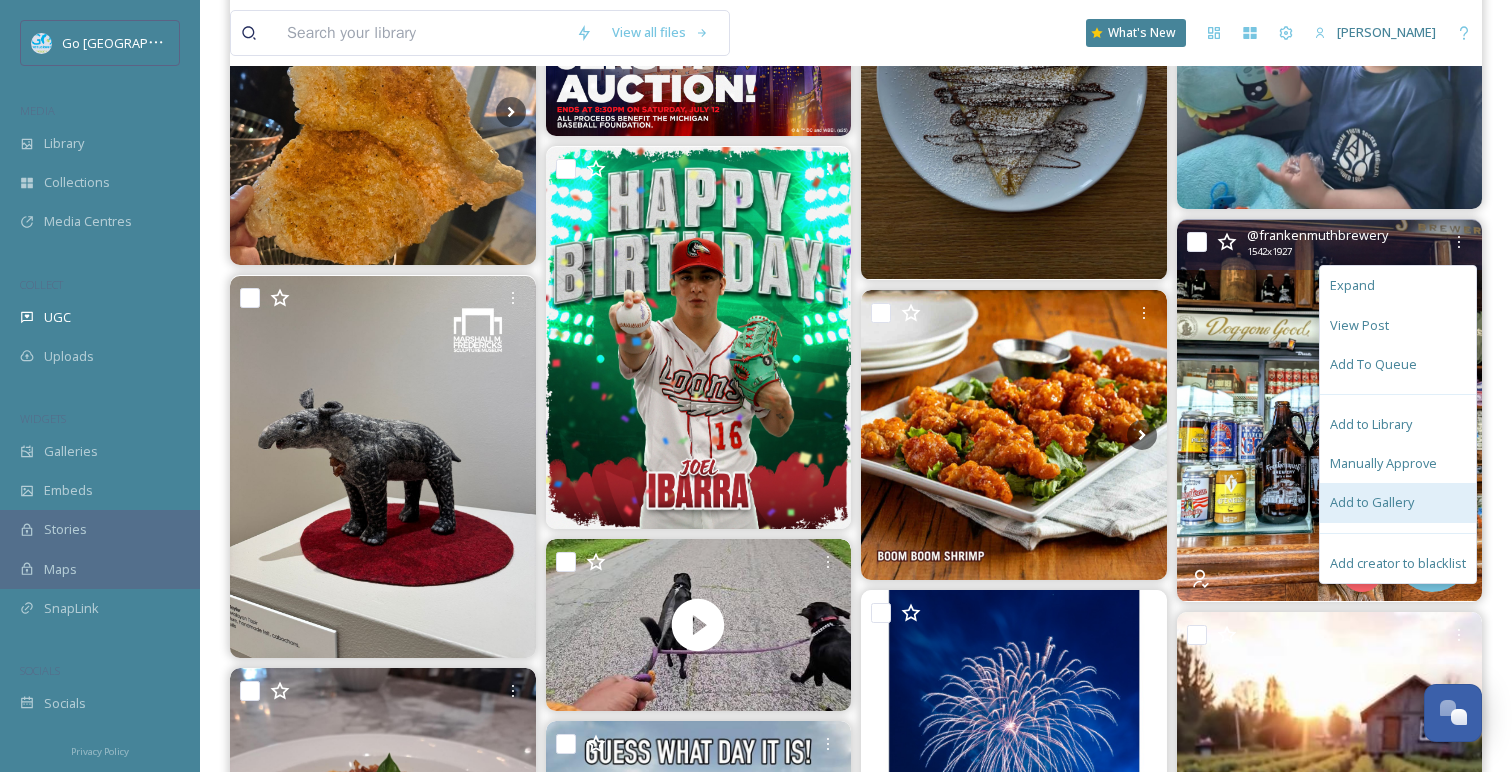 click on "Add to Gallery" at bounding box center (1398, 502) 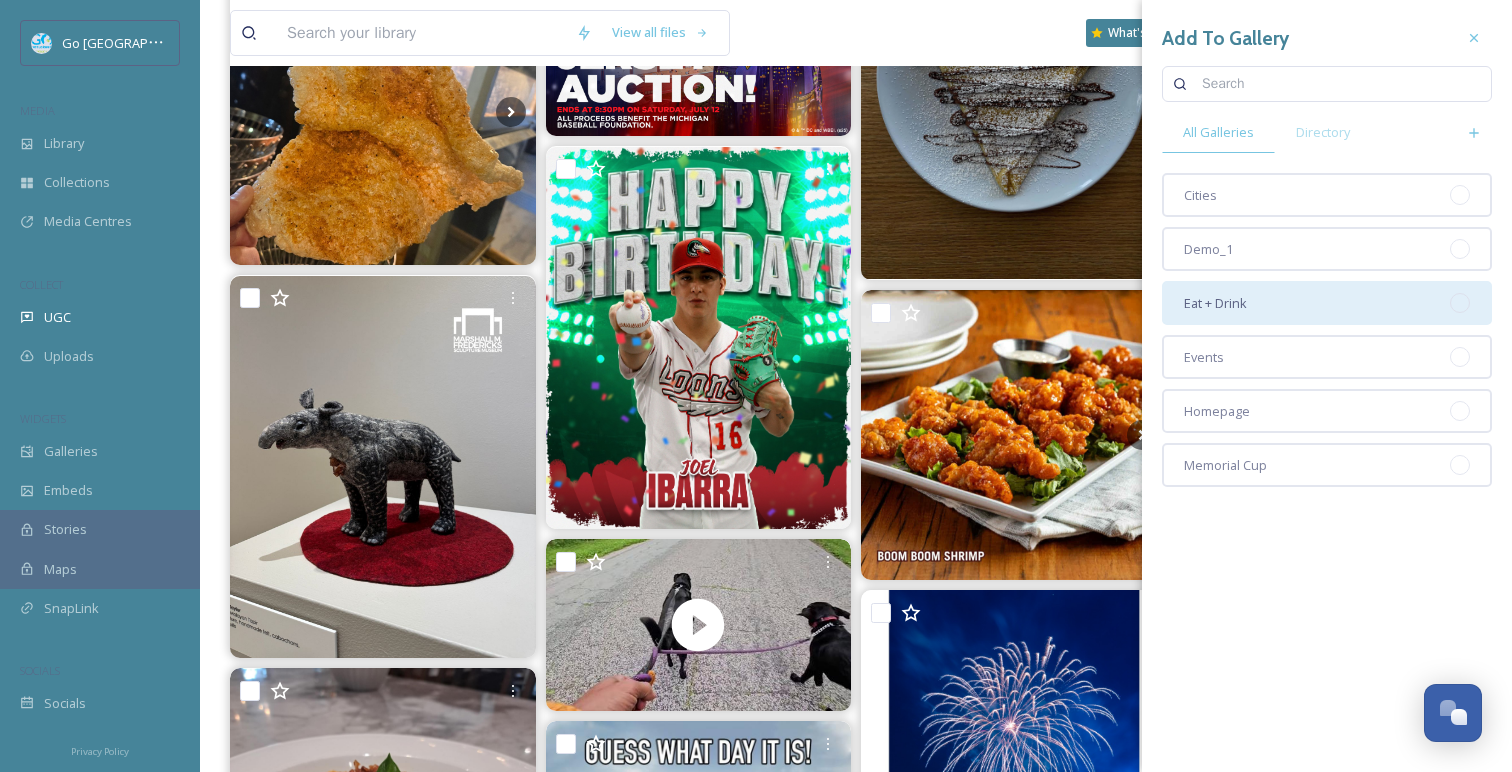 click on "Eat + Drink" at bounding box center [1327, 303] 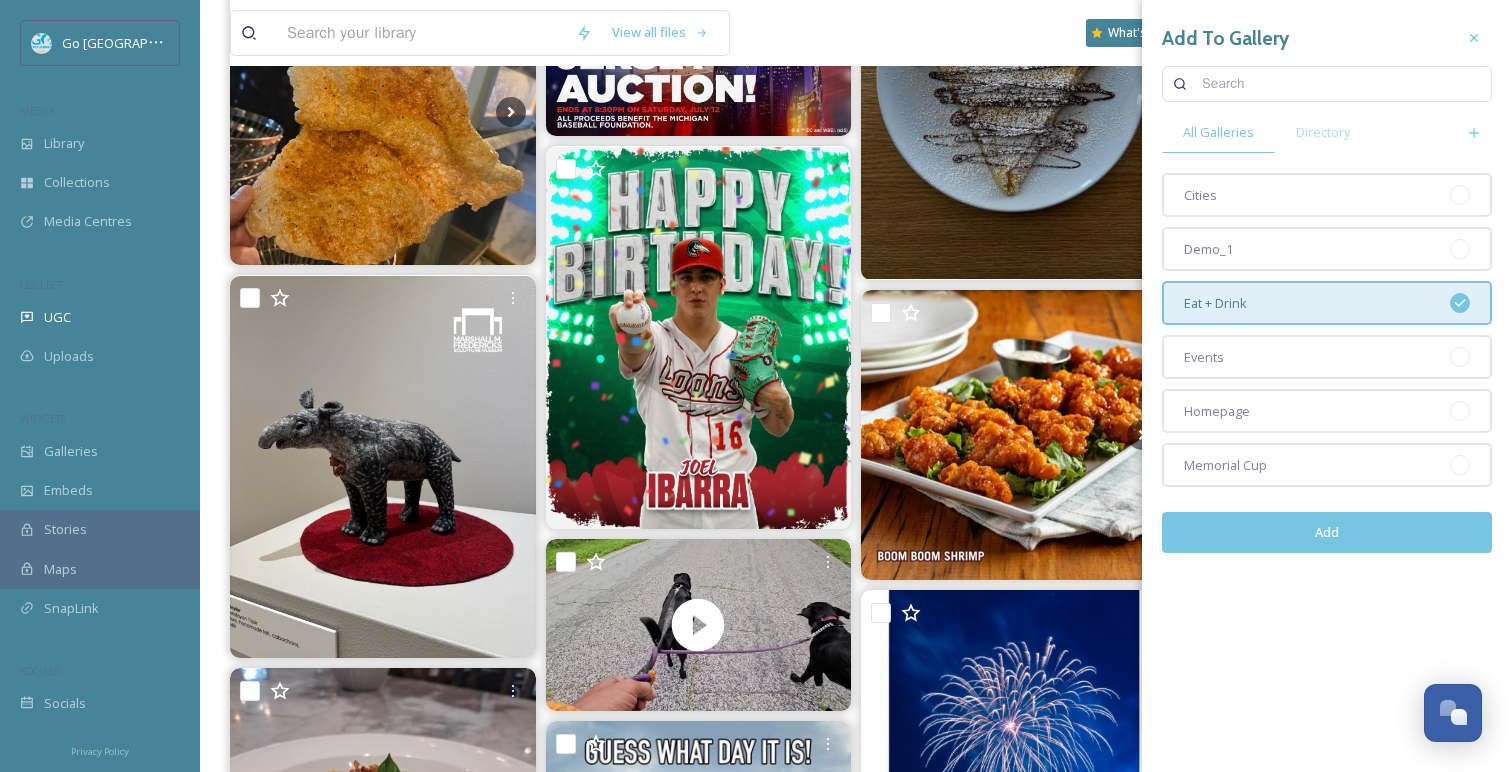 click on "Add" at bounding box center (1327, 532) 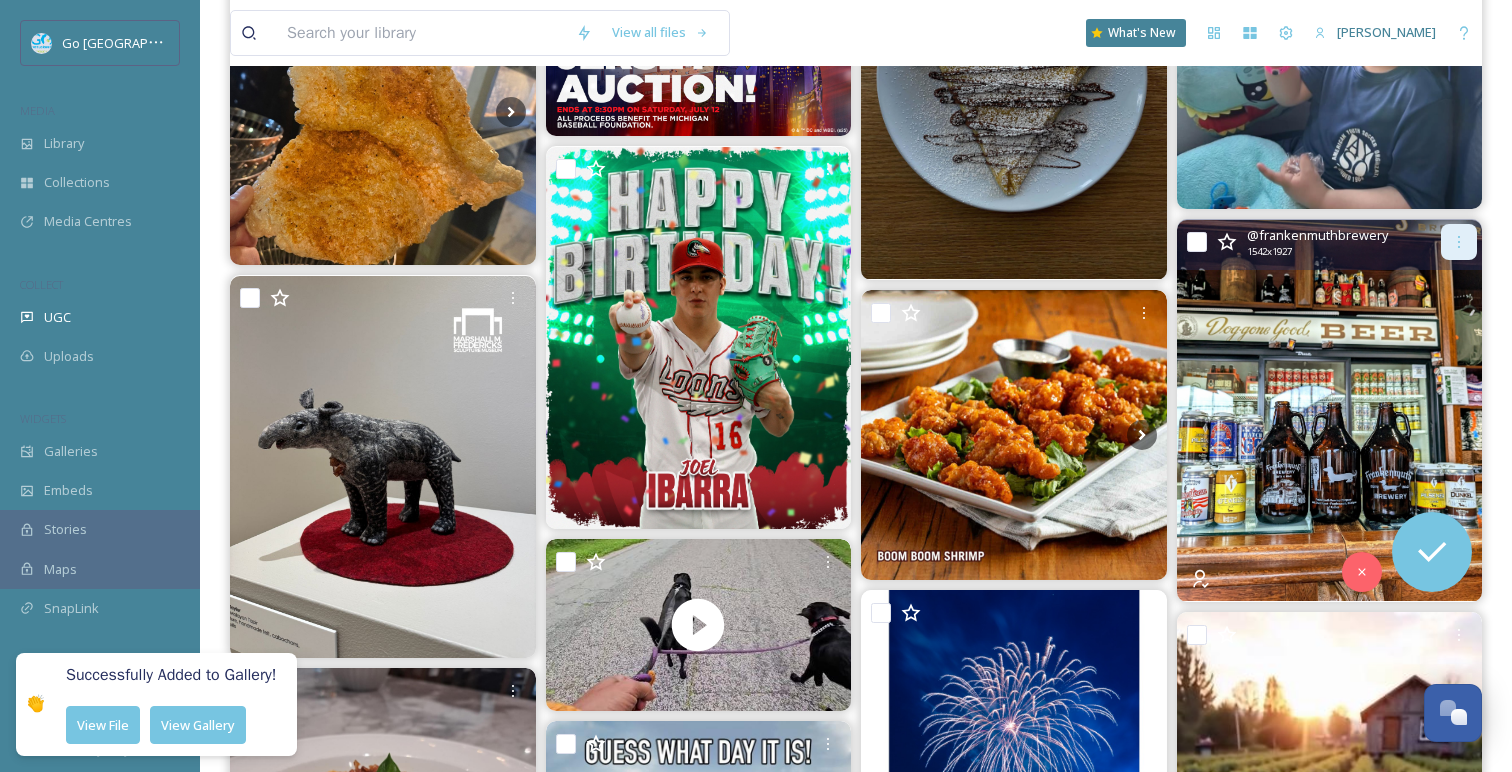 click 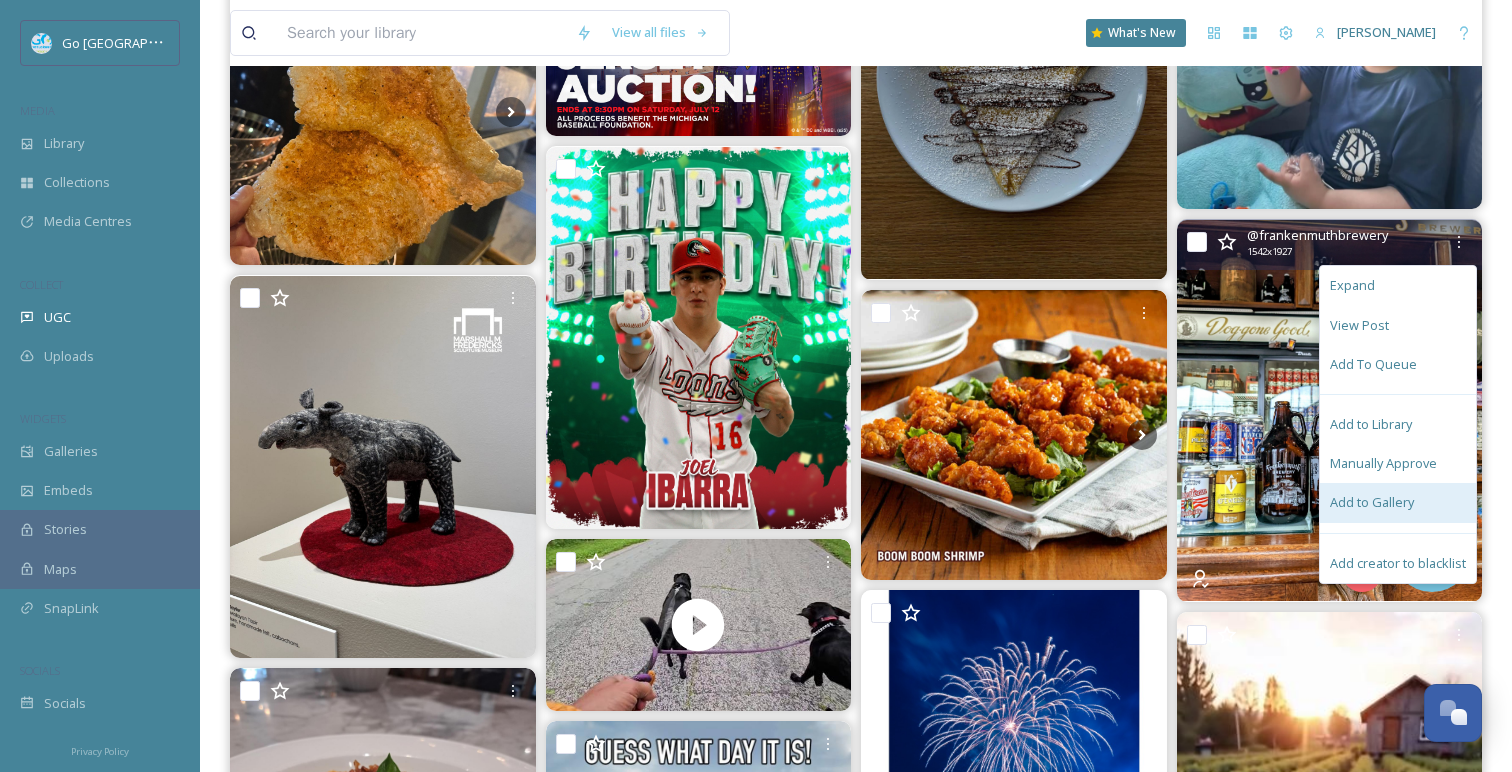 click on "Add to Gallery" at bounding box center [1372, 502] 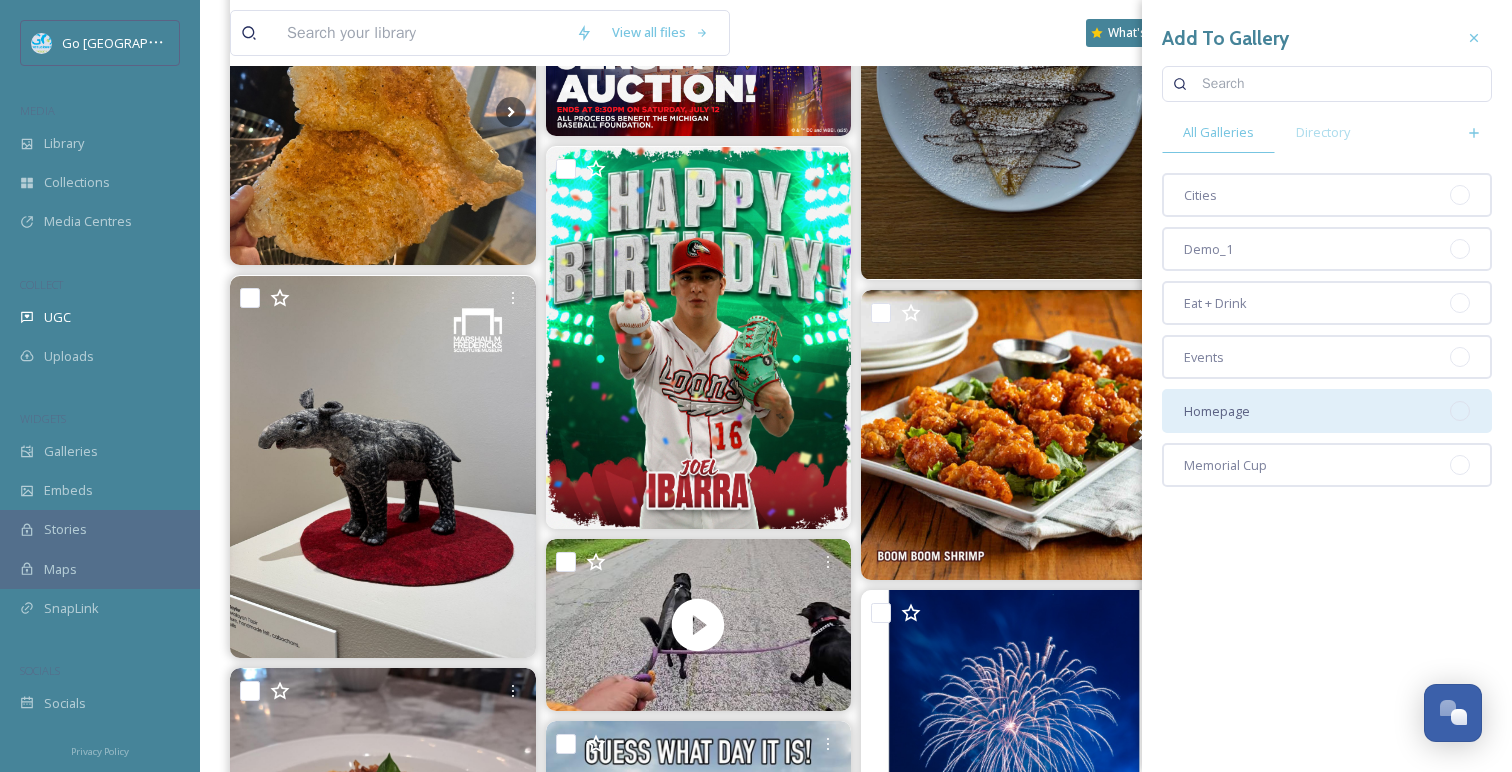 click on "Homepage" at bounding box center [1327, 411] 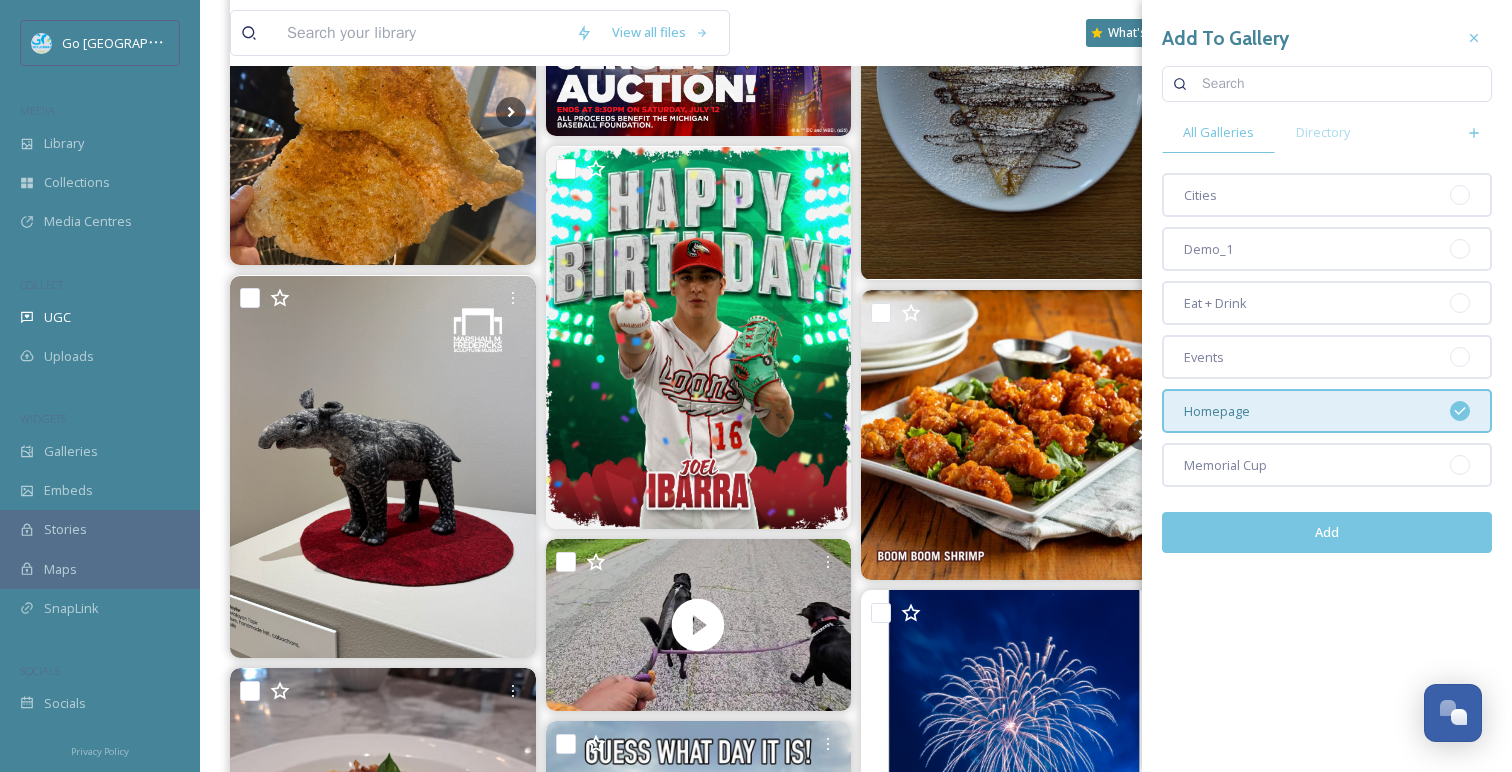 click on "Add" at bounding box center [1327, 532] 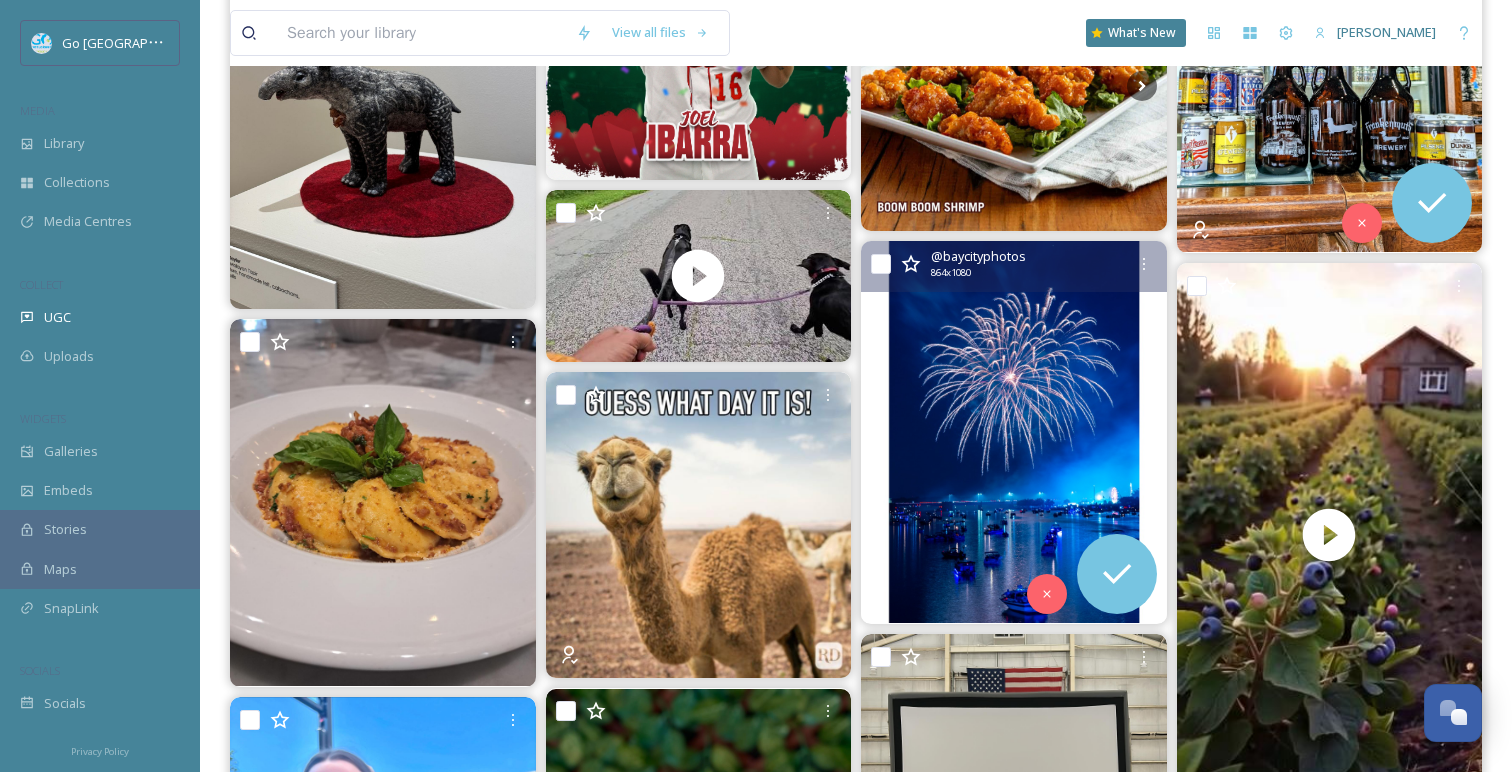scroll, scrollTop: 2607, scrollLeft: 0, axis: vertical 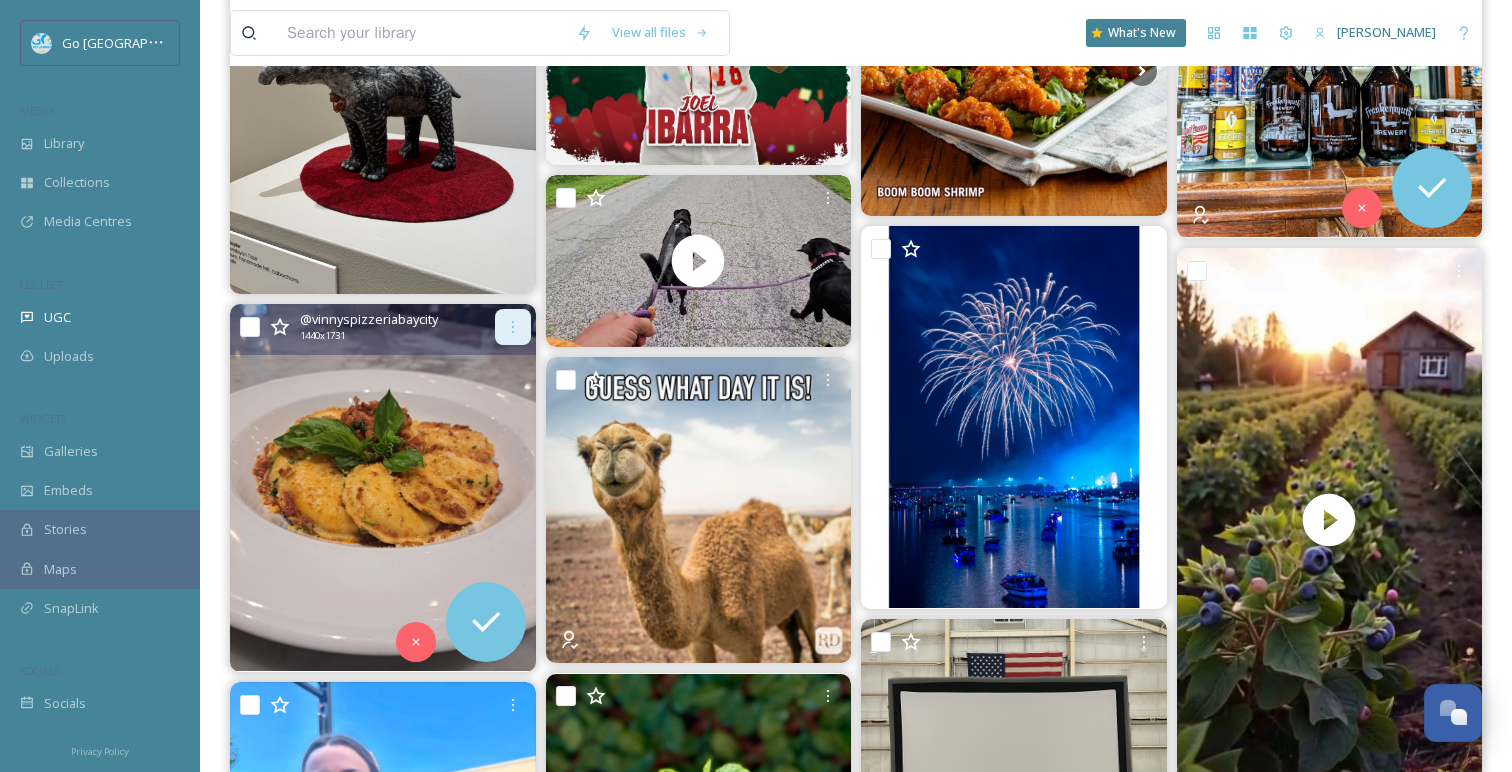 click 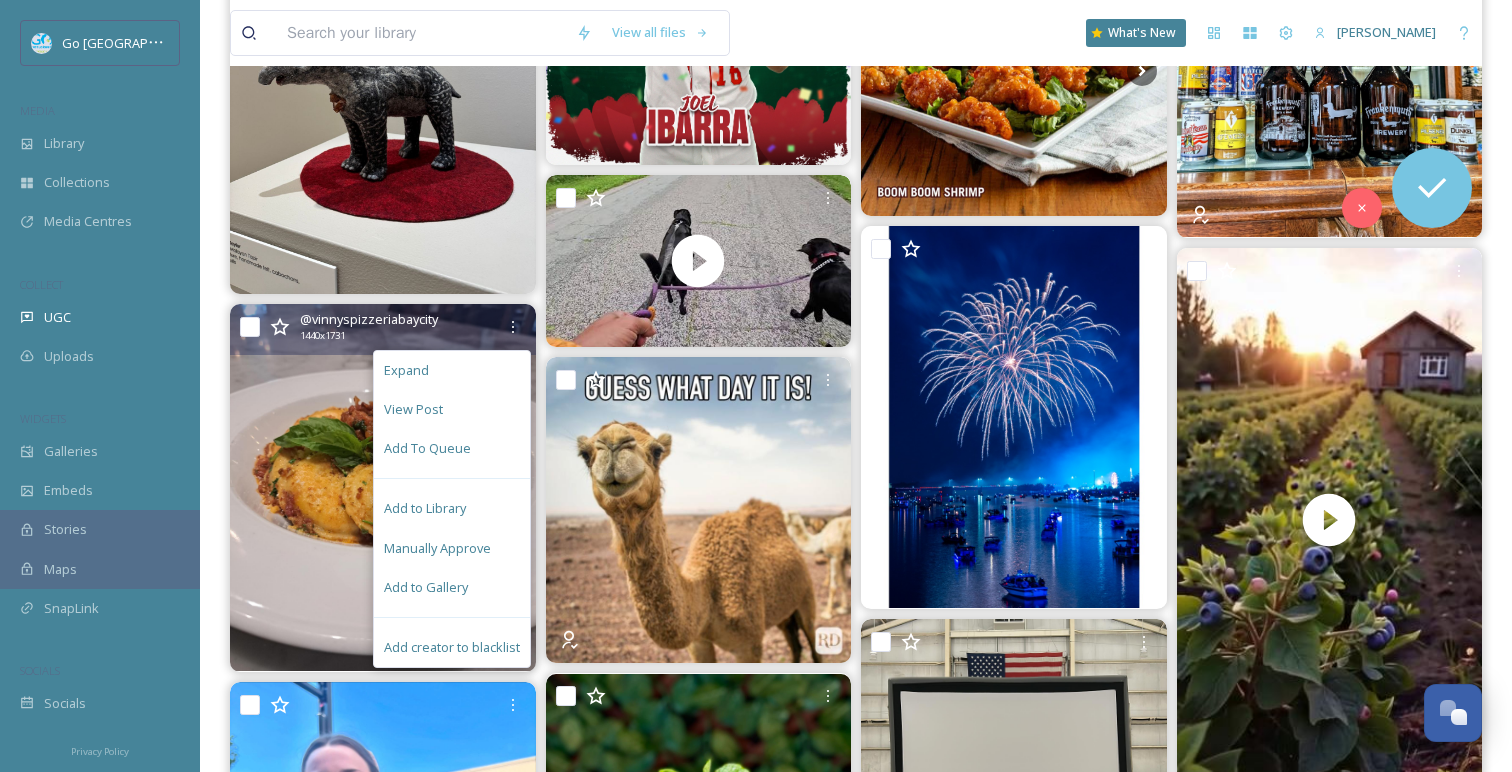 click on "Add to Gallery" at bounding box center (426, 587) 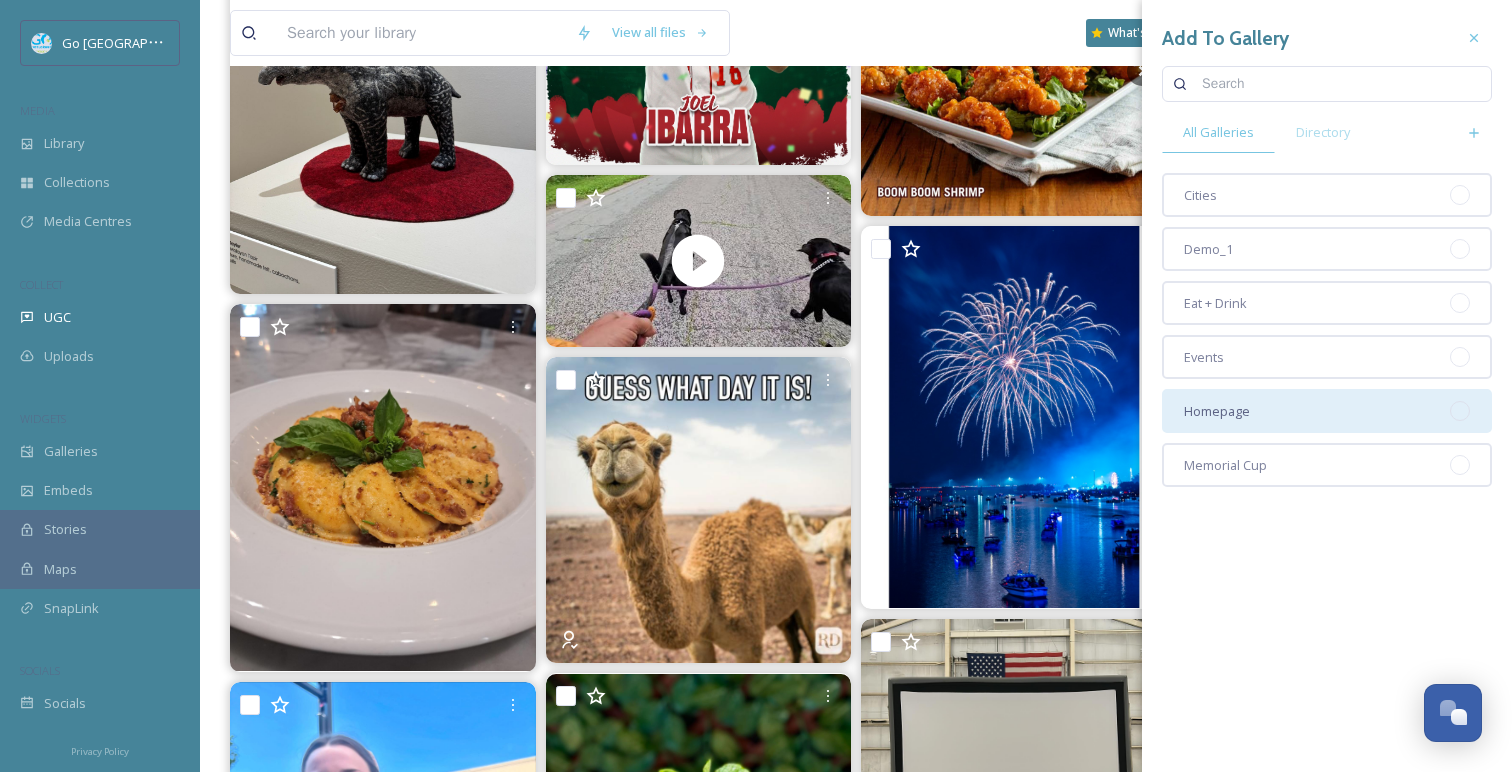 click on "Homepage" at bounding box center [1327, 411] 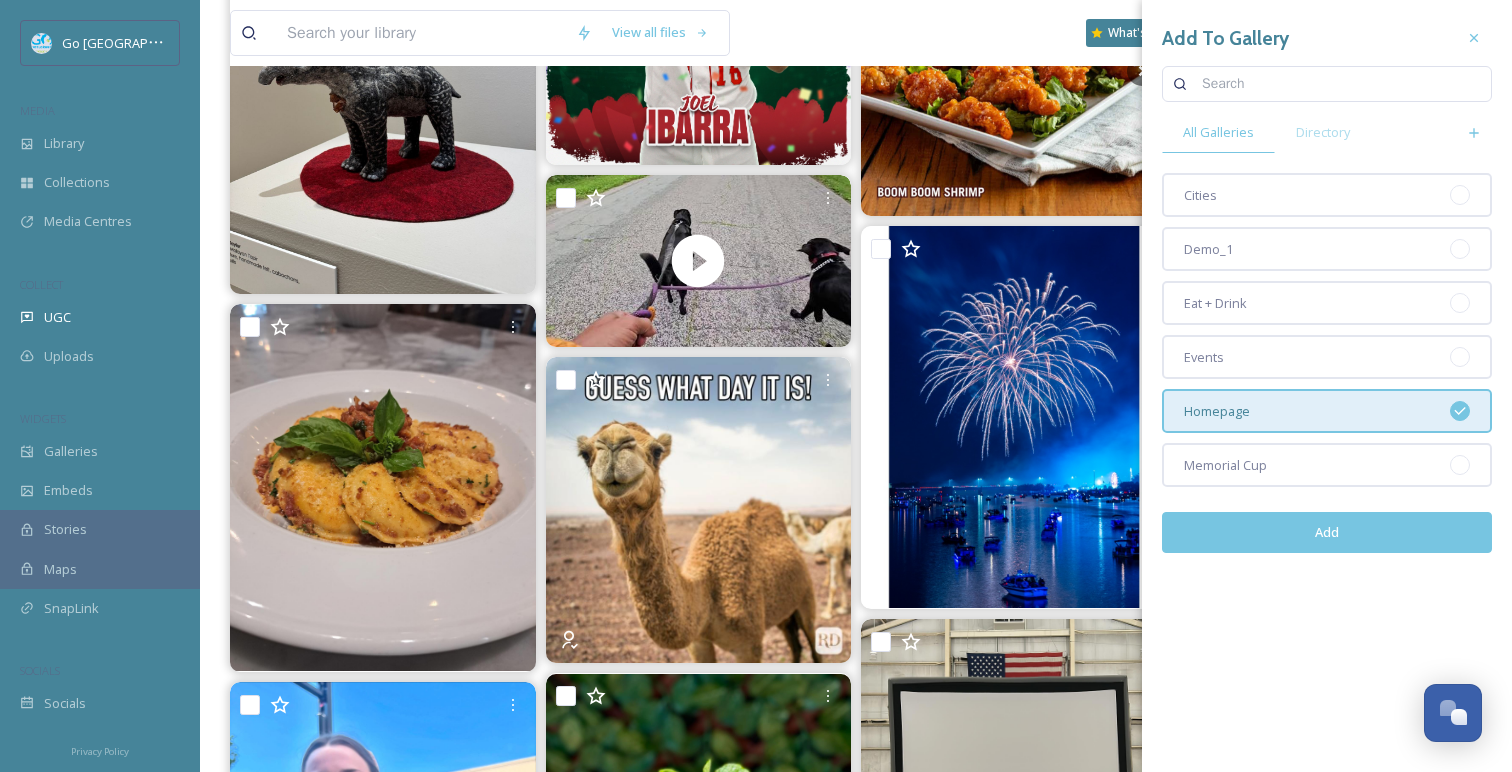click on "Add" at bounding box center (1327, 532) 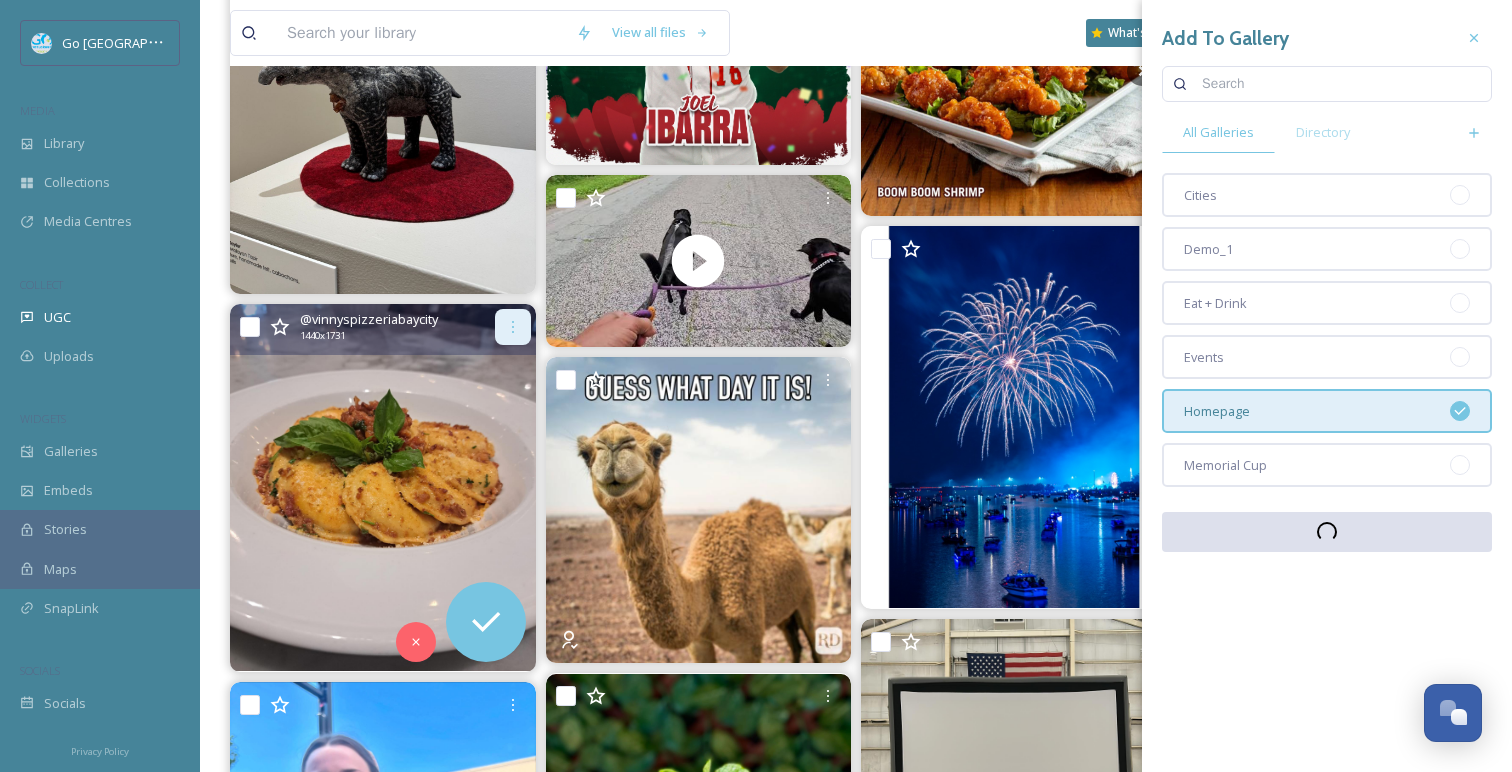 click 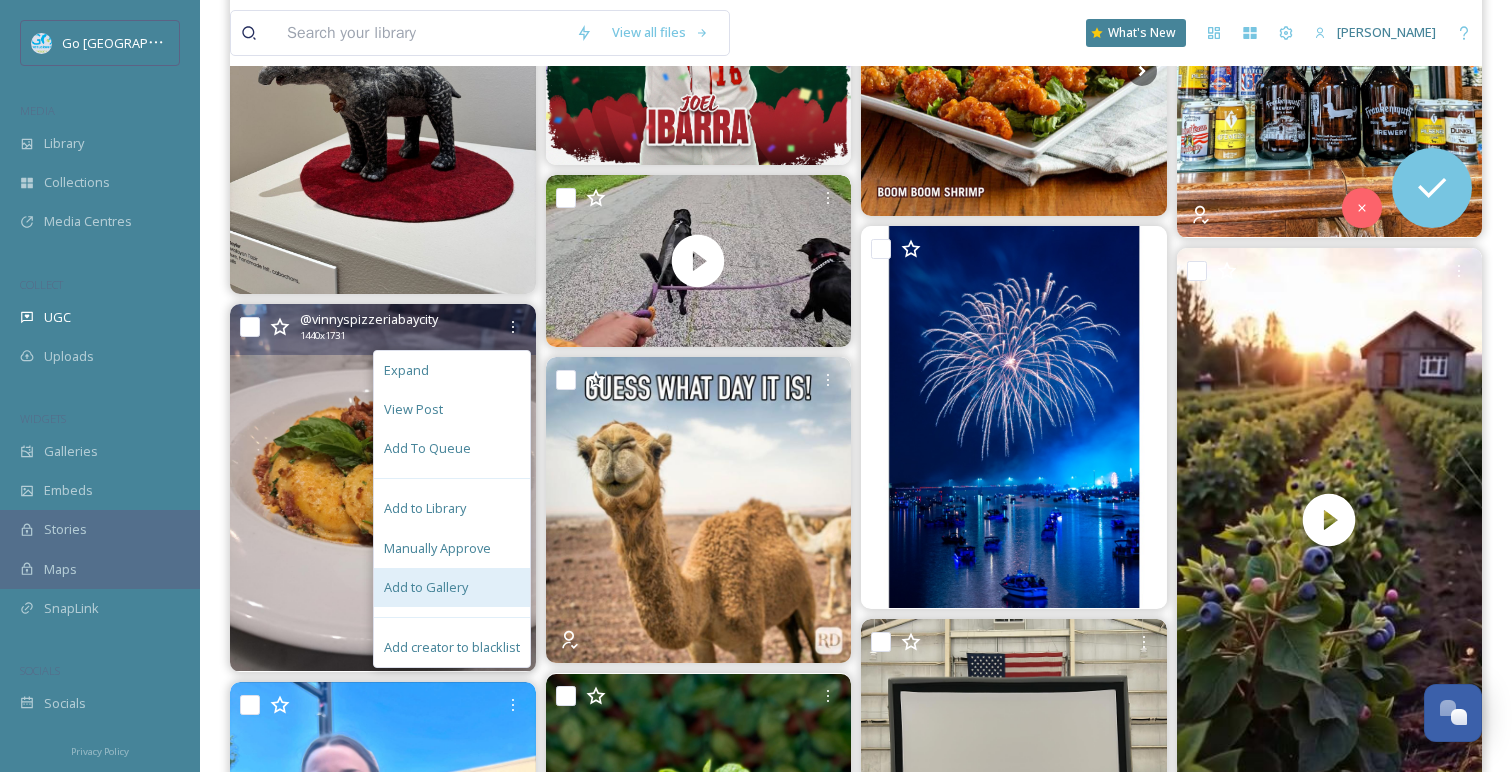 click on "Add to Gallery" at bounding box center [452, 587] 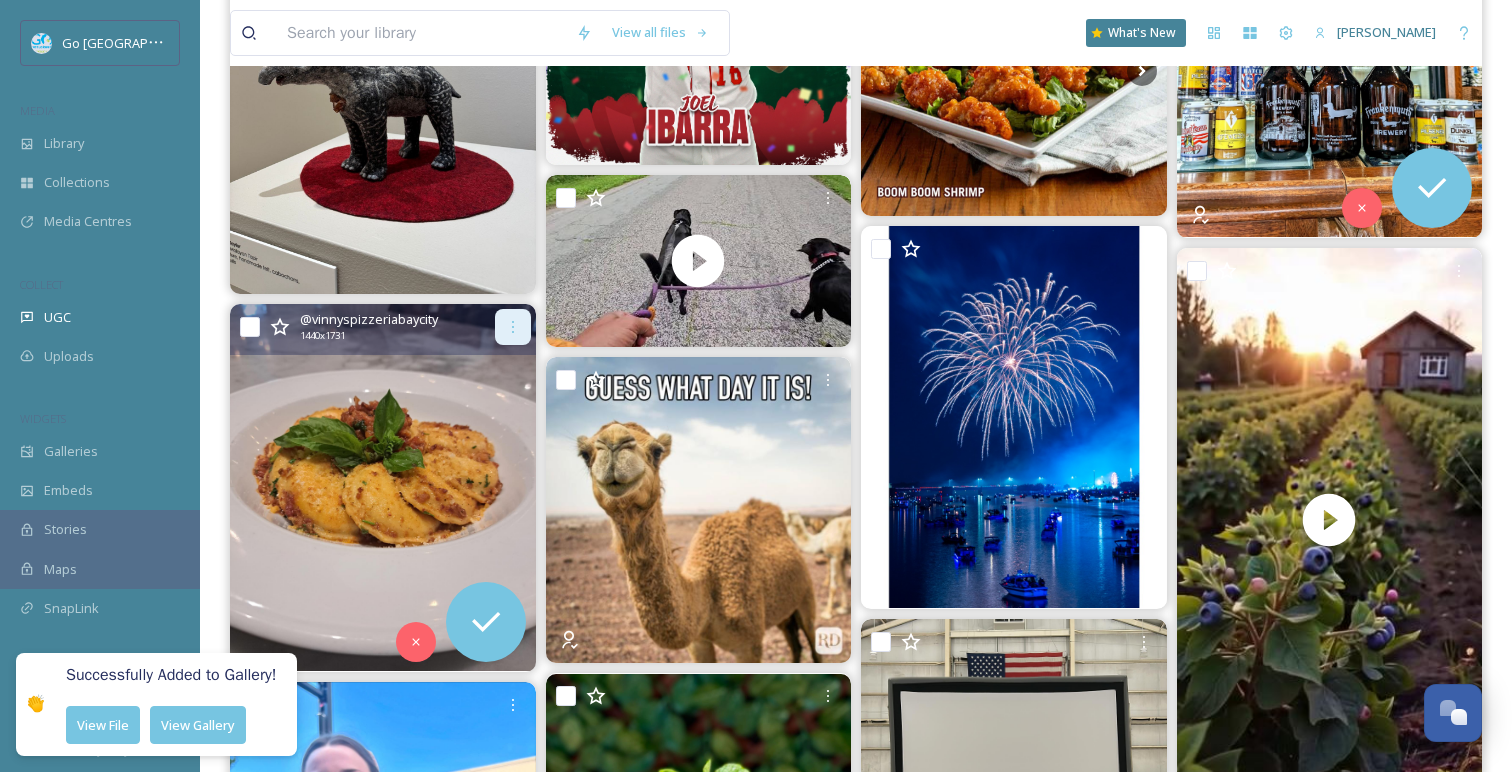 click 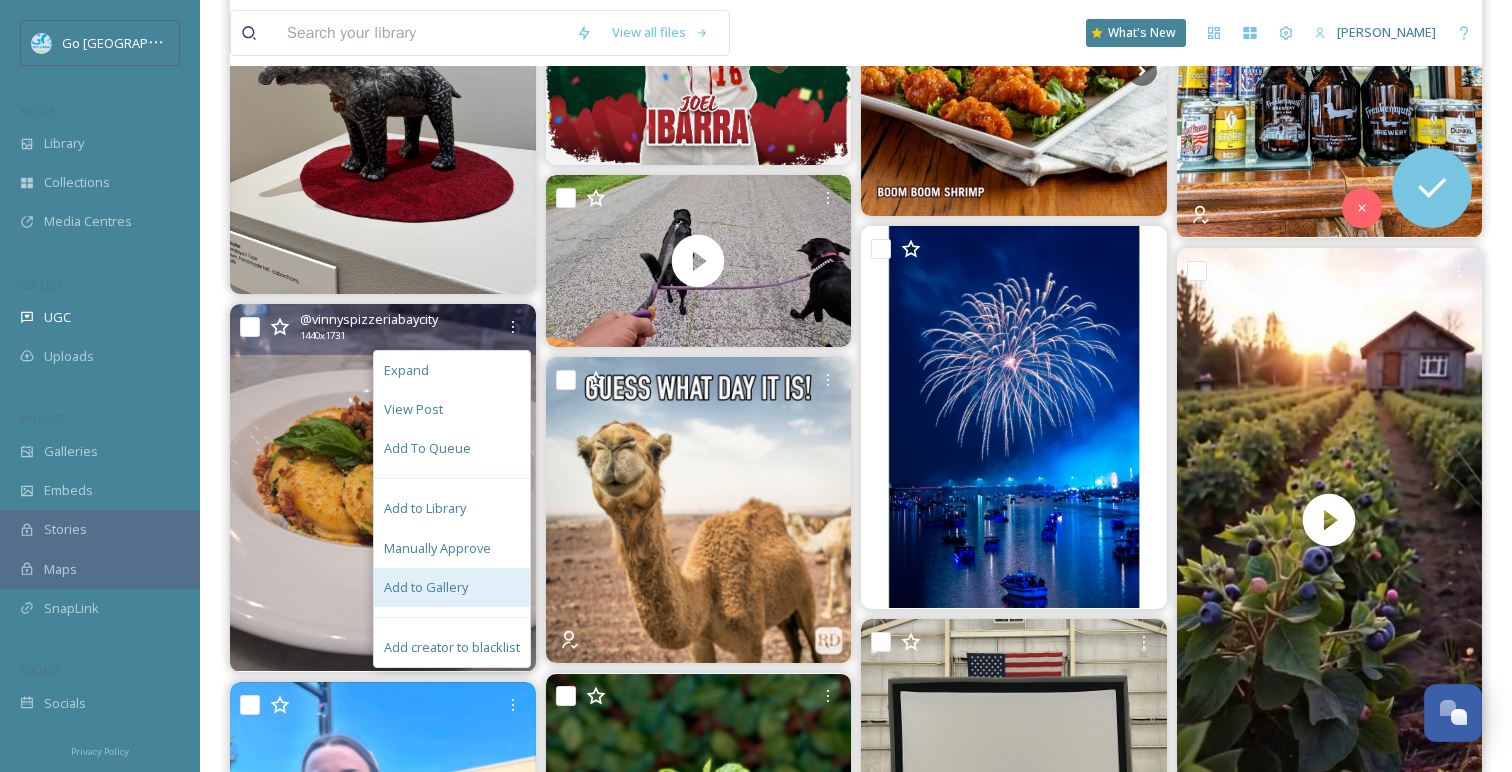 click on "Add to Gallery" at bounding box center [452, 587] 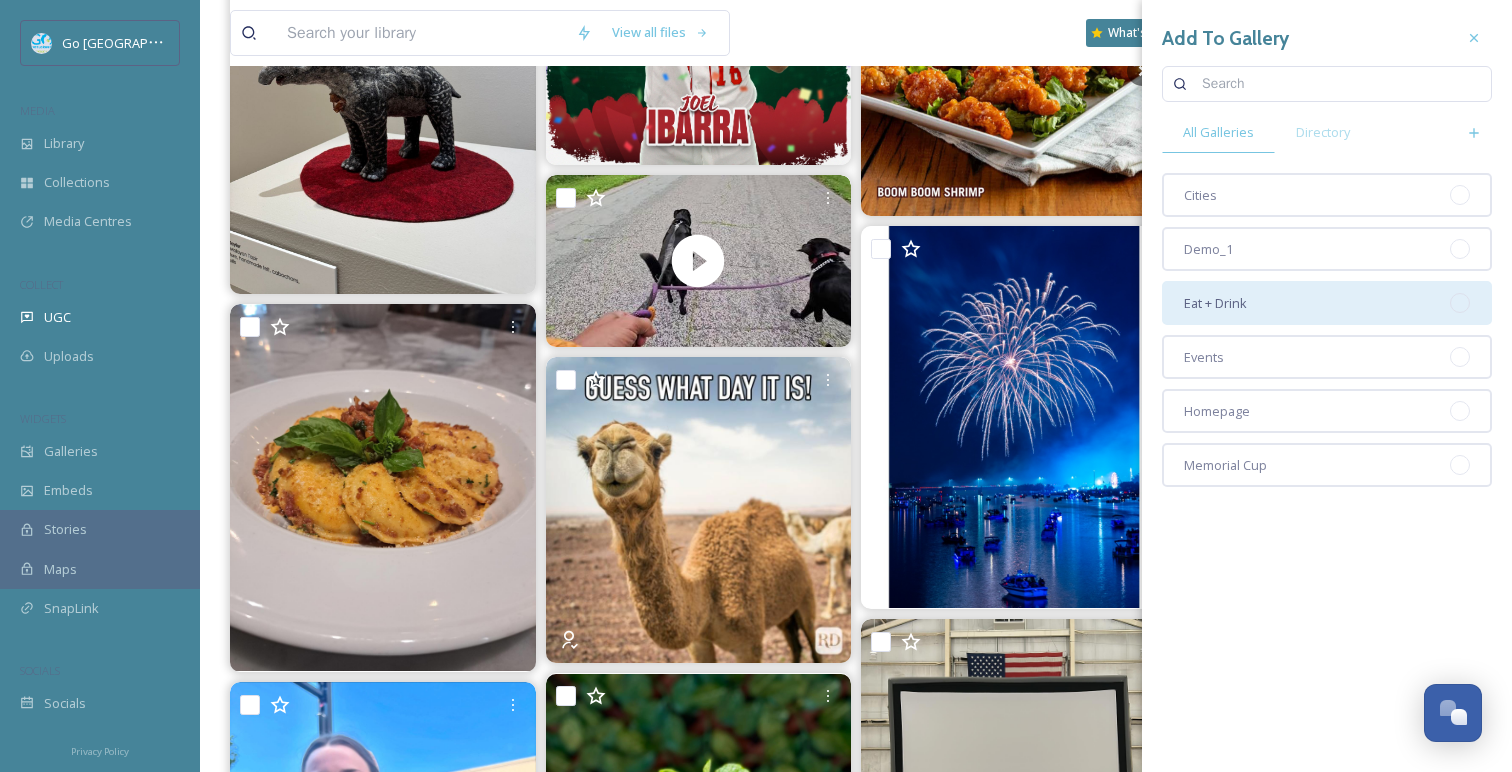 click on "Eat + Drink" at bounding box center (1327, 303) 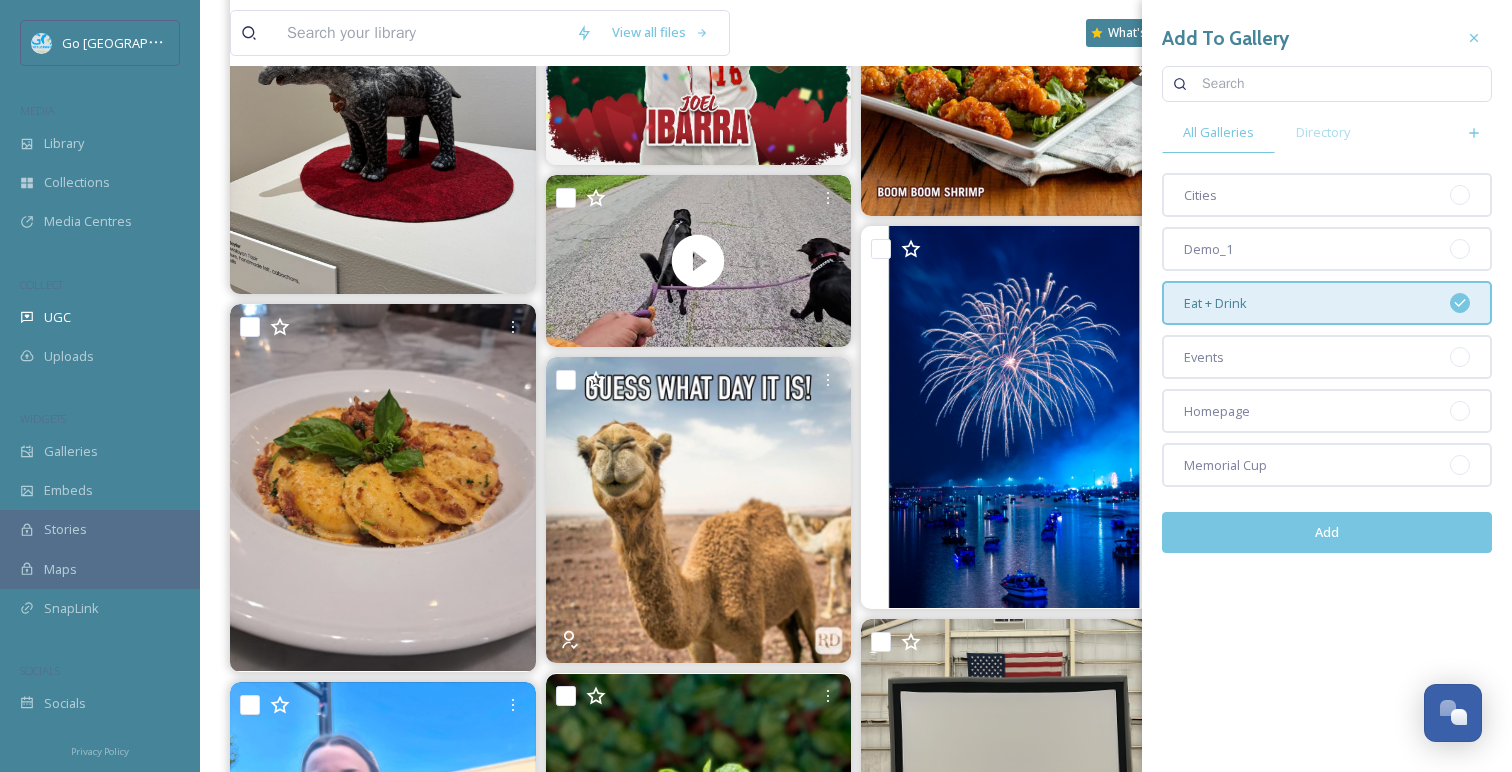 click on "Add" at bounding box center (1327, 532) 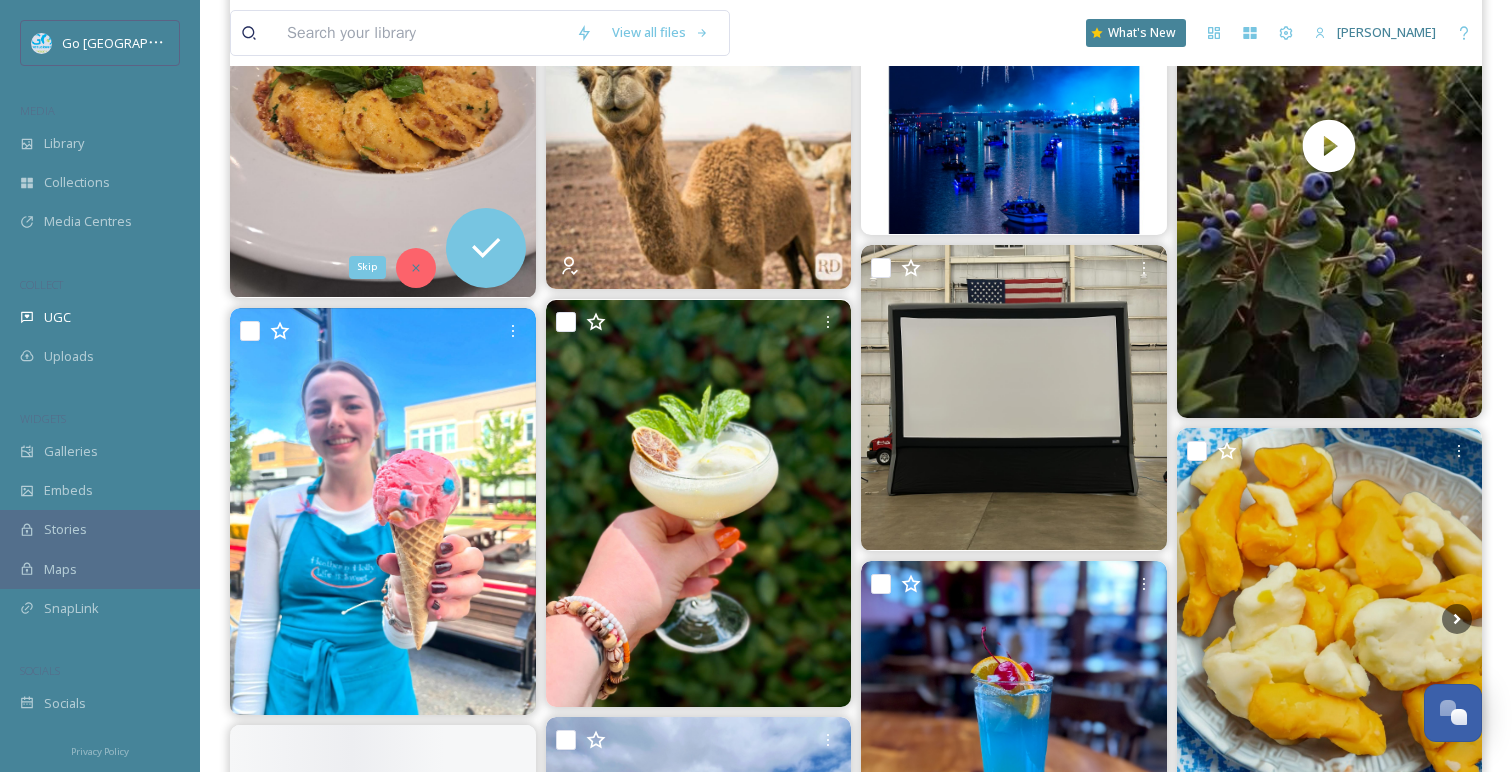 scroll, scrollTop: 3014, scrollLeft: 0, axis: vertical 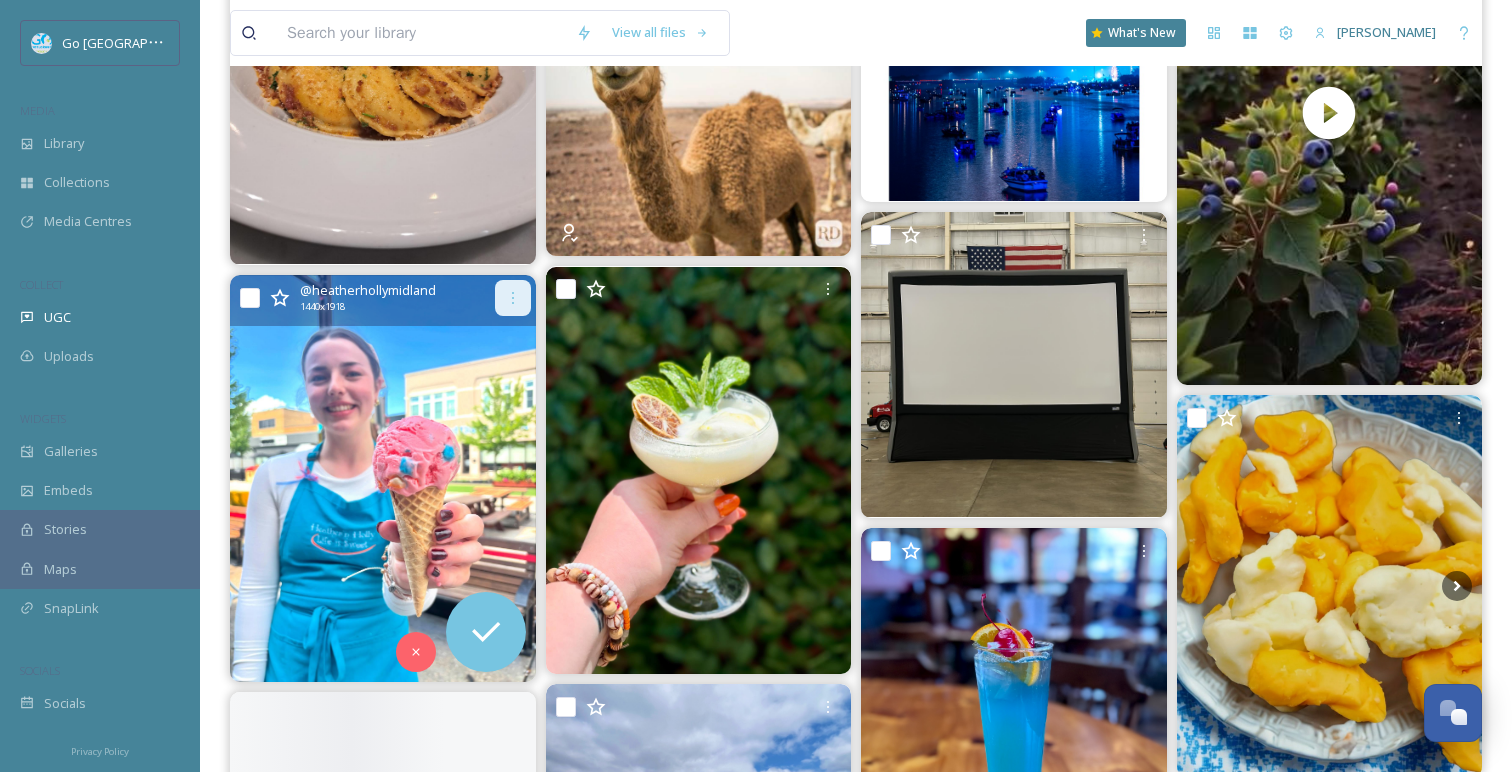 click 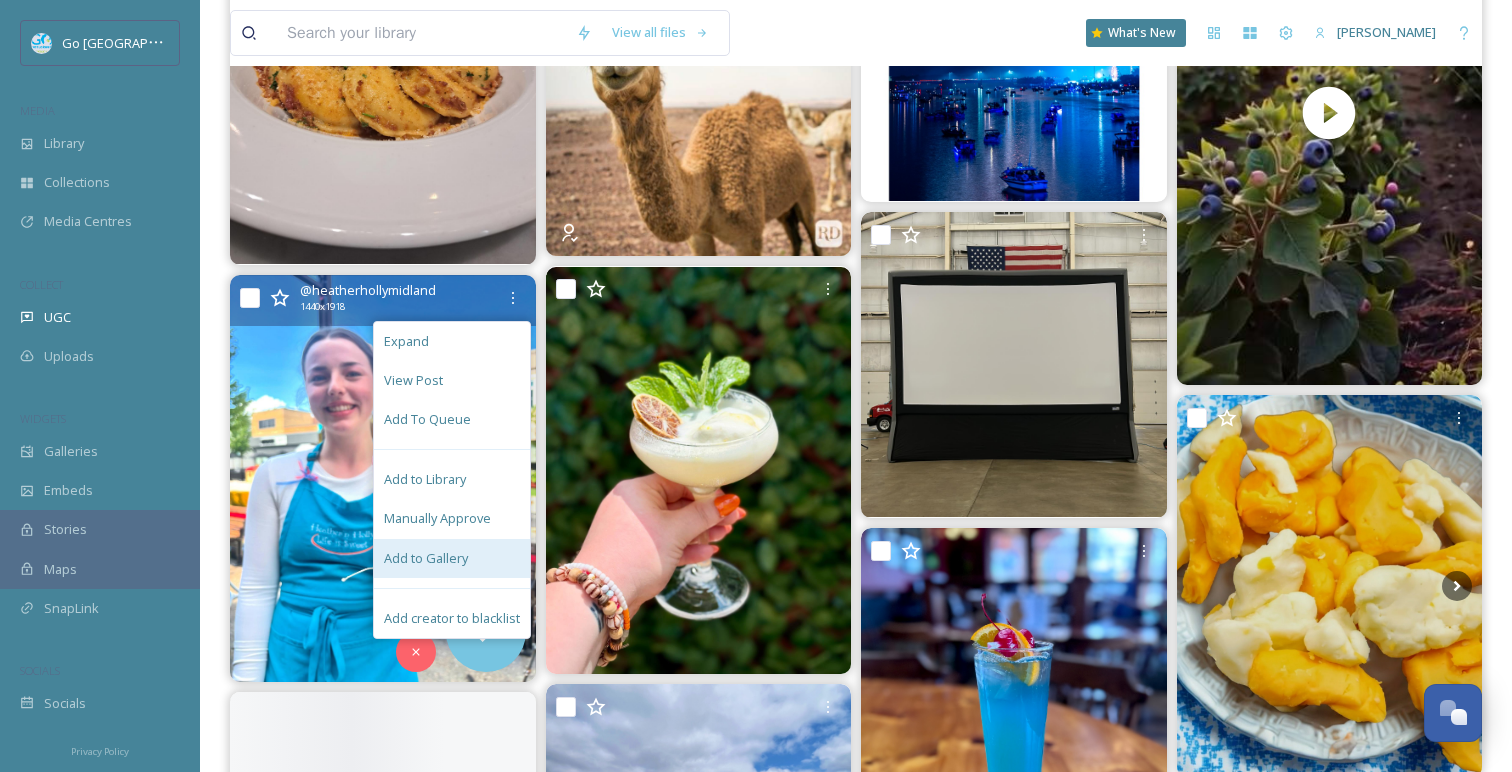 click on "Add to Gallery" at bounding box center [426, 558] 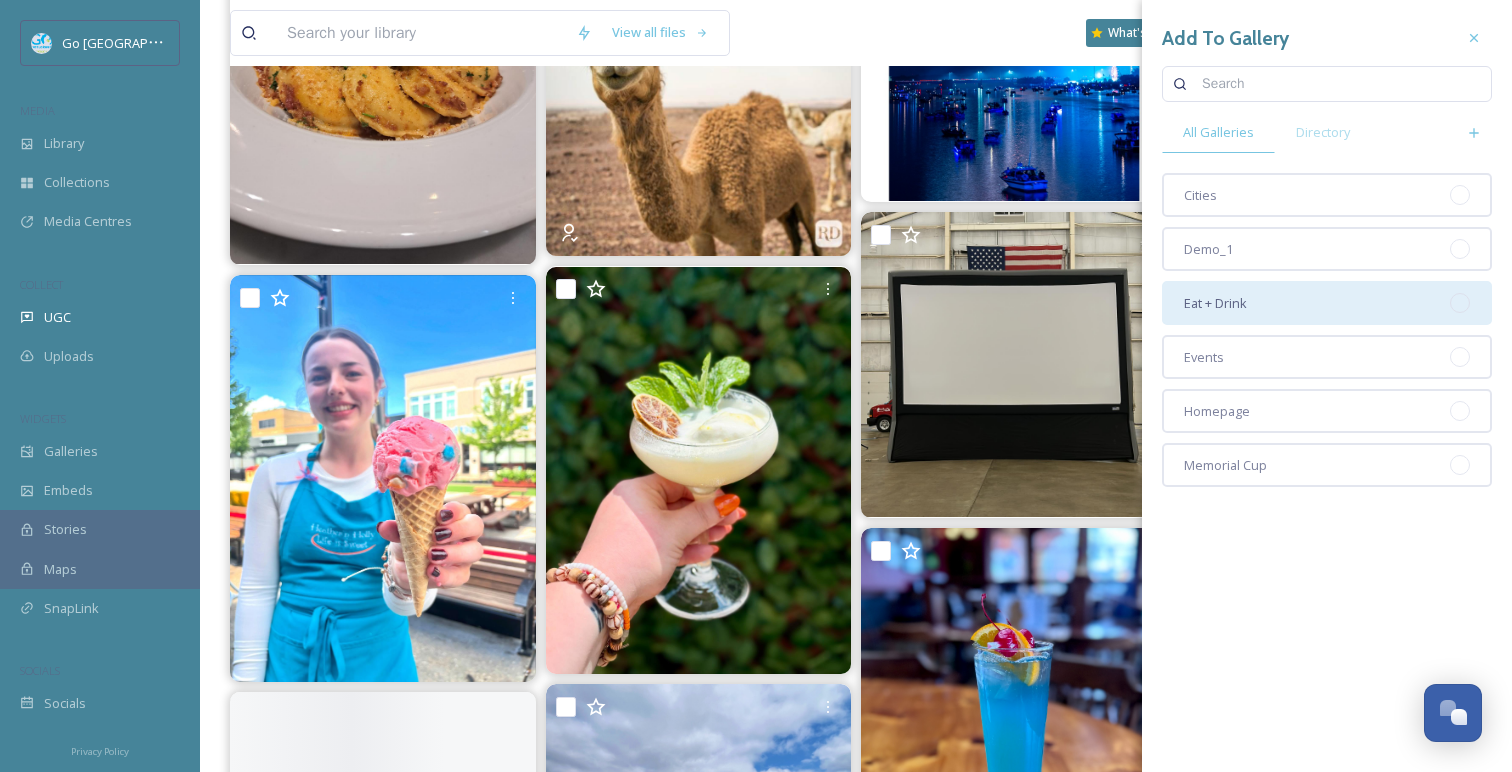 click on "Eat + Drink" at bounding box center [1327, 303] 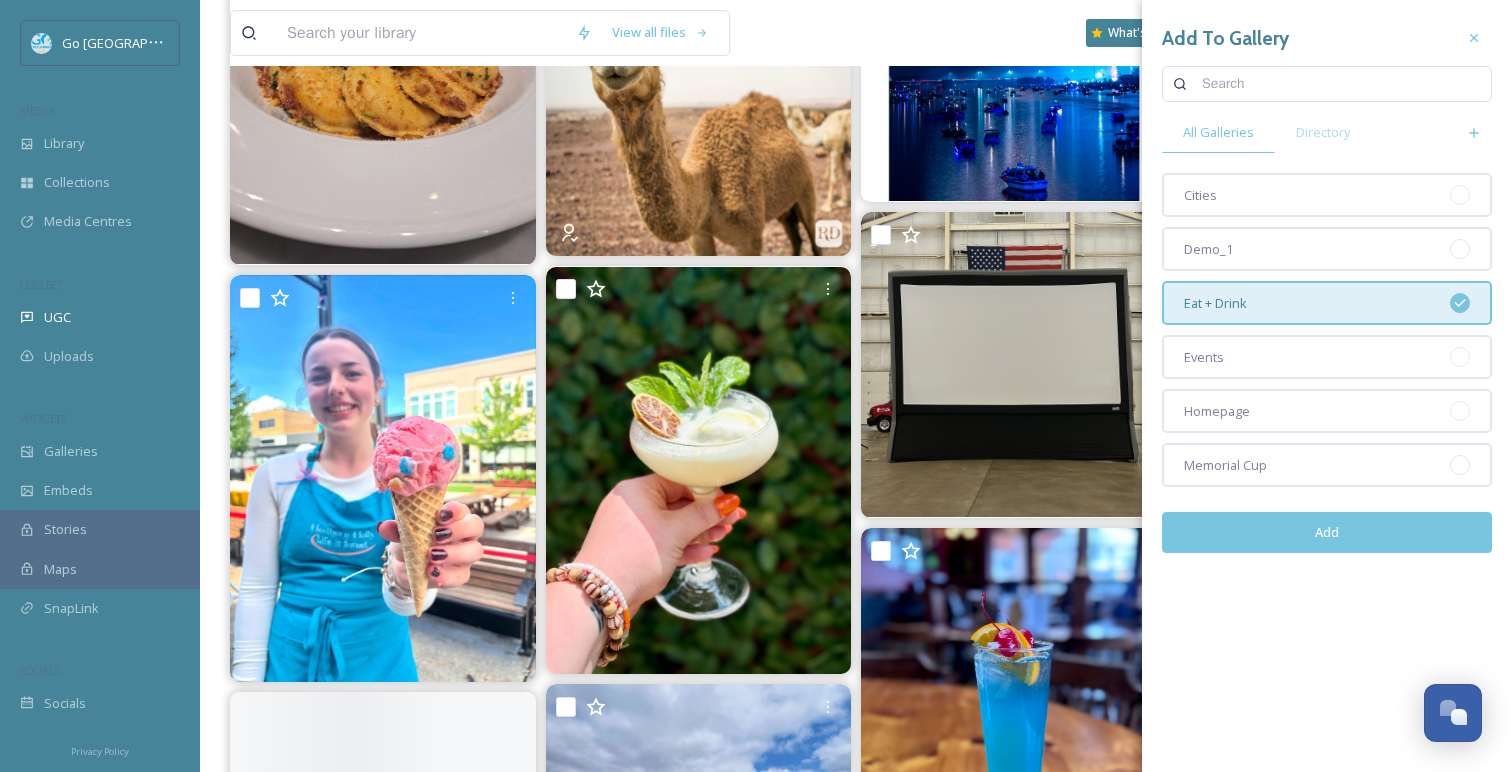 click on "Add" at bounding box center [1327, 532] 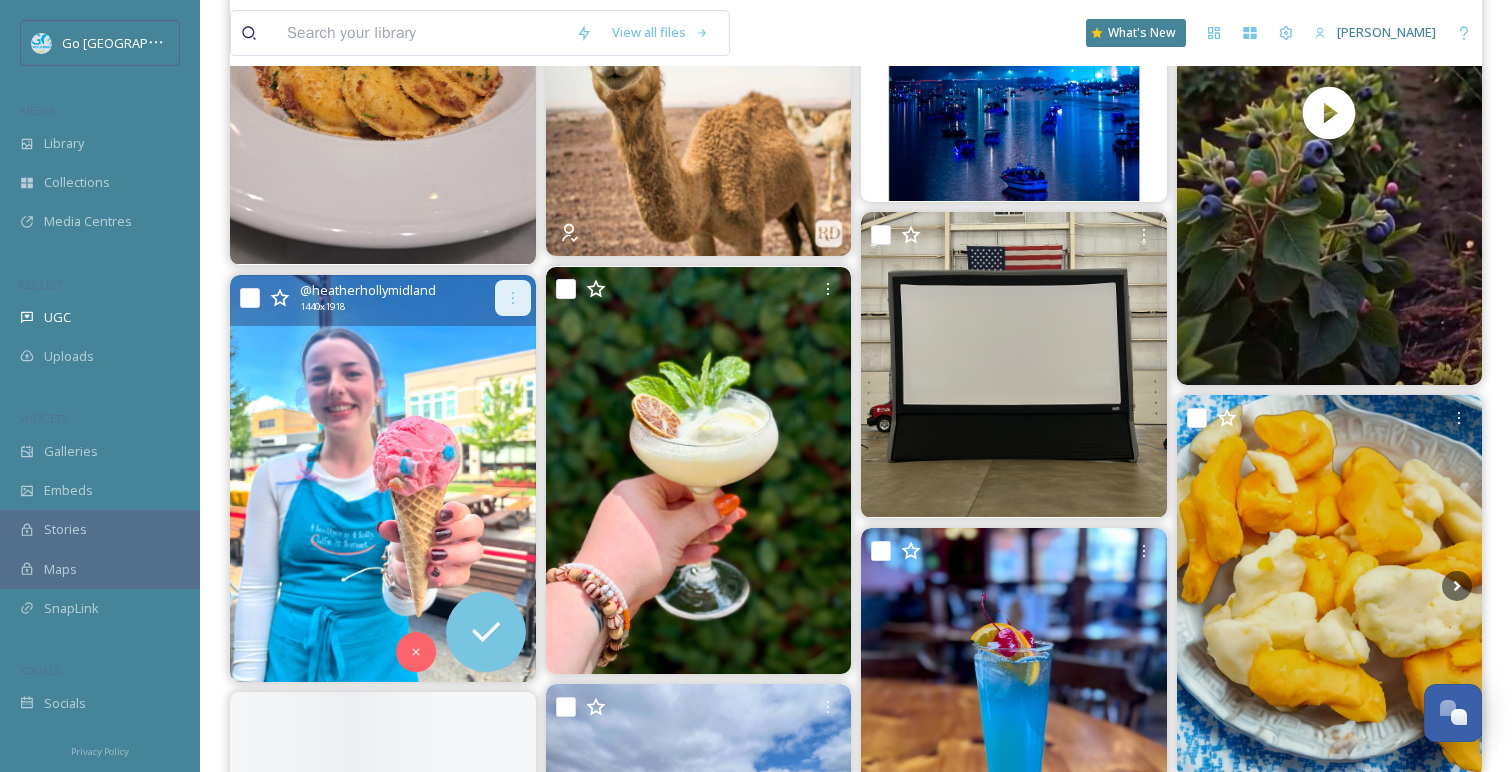 click 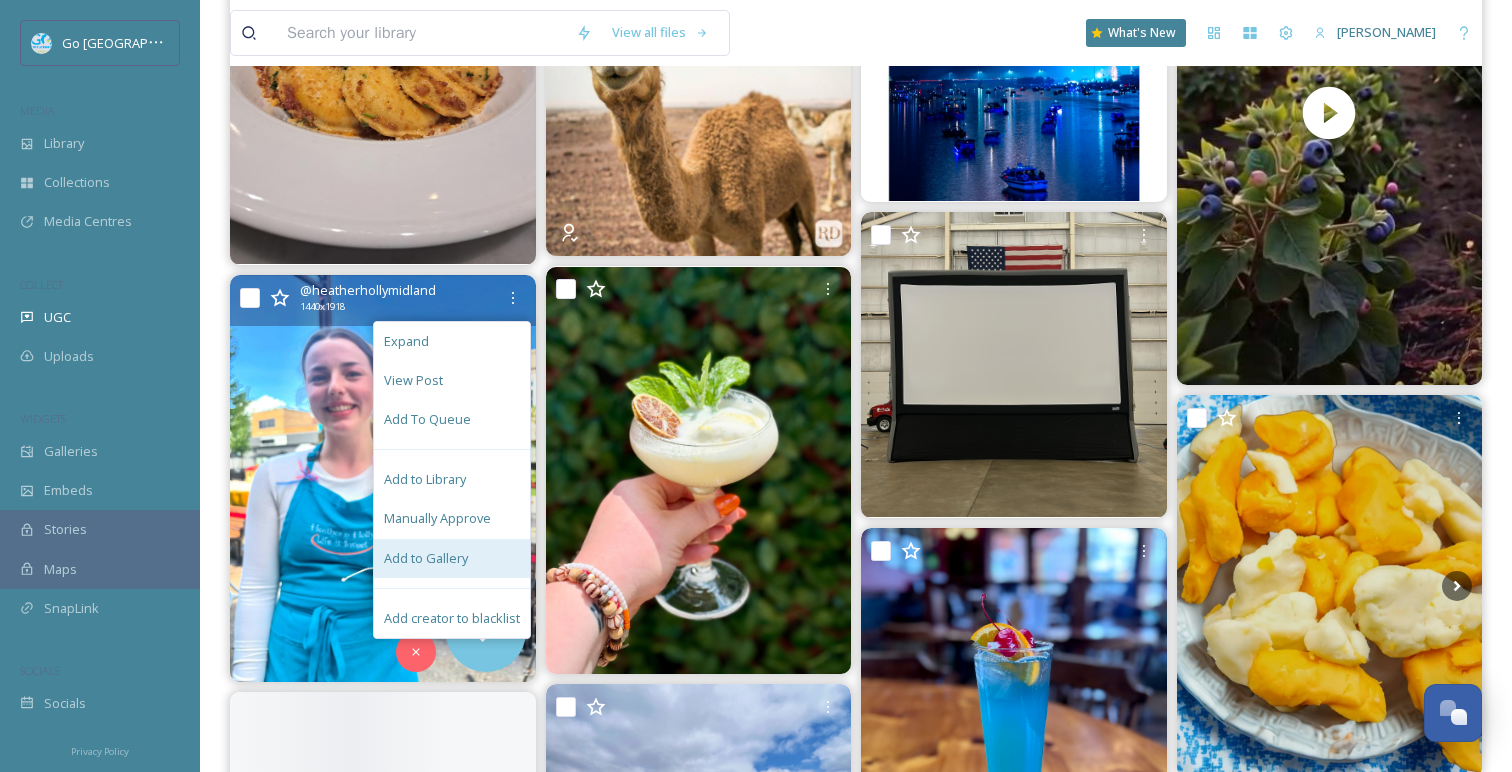 click on "Add to Gallery" at bounding box center [452, 558] 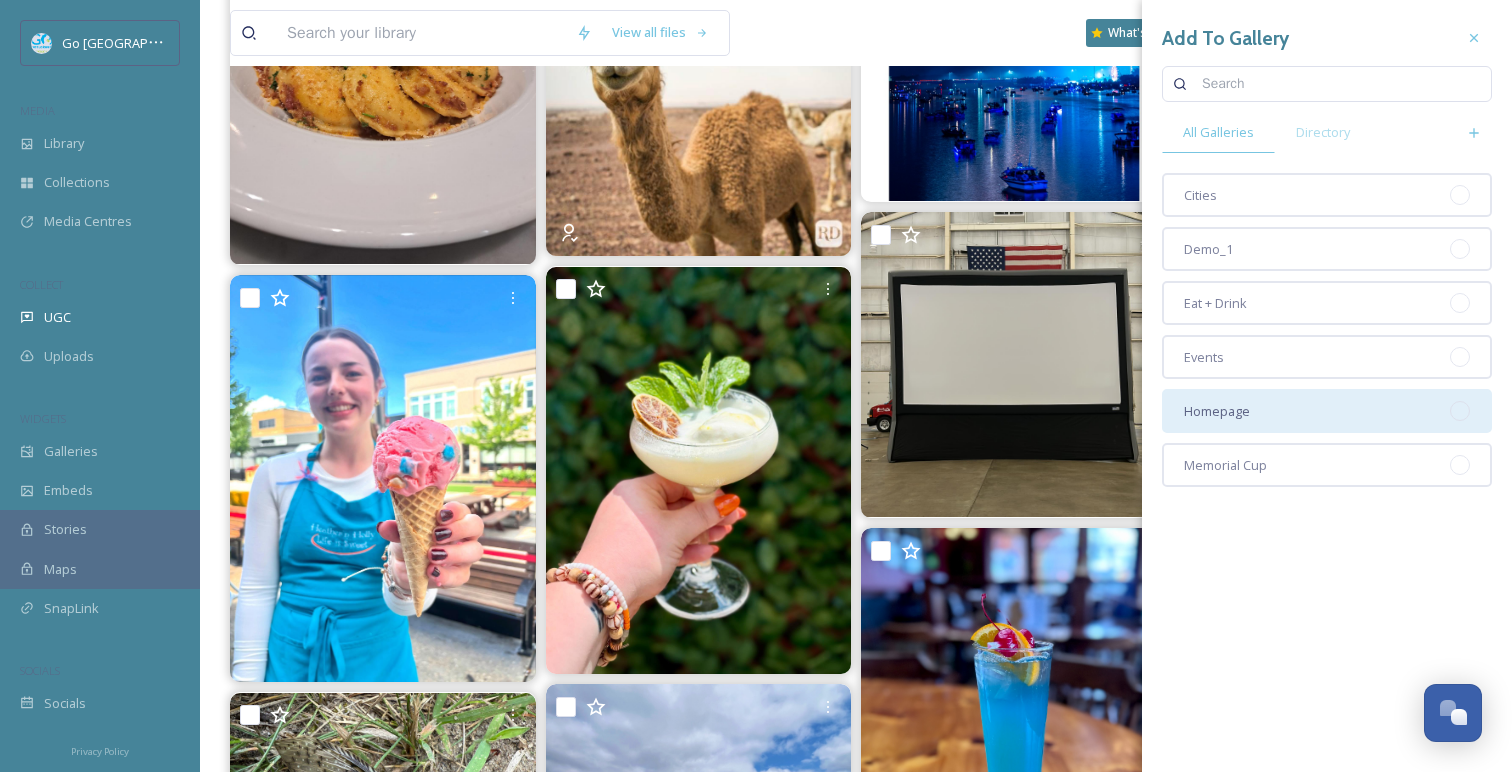 click on "Homepage" at bounding box center [1327, 411] 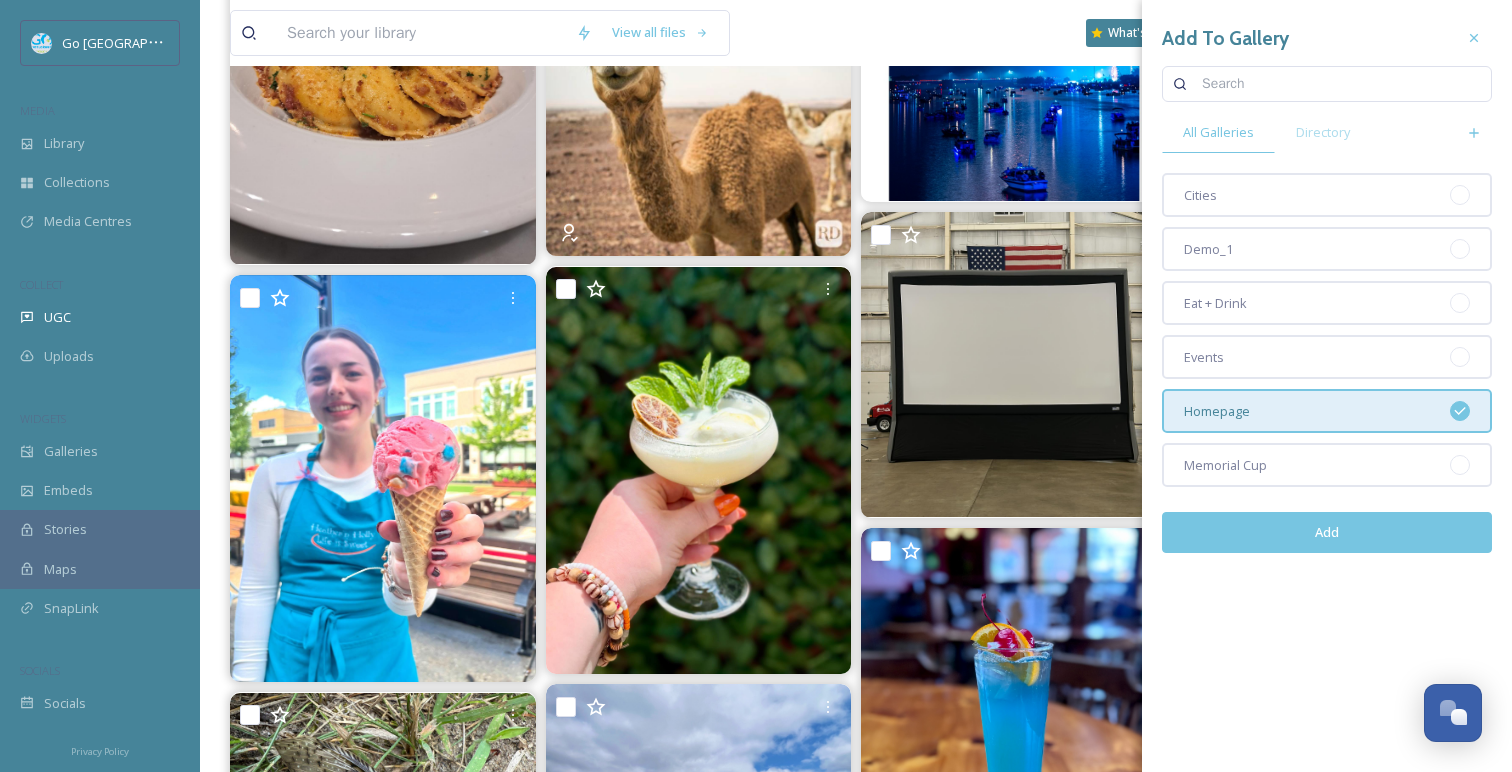 click on "Add" at bounding box center (1327, 532) 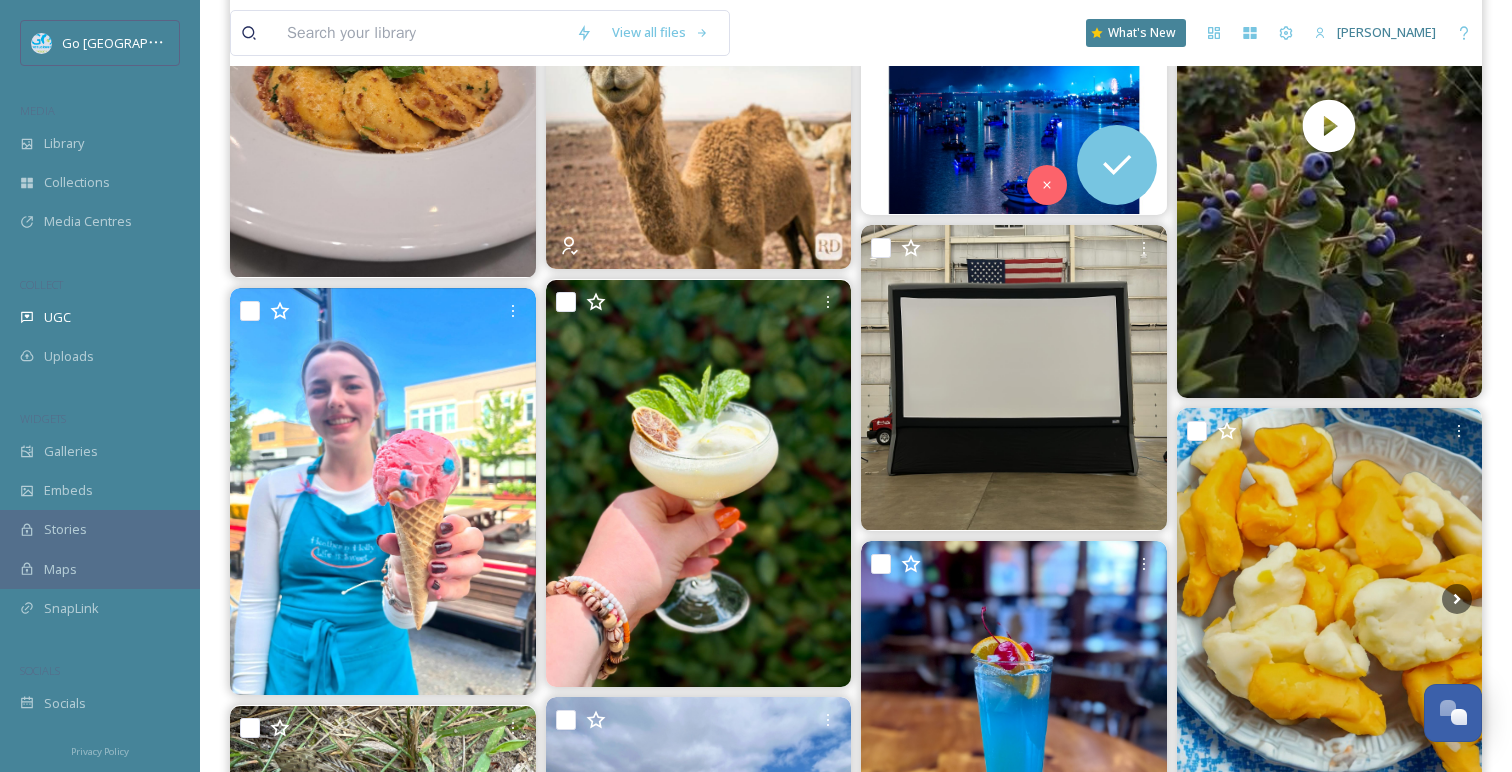 scroll, scrollTop: 2997, scrollLeft: 0, axis: vertical 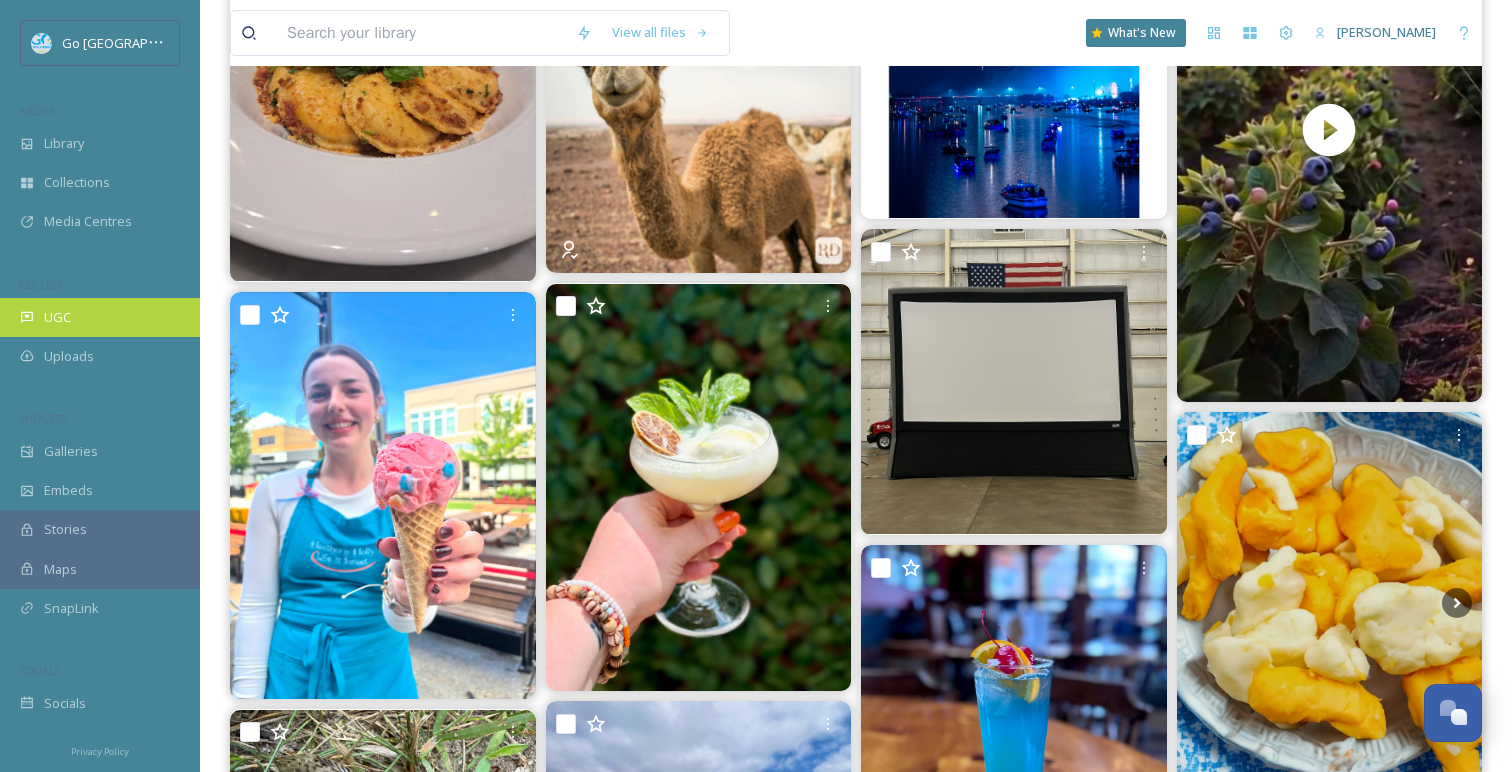 click on "UGC" at bounding box center (100, 317) 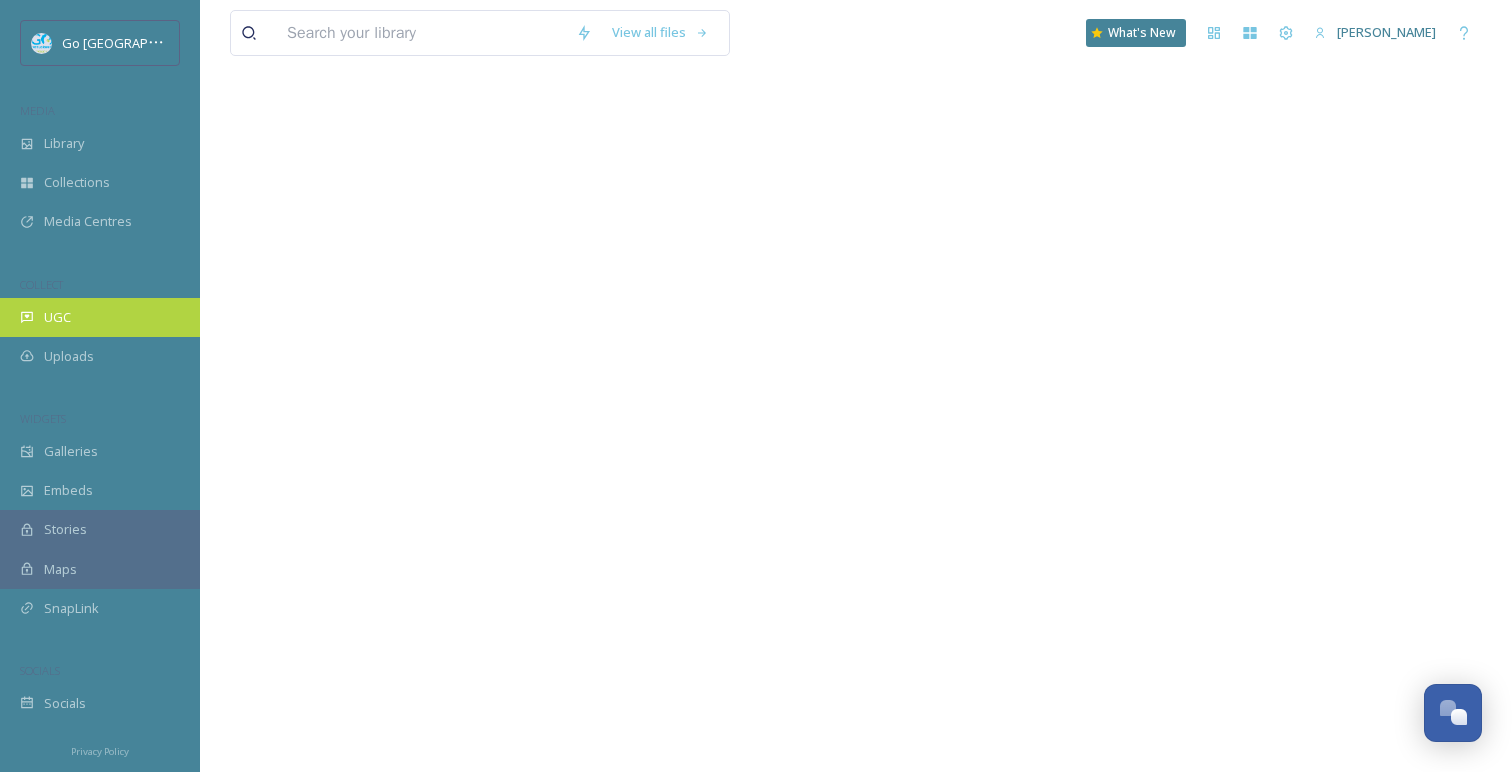 scroll, scrollTop: 0, scrollLeft: 0, axis: both 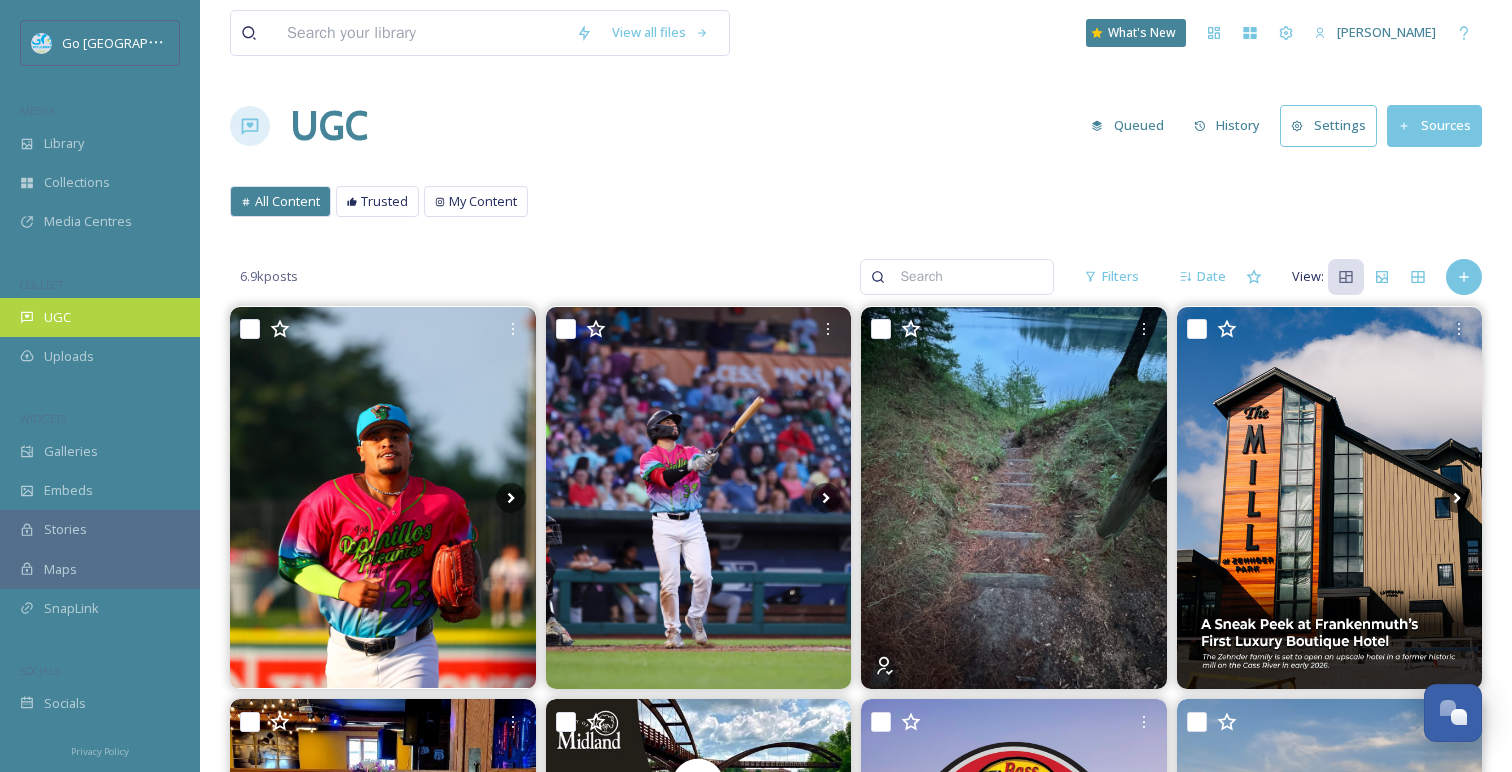 click on "UGC" at bounding box center (100, 317) 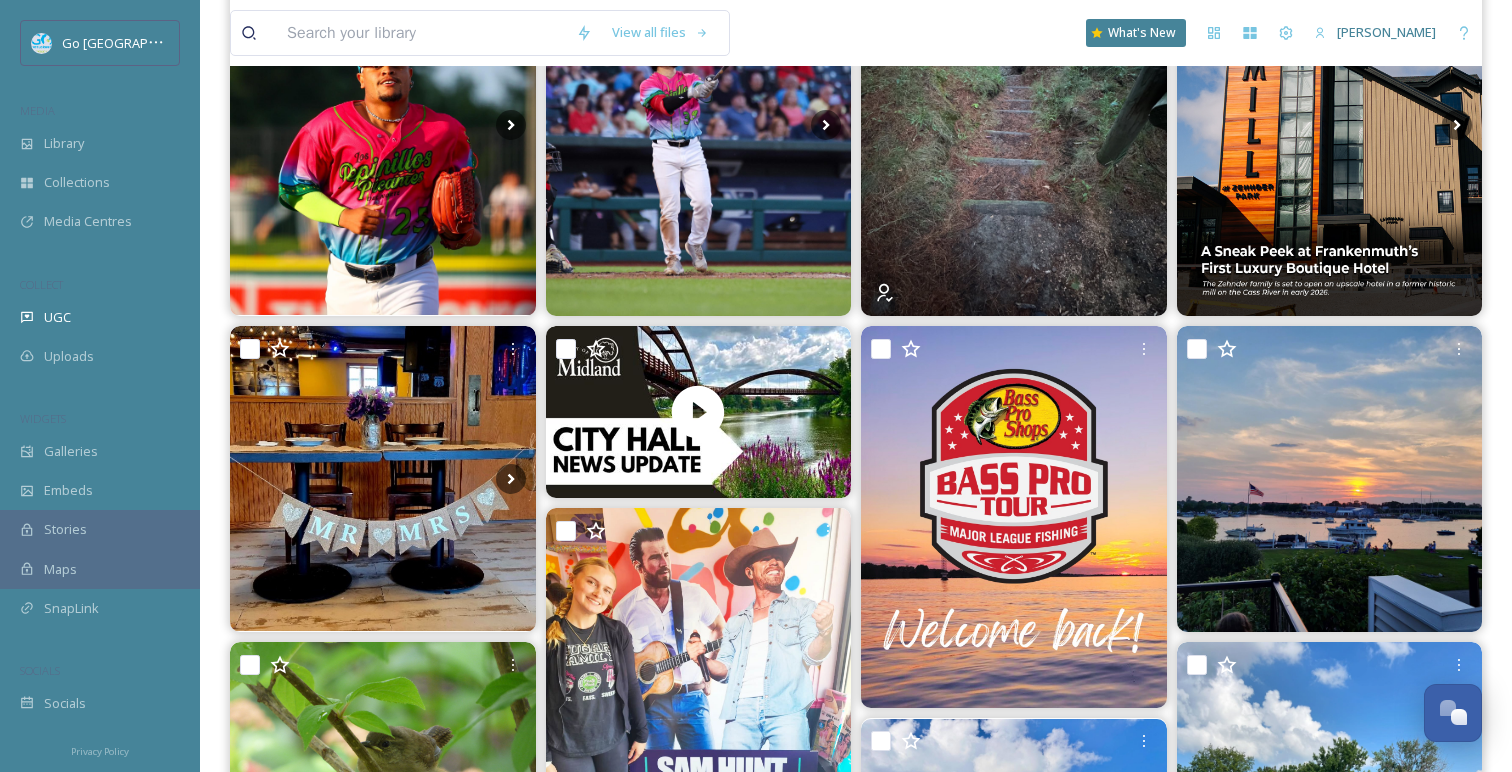 scroll, scrollTop: 384, scrollLeft: 0, axis: vertical 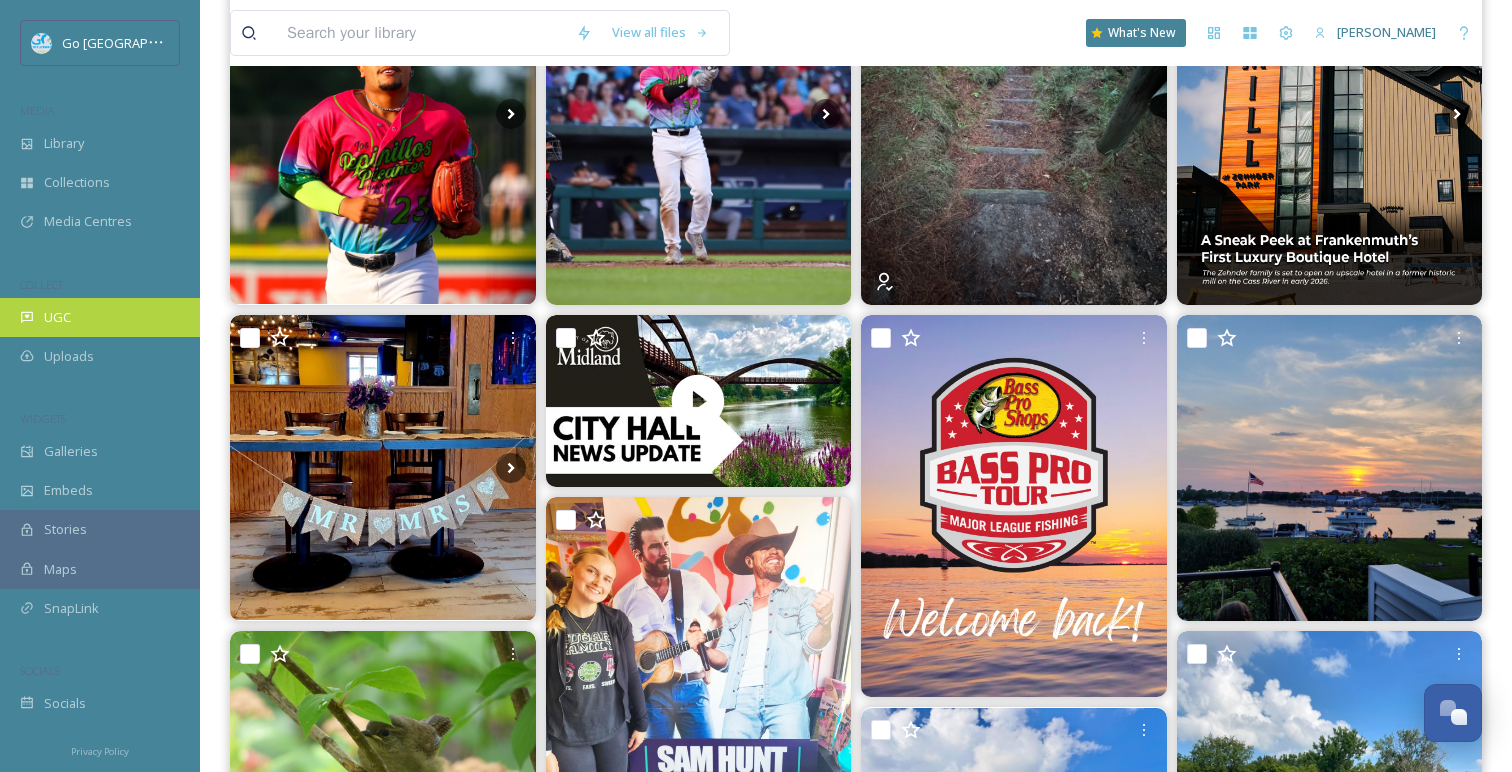 click on "UGC" at bounding box center [57, 317] 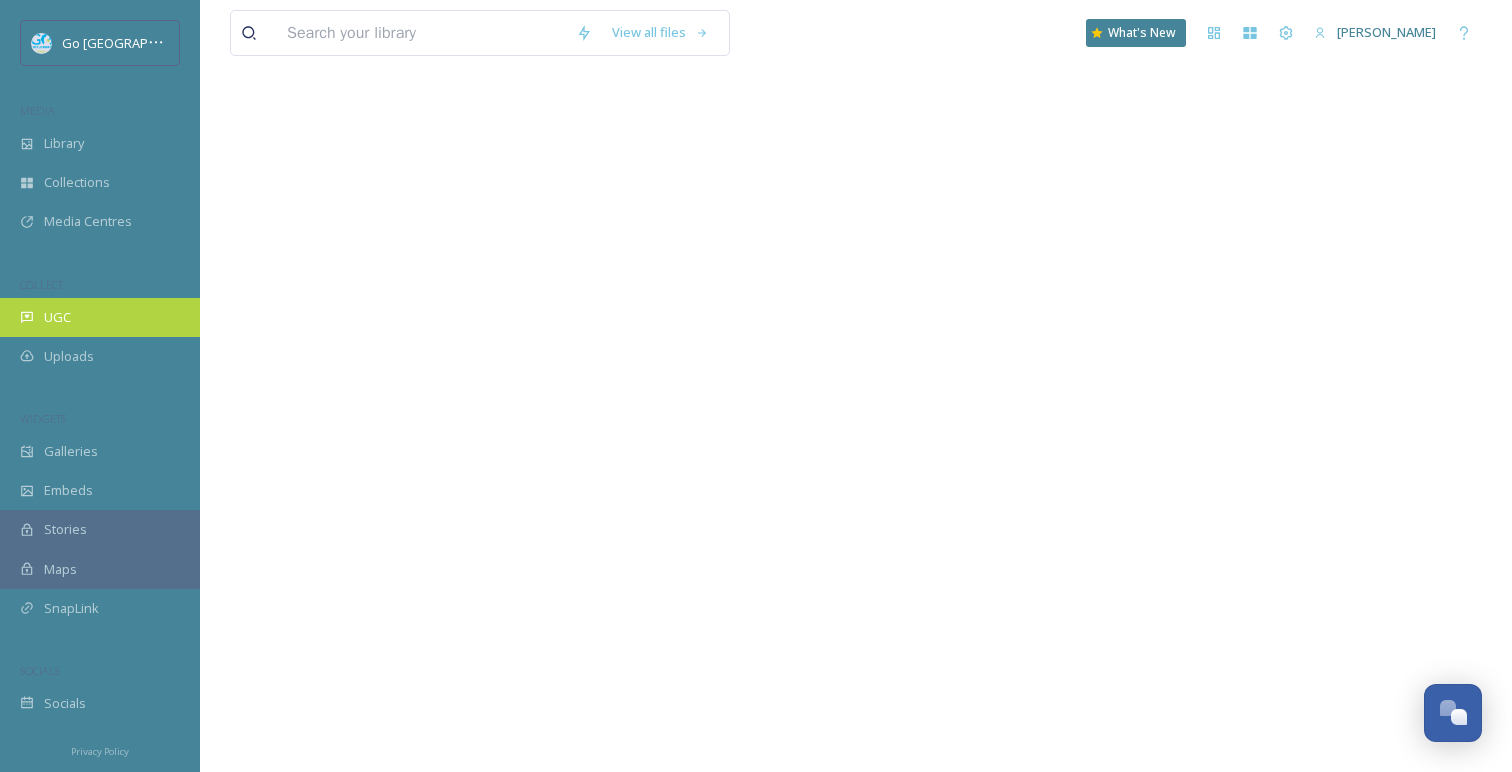 scroll, scrollTop: 0, scrollLeft: 0, axis: both 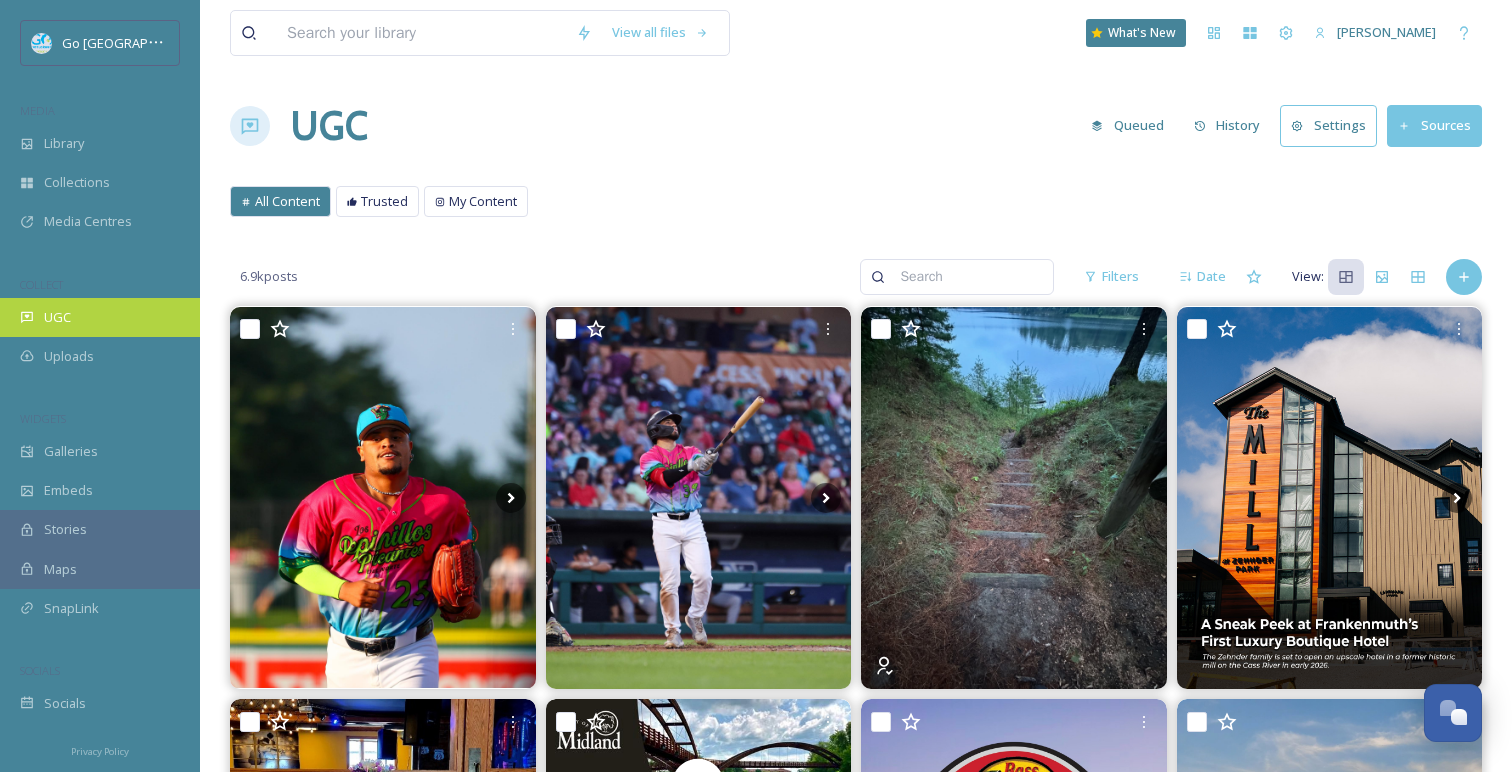 click on "UGC" at bounding box center [57, 317] 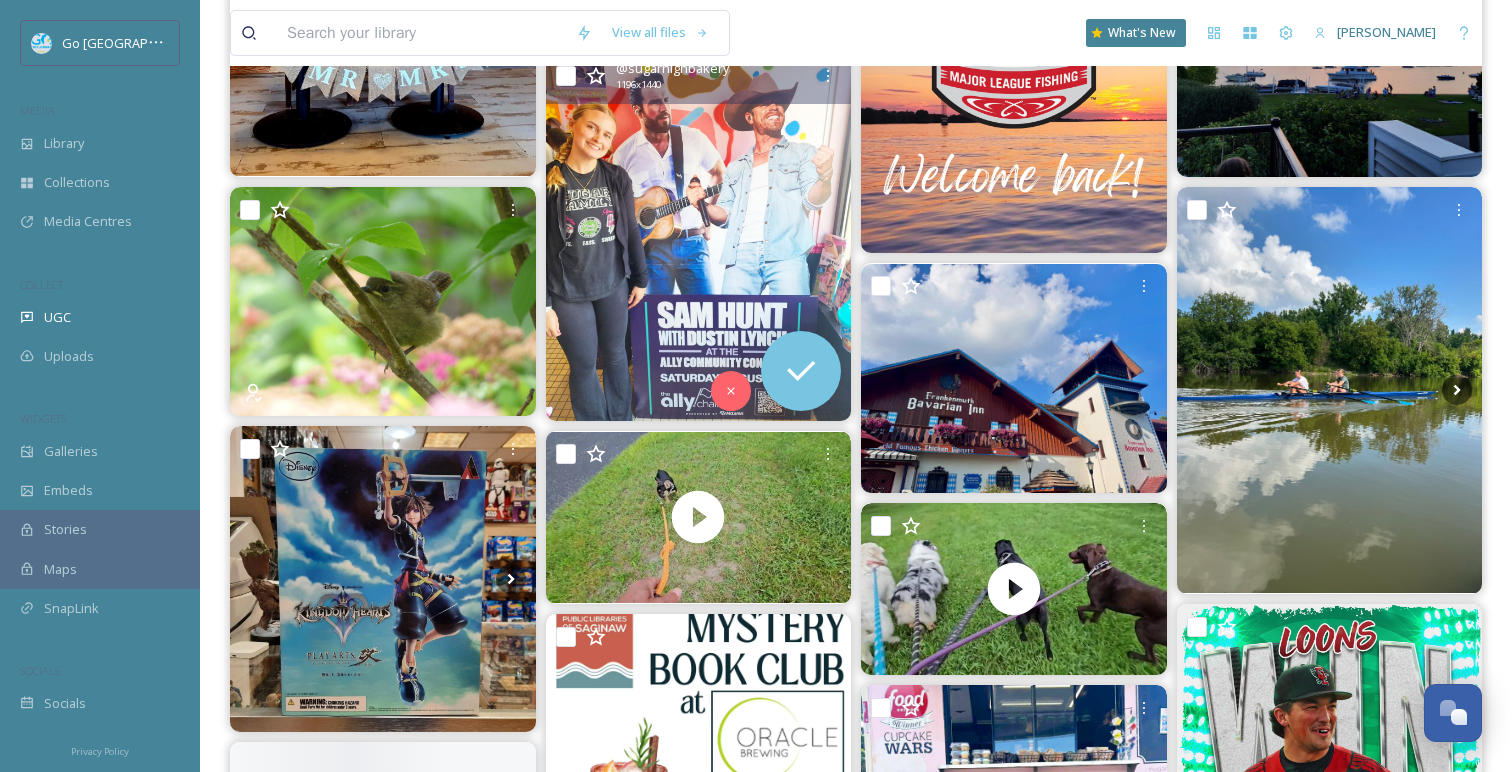 scroll, scrollTop: 833, scrollLeft: 0, axis: vertical 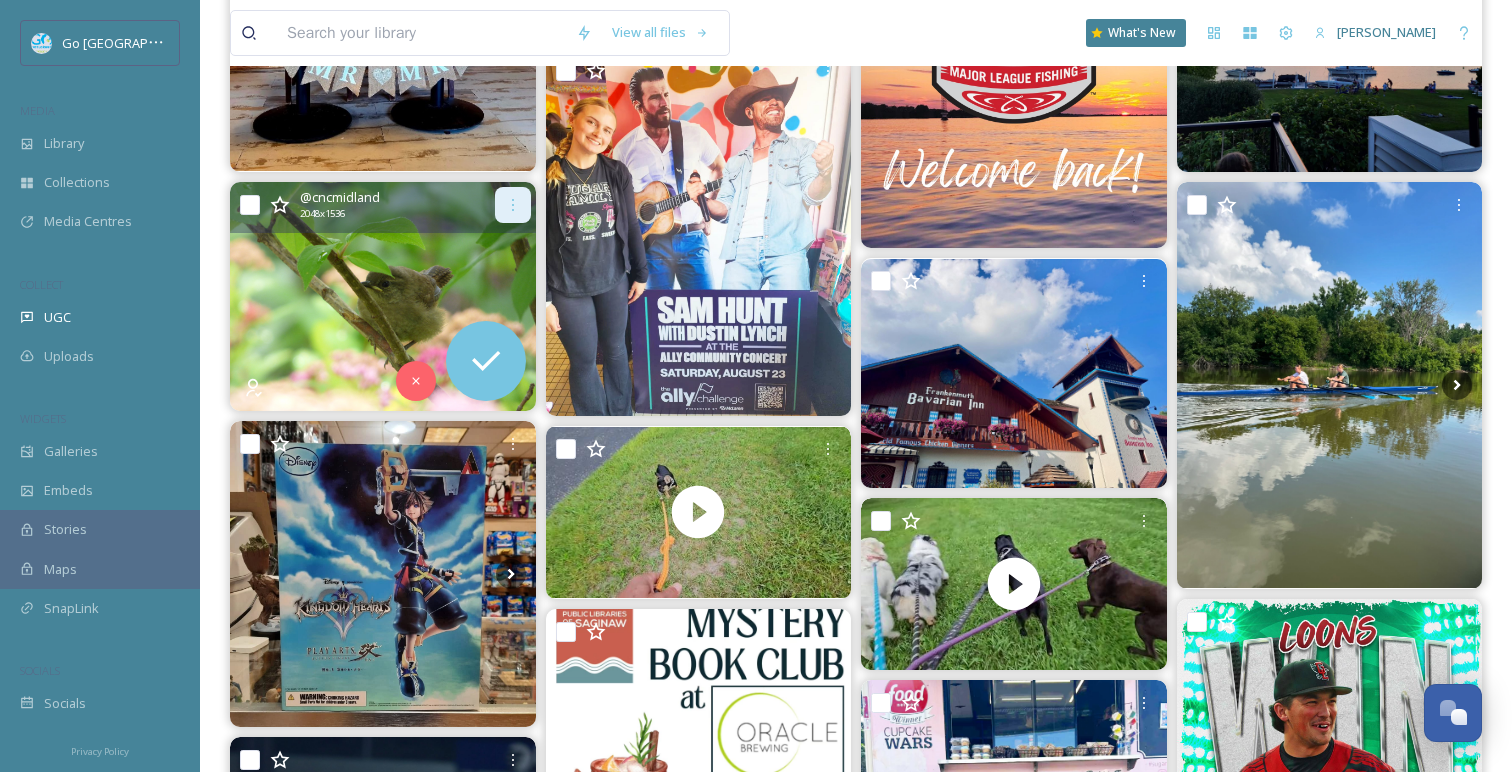 click at bounding box center [513, 205] 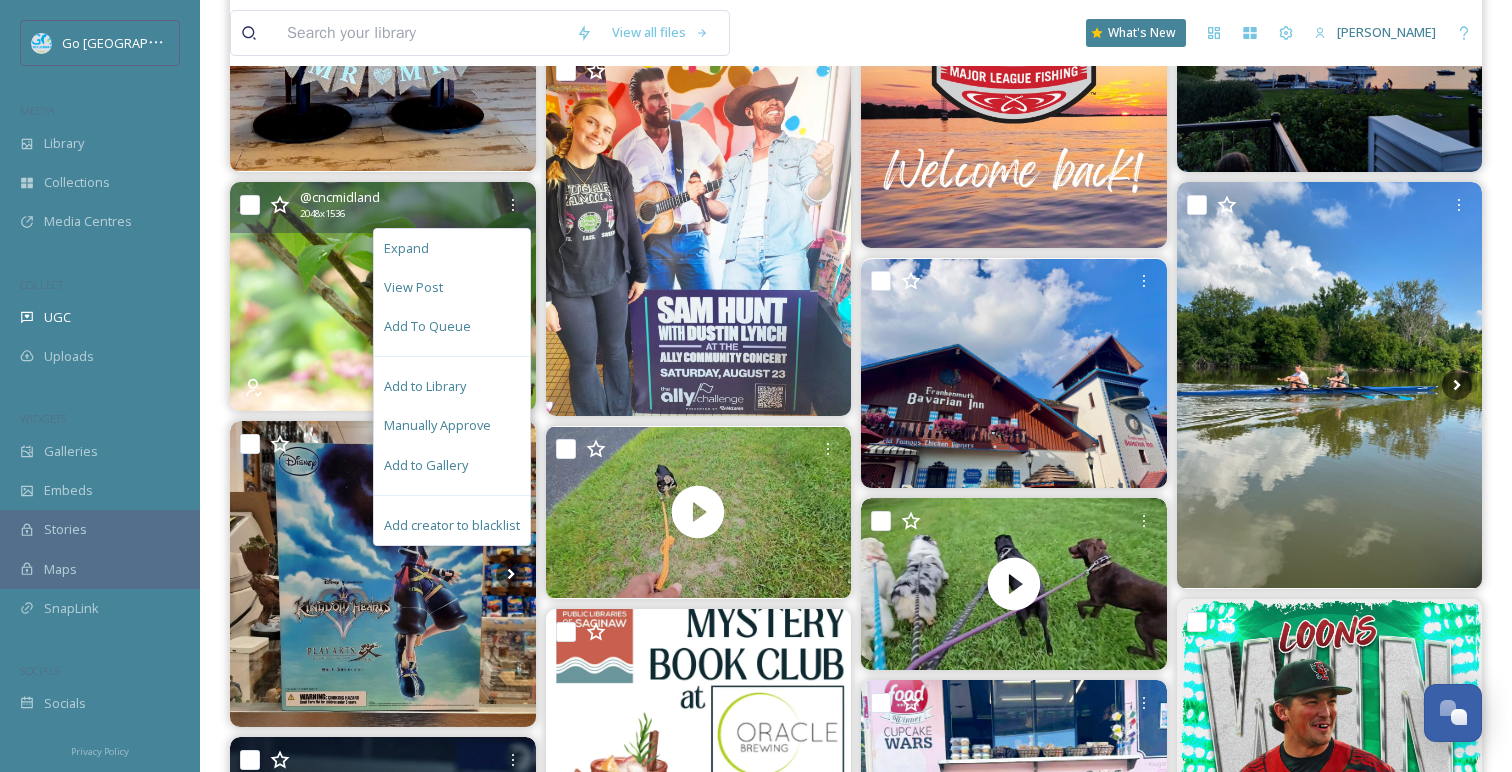 click on "Add to Gallery" at bounding box center [426, 465] 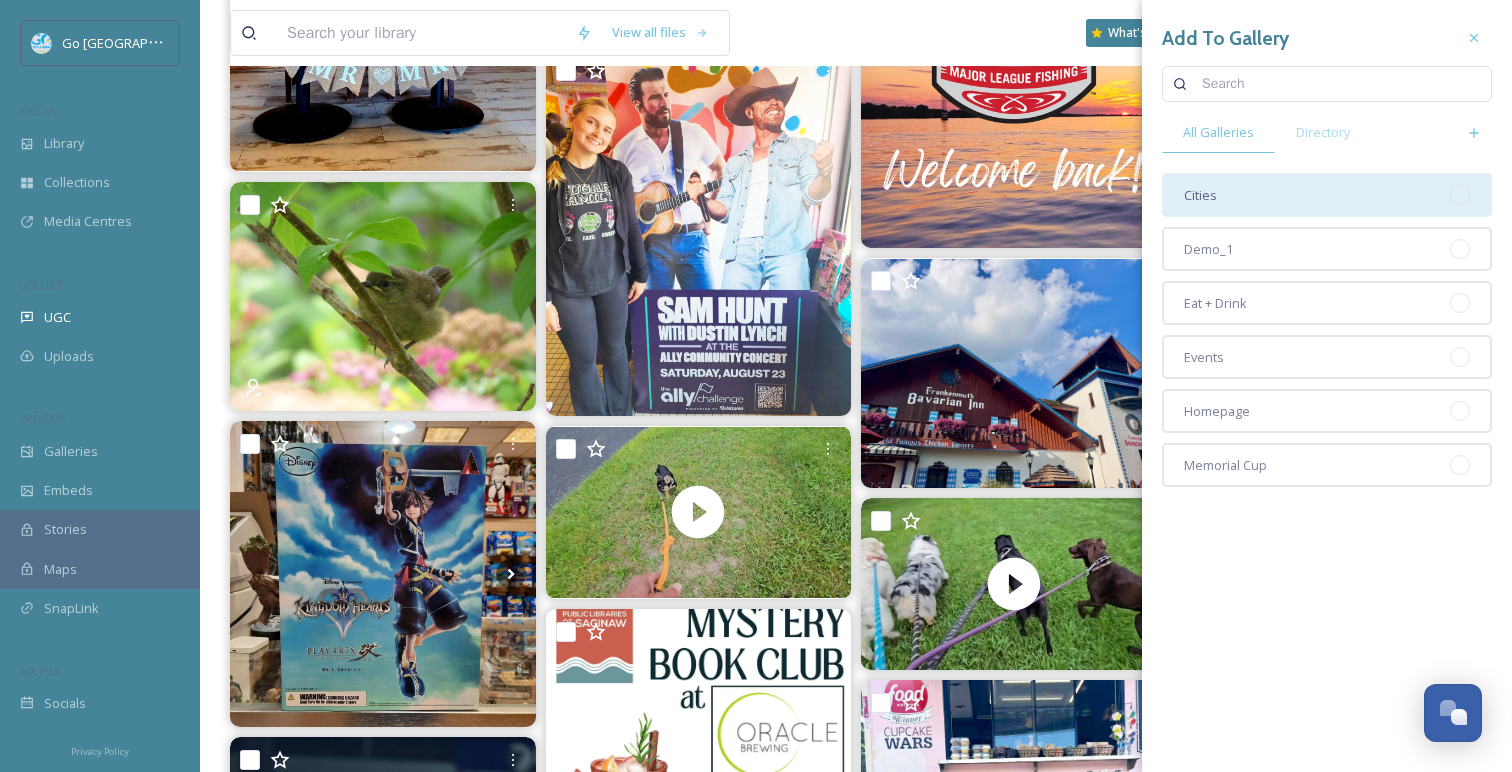 click on "Cities" at bounding box center [1327, 195] 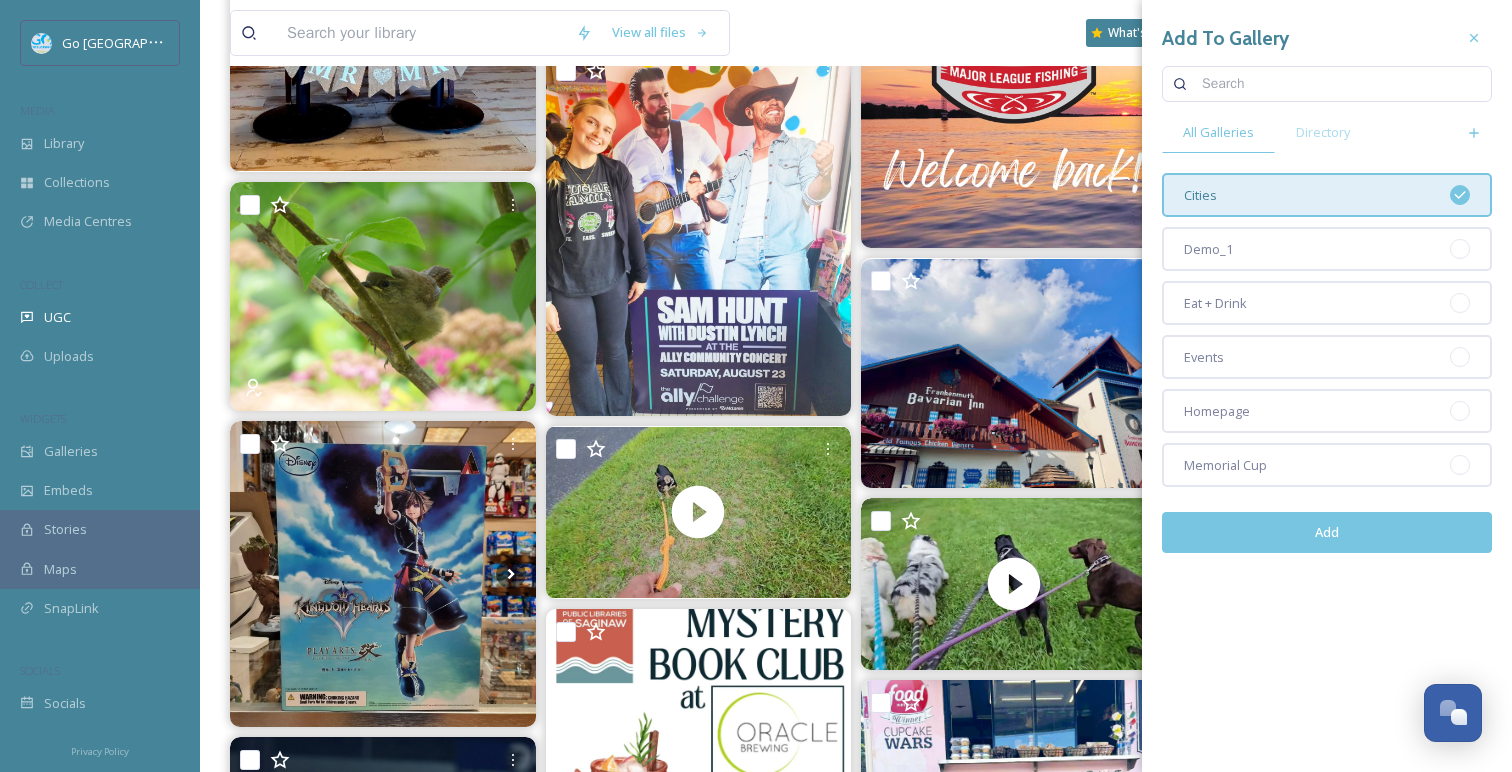 click on "Add" at bounding box center [1327, 532] 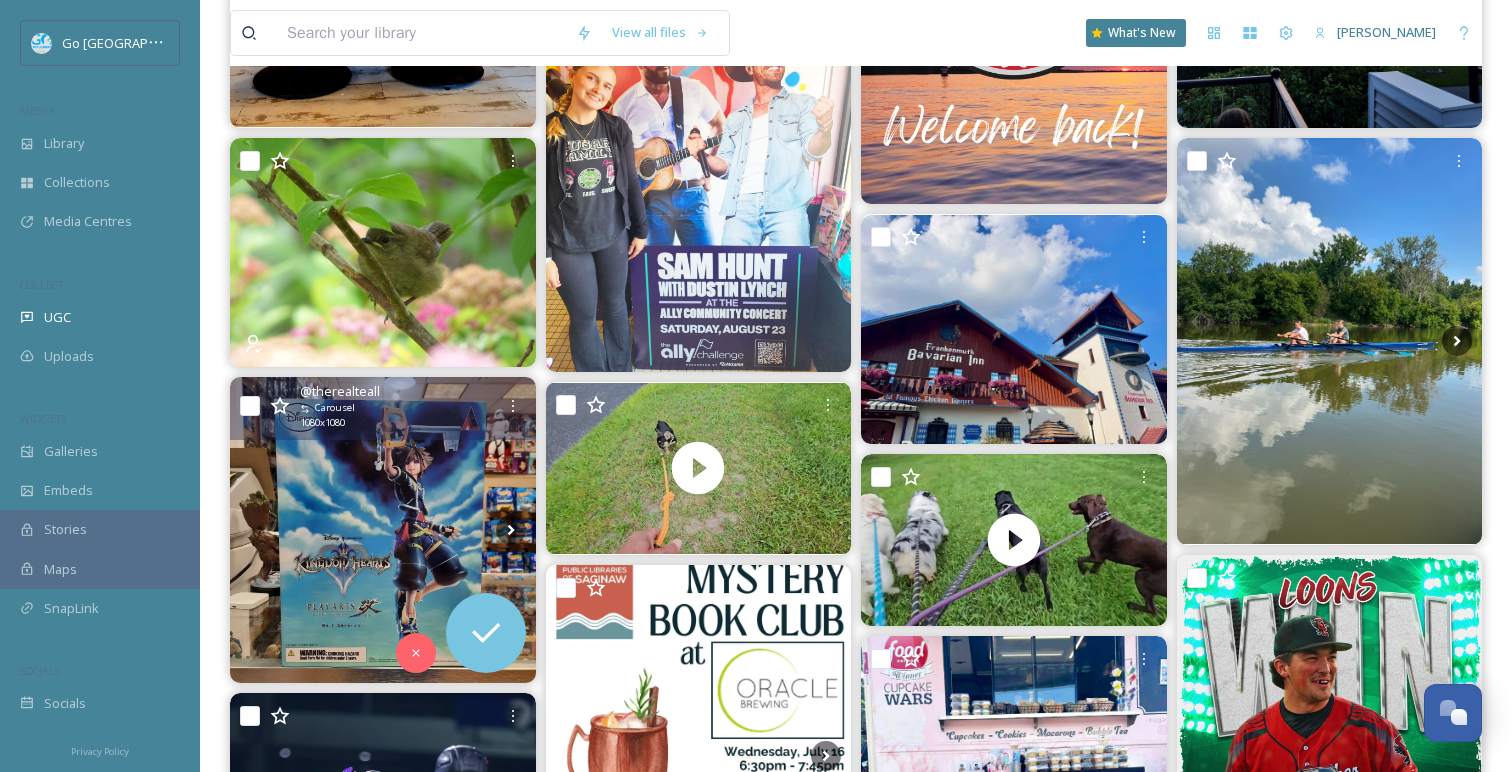 scroll, scrollTop: 745, scrollLeft: 0, axis: vertical 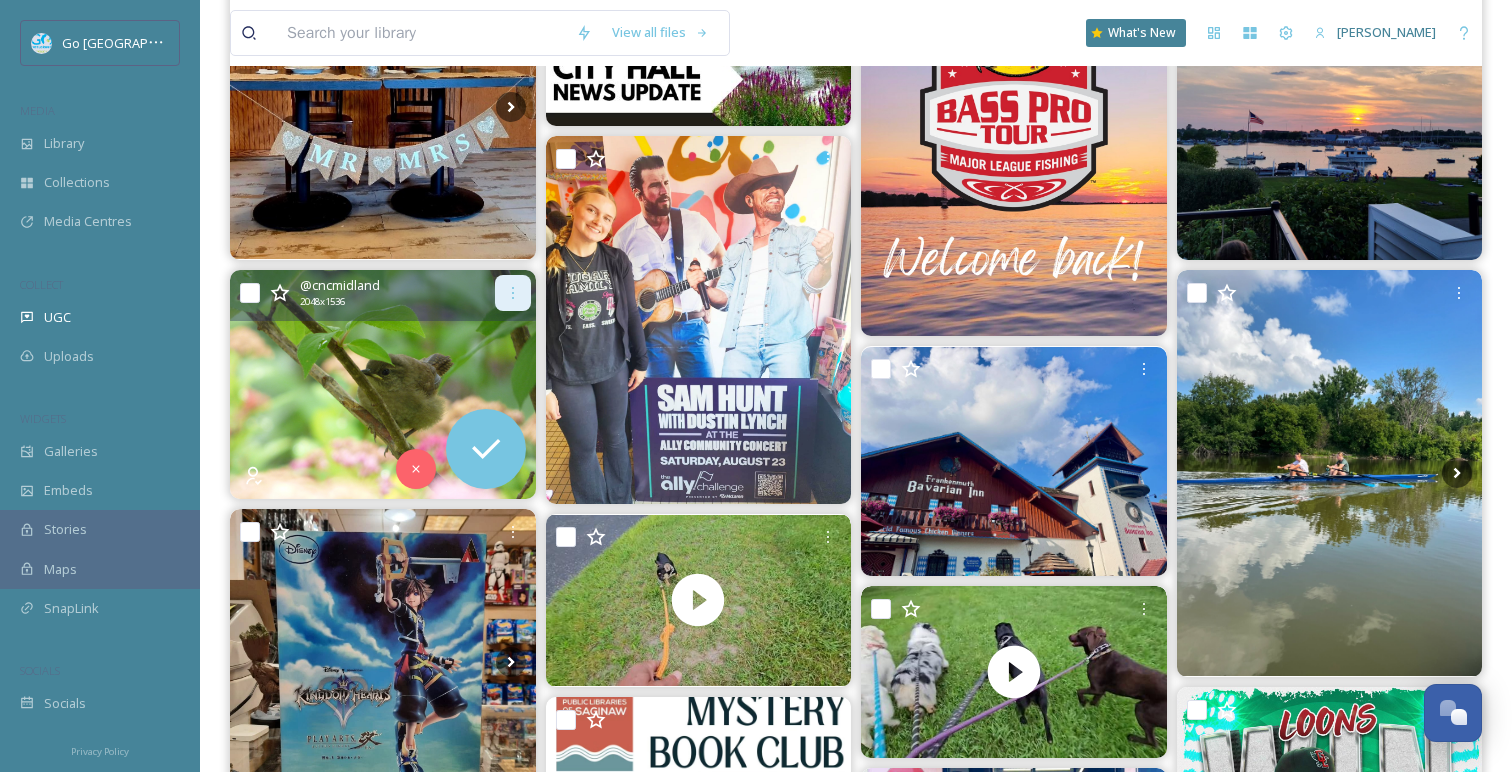 click at bounding box center (513, 293) 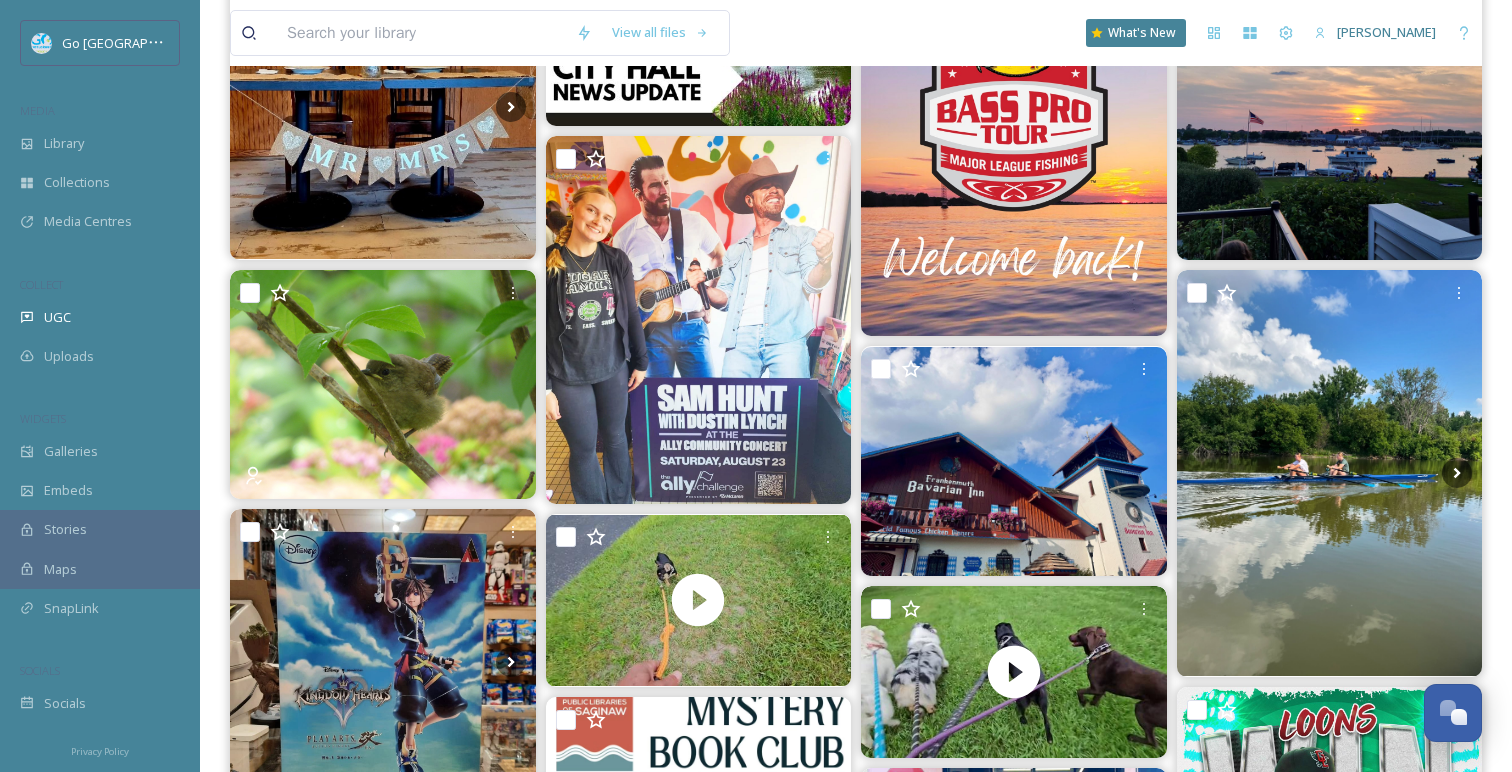 click at bounding box center (856, 2341) 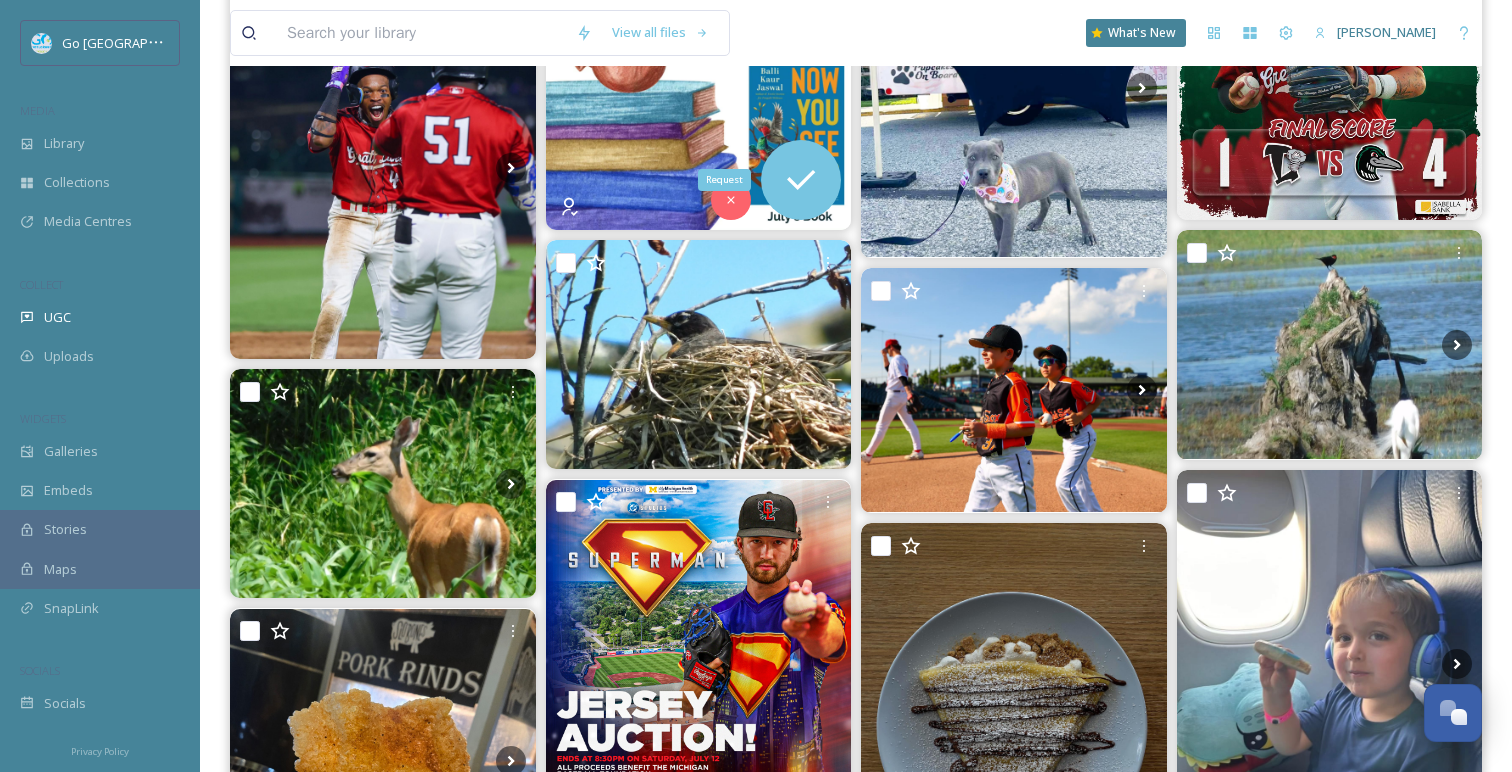 scroll, scrollTop: 1595, scrollLeft: 0, axis: vertical 